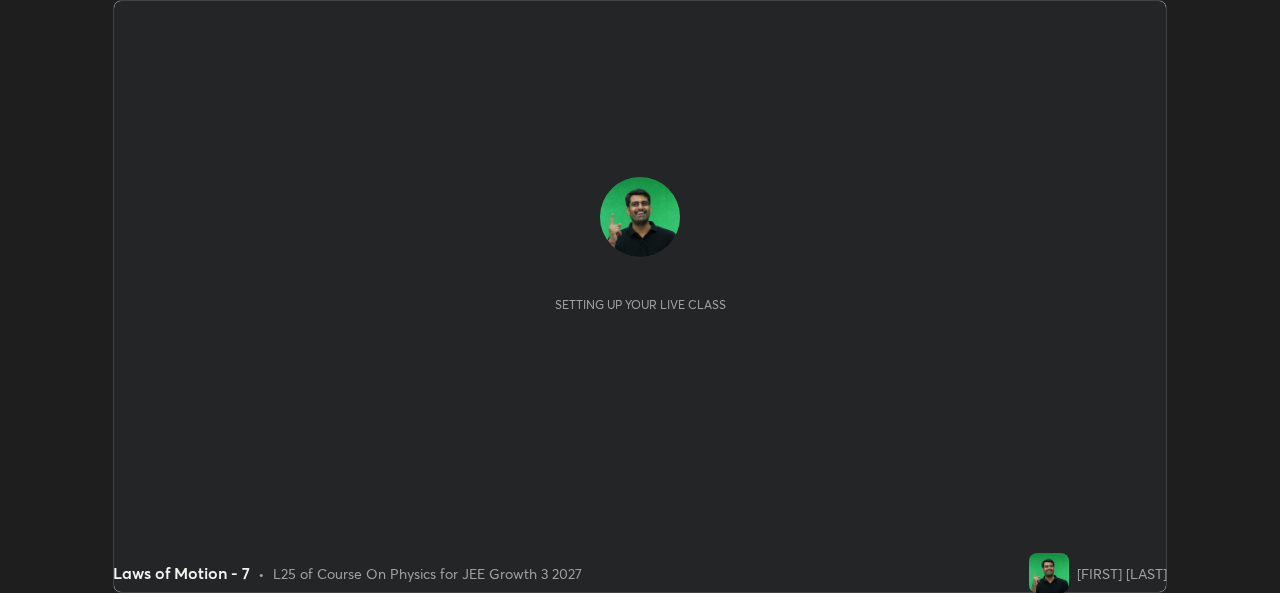 scroll, scrollTop: 0, scrollLeft: 0, axis: both 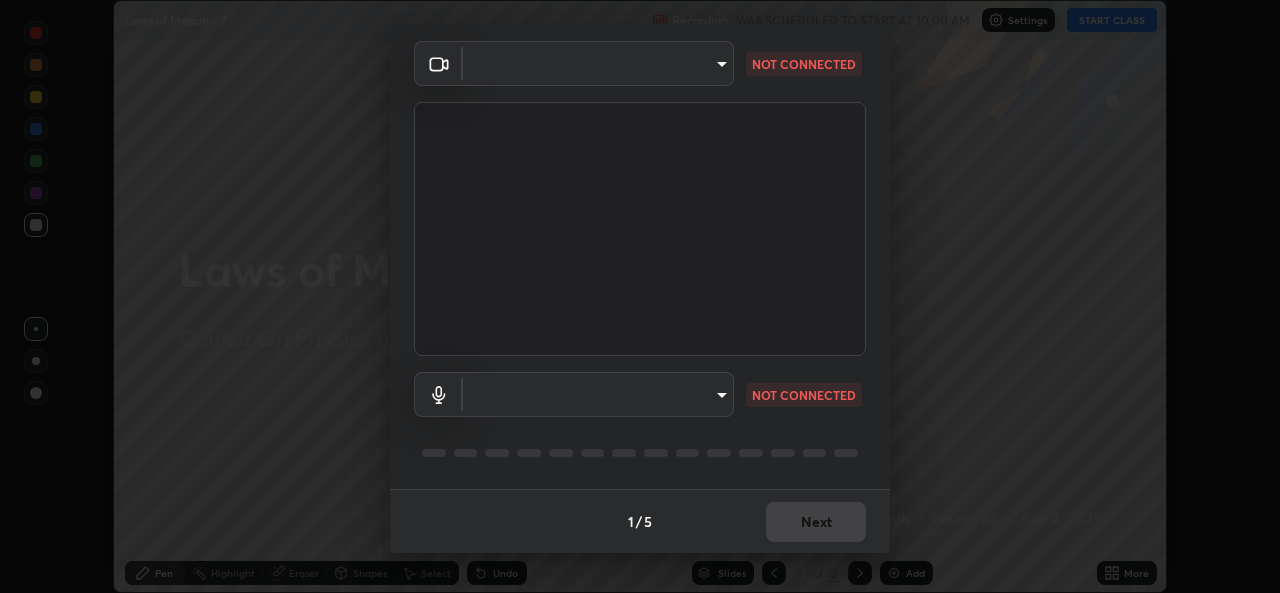 type on "b83fcbaa5aa05f3d9abd7ba45b5566f5f8b9b0dc3c34ab685f1834583bd00222" 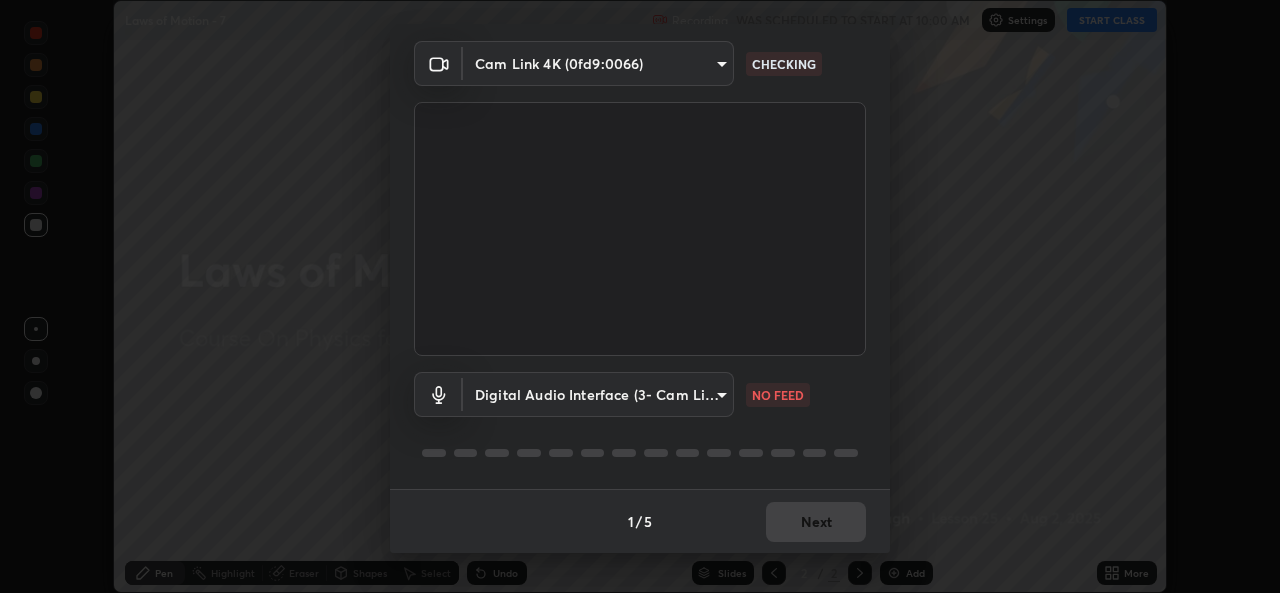 click on "Erase all Laws of Motion - 7 Recording WAS SCHEDULED TO START AT  10:00 AM Settings START CLASS Setting up your live class Laws of Motion - 7 • L25 of Course On Physics for JEE Growth 3 2027 [FIRST] [LAST] Pen Highlight Eraser Shapes Select Undo Slides 2 / 2 Add More No doubts shared Encourage your learners to ask a doubt for better clarity Report an issue Reason for reporting Buffering Chat not working Audio - Video sync issue Educator video quality low ​ Attach an image Report Media settings Cam Link 4K ([DEVICE_ID]) [DEVICE_NAME] CHECKING Digital Audio Interface (3- Cam Link 4K) [DEVICE_ID] NO FEED 1 / 5 Next" at bounding box center (640, 296) 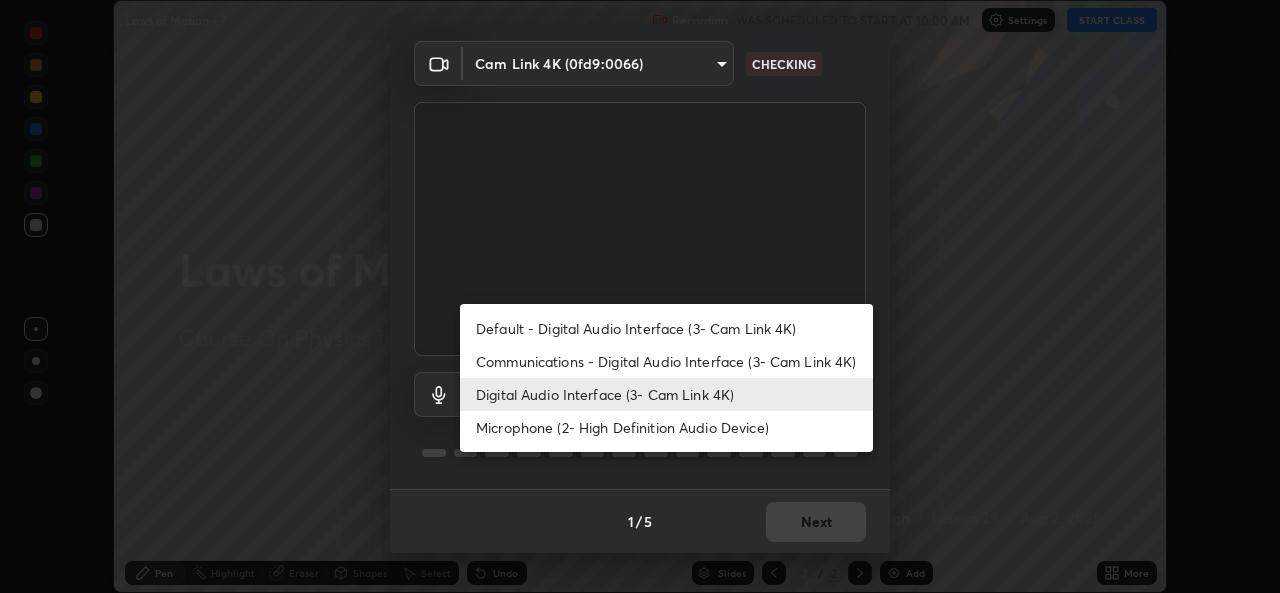 click on "Microphone (2- High Definition Audio Device)" at bounding box center [666, 427] 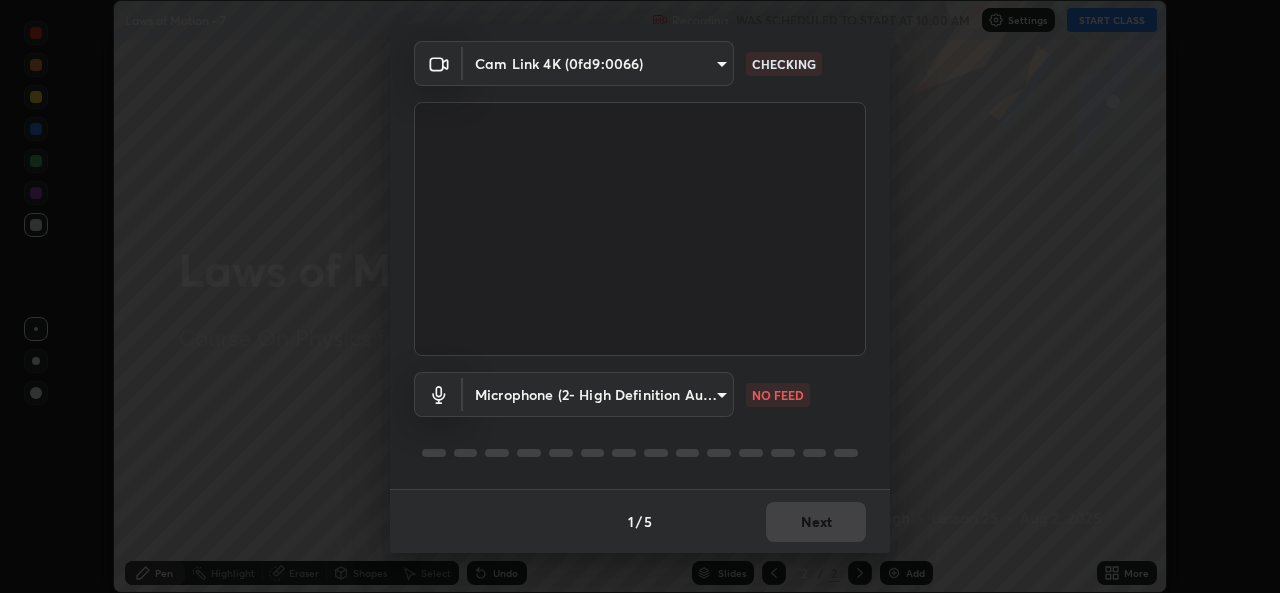 type on "539d881b07cb98dc2f05a920cbd93df779e06b7cf5a3913fca54a35cce67d67e" 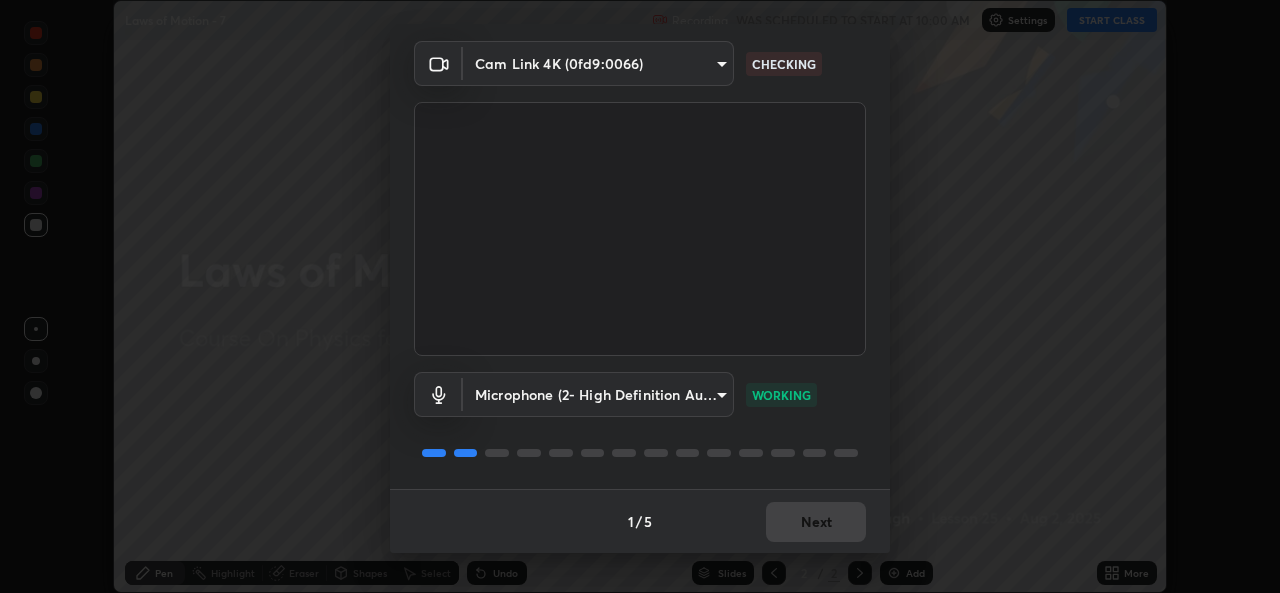 click on "Erase all Laws of Motion - 7 Recording WAS SCHEDULED TO START AT  10:00 AM Settings START CLASS Setting up your live class Laws of Motion - 7 • L25 of Course On Physics for JEE Growth 3 2027 [FIRST] [LAST] Pen Highlight Eraser Shapes Select Undo Slides 2 / 2 Add More No doubts shared Encourage your learners to ask a doubt for better clarity Report an issue Reason for reporting Buffering Chat not working Audio - Video sync issue Educator video quality low ​ Attach an image Report Media settings Cam Link 4K ([DEVICE_ID]) [DEVICE_NAME] CHECKING Microphone (2- High Definition Audio Device) [DEVICE_ID] WORKING 1 / 5 Next" at bounding box center (640, 296) 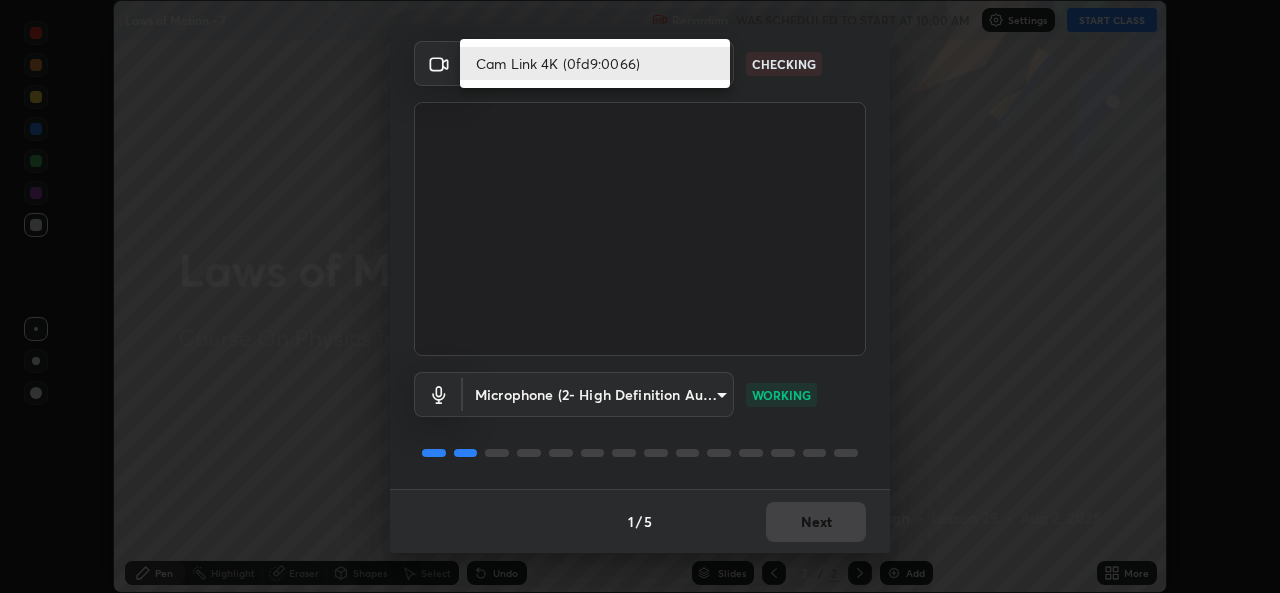 click on "Cam Link 4K (0fd9:0066)" at bounding box center [595, 63] 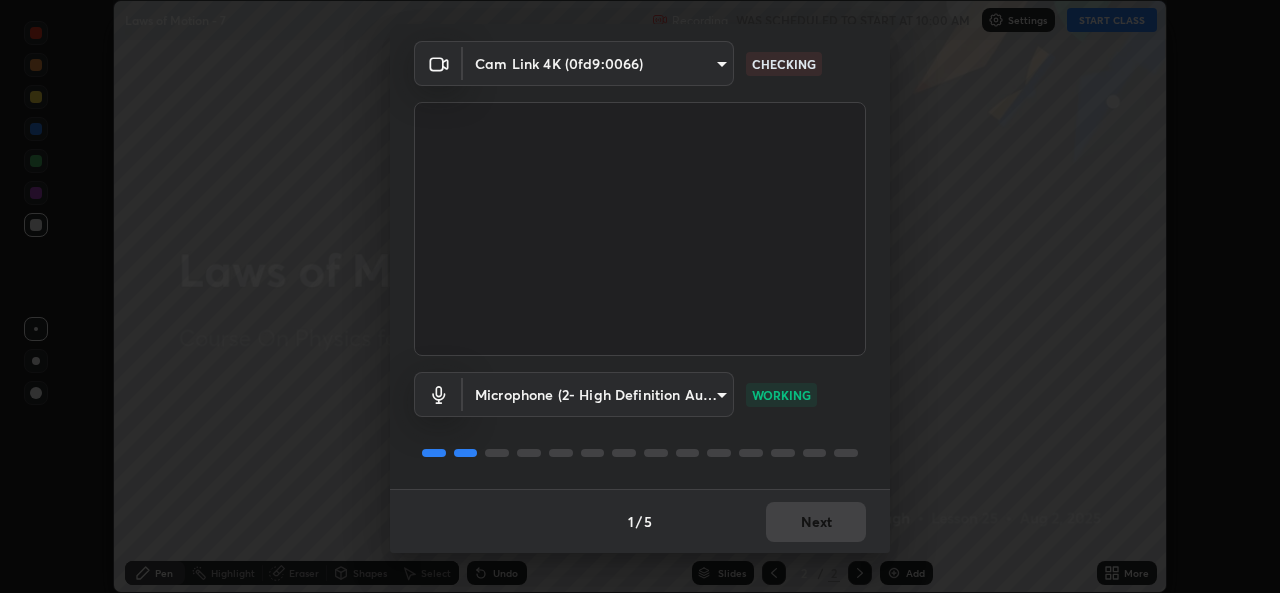 click on "Erase all Laws of Motion - 7 Recording WAS SCHEDULED TO START AT  10:00 AM Settings START CLASS Setting up your live class Laws of Motion - 7 • L25 of Course On Physics for JEE Growth 3 2027 [FIRST] [LAST] Pen Highlight Eraser Shapes Select Undo Slides 2 / 2 Add More No doubts shared Encourage your learners to ask a doubt for better clarity Report an issue Reason for reporting Buffering Chat not working Audio - Video sync issue Educator video quality low ​ Attach an image Report Media settings Cam Link 4K ([DEVICE_ID]) [DEVICE_NAME] CHECKING Microphone (2- High Definition Audio Device) [DEVICE_ID] WORKING 1 / 5 Next" at bounding box center [640, 296] 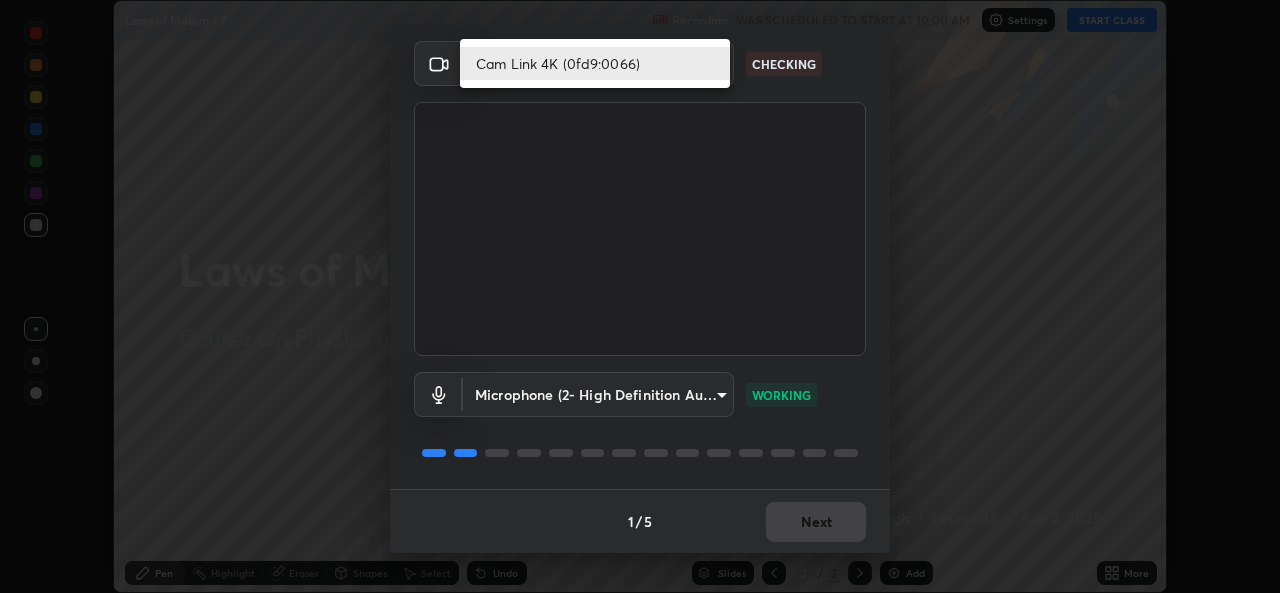 click on "Cam Link 4K (0fd9:0066)" at bounding box center [595, 63] 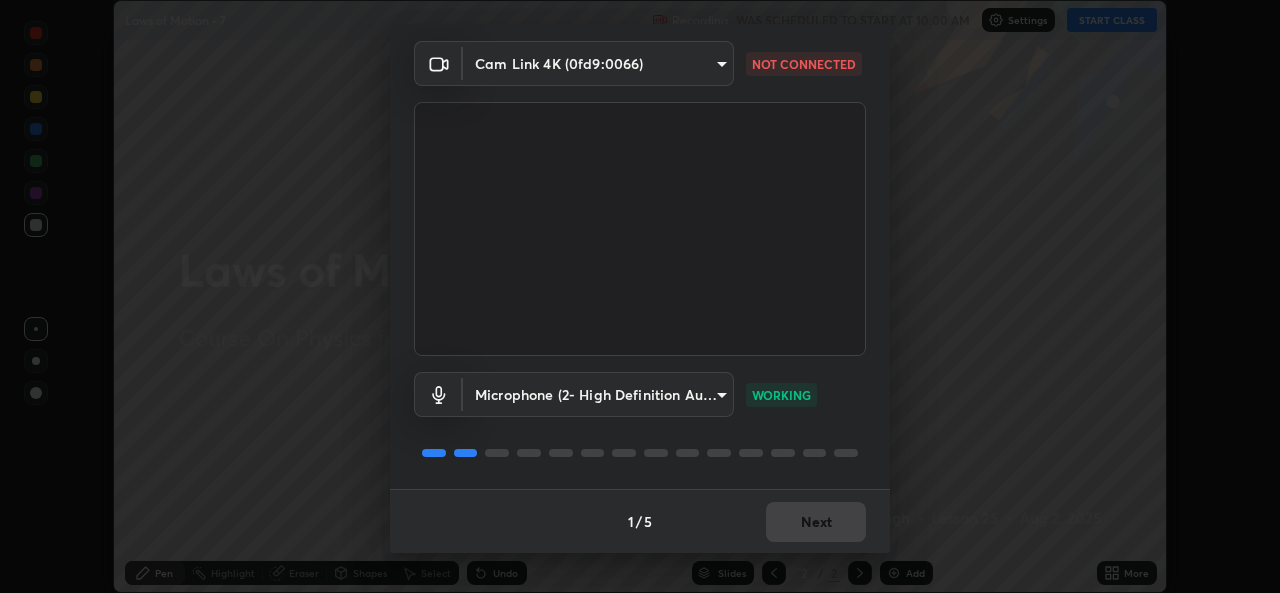 click on "Erase all Laws of Motion - 7 Recording WAS SCHEDULED TO START AT  10:00 AM Settings START CLASS Setting up your live class Laws of Motion - 7 • L25 of Course On Physics for JEE Growth 3 2027 [FIRST] [LAST] Pen Highlight Eraser Shapes Select Undo Slides 2 / 2 Add More No doubts shared Encourage your learners to ask a doubt for better clarity Report an issue Reason for reporting Buffering Chat not working Audio - Video sync issue Educator video quality low ​ Attach an image Report Media settings Cam Link 4K ([DEVICE_ID]) [DEVICE_NAME] NOT CONNECTED Microphone (2- High Definition Audio Device) [DEVICE_ID] WORKING 1 / 5 Next" at bounding box center (640, 296) 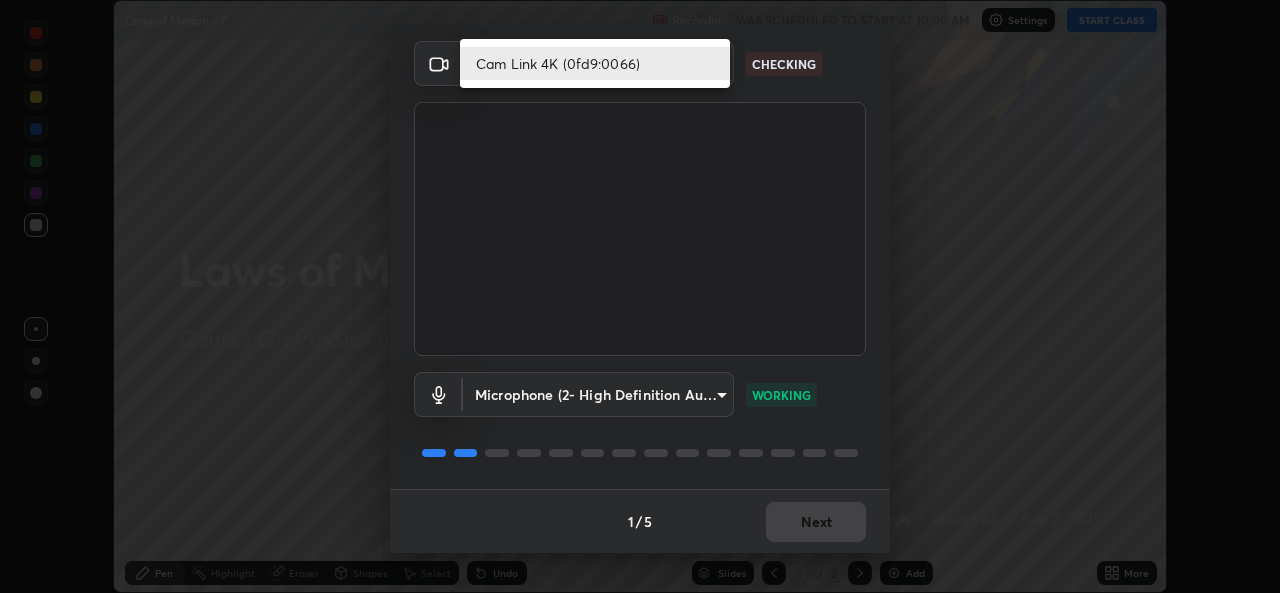 click on "Cam Link 4K (0fd9:0066)" at bounding box center (595, 63) 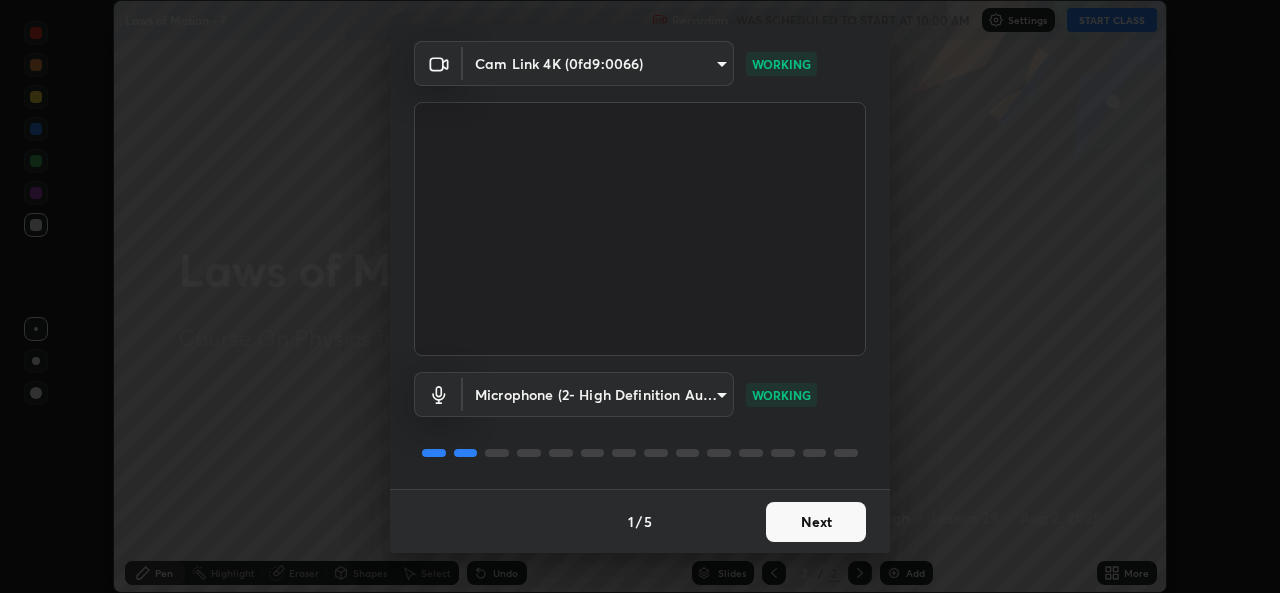 click on "Next" at bounding box center [816, 522] 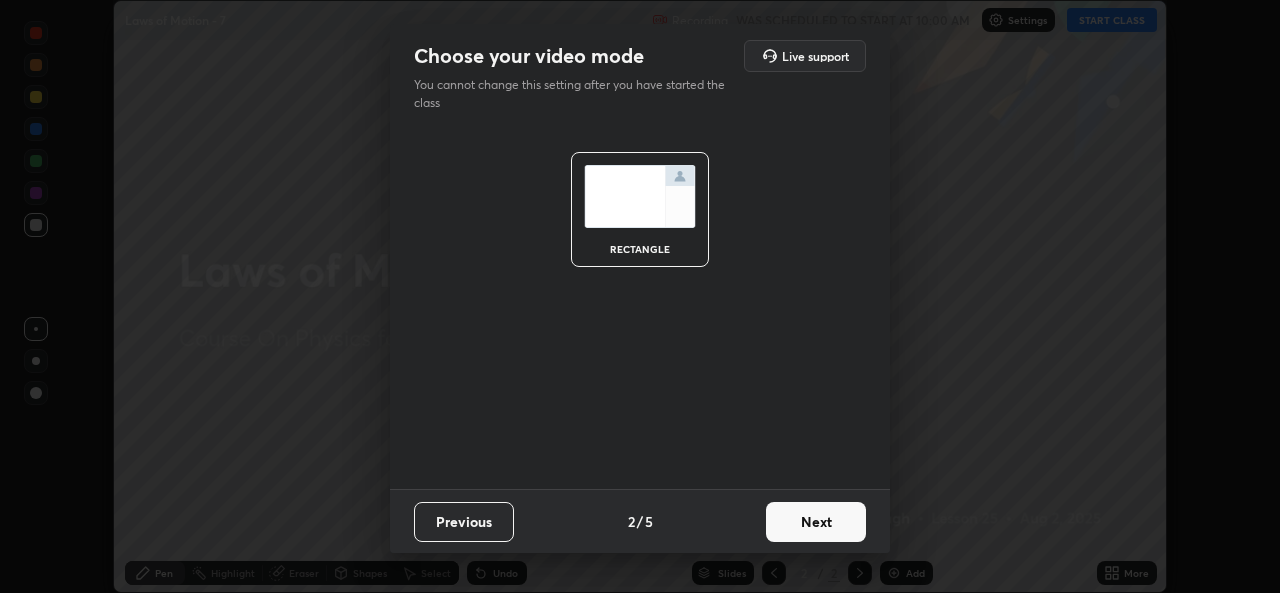 scroll, scrollTop: 0, scrollLeft: 0, axis: both 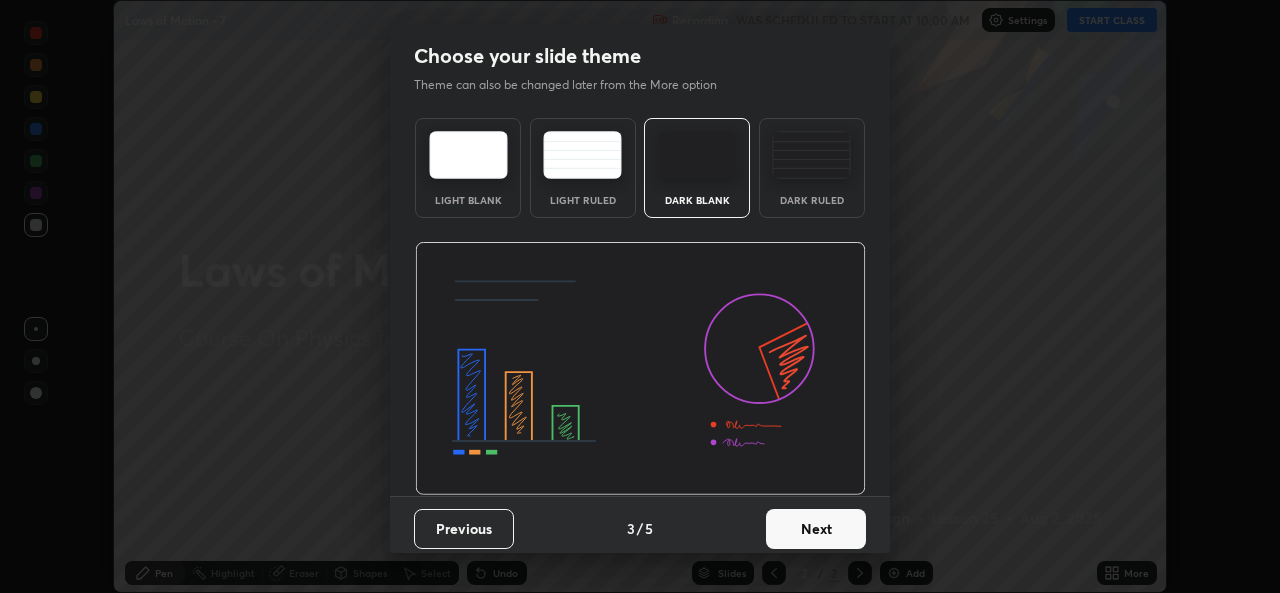 click on "Next" at bounding box center (816, 529) 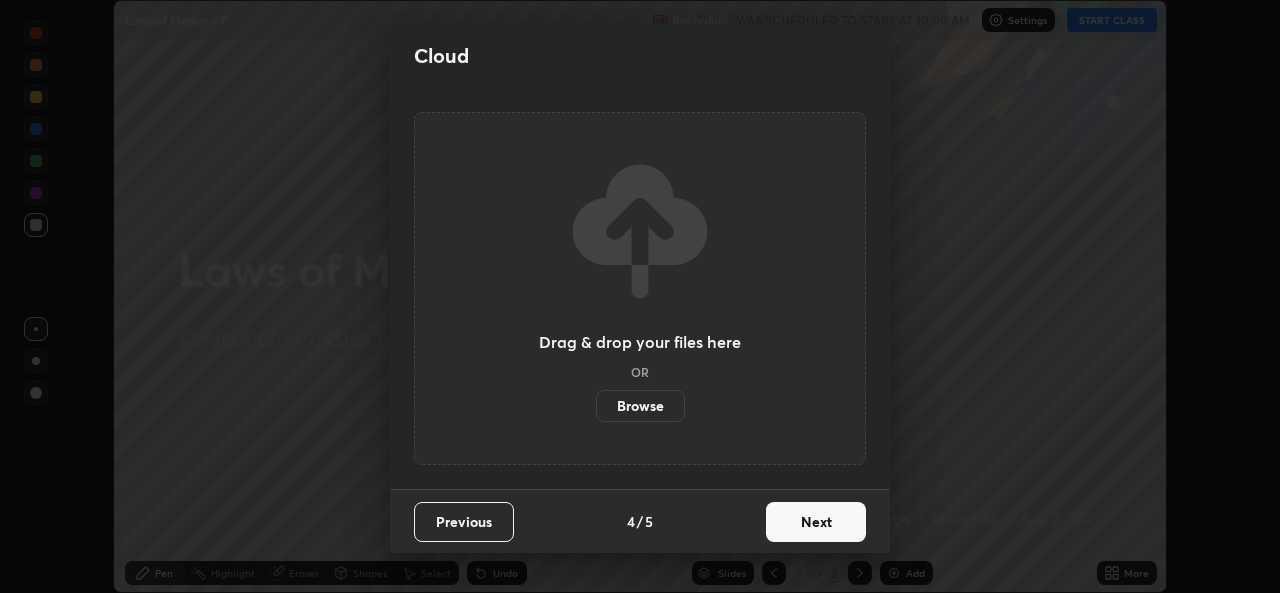 click on "Next" at bounding box center (816, 522) 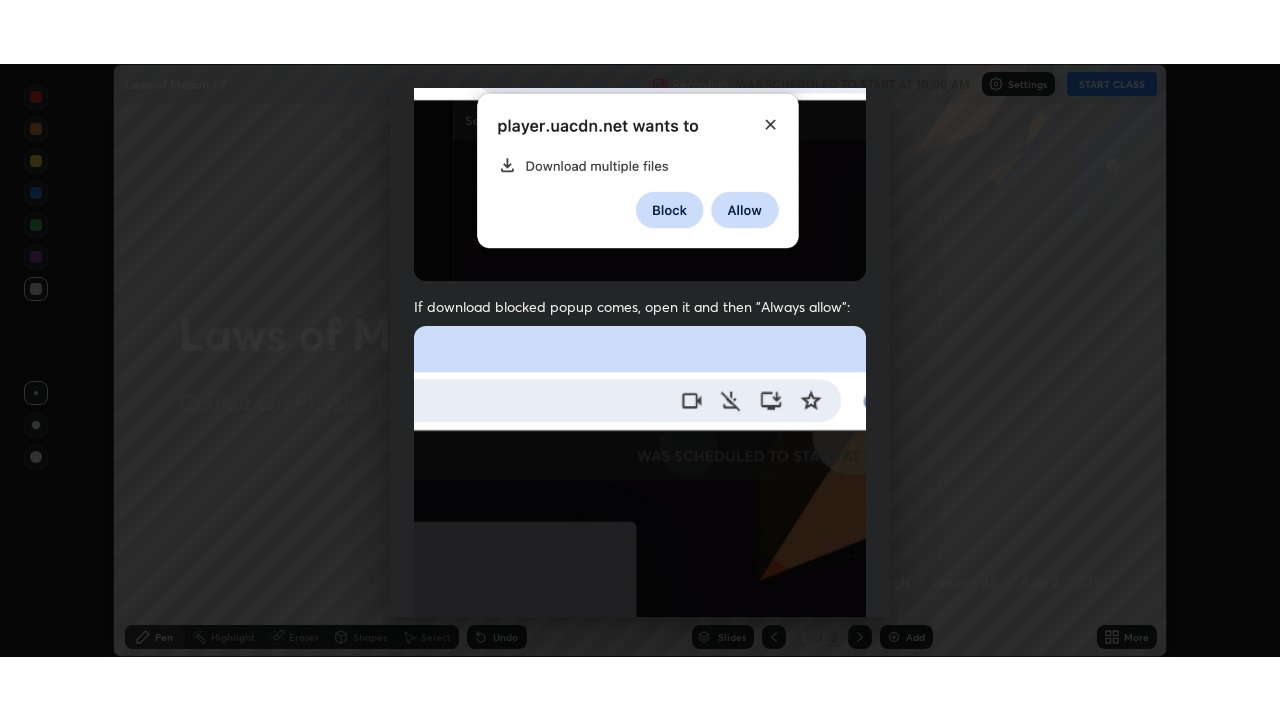 scroll, scrollTop: 471, scrollLeft: 0, axis: vertical 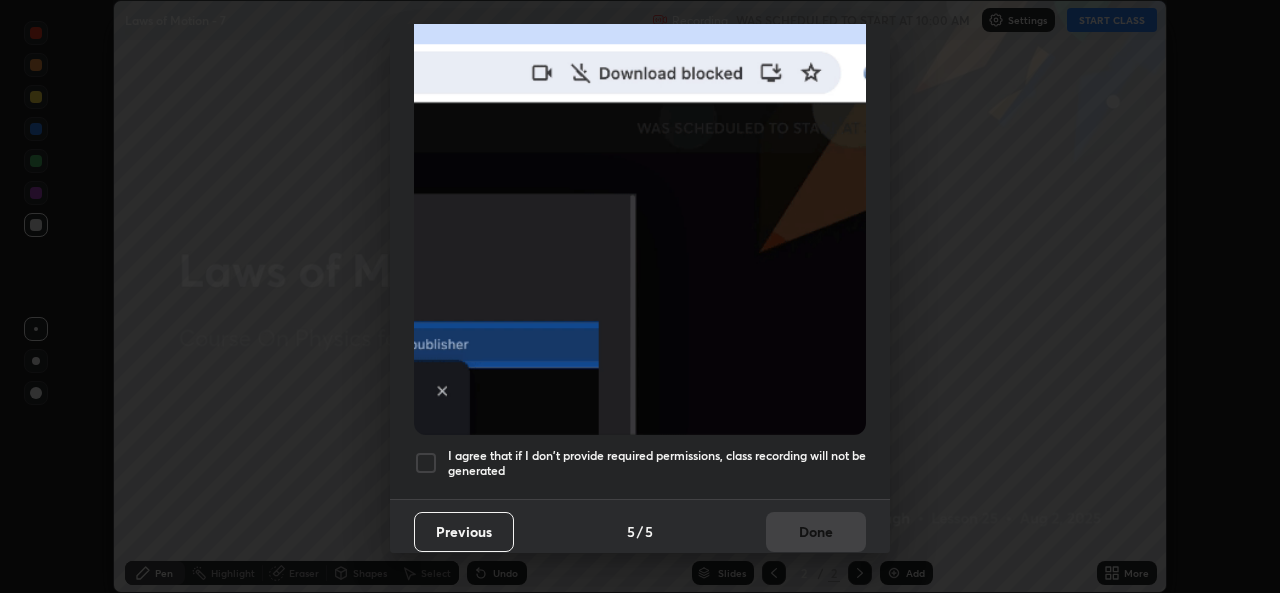 click at bounding box center [426, 463] 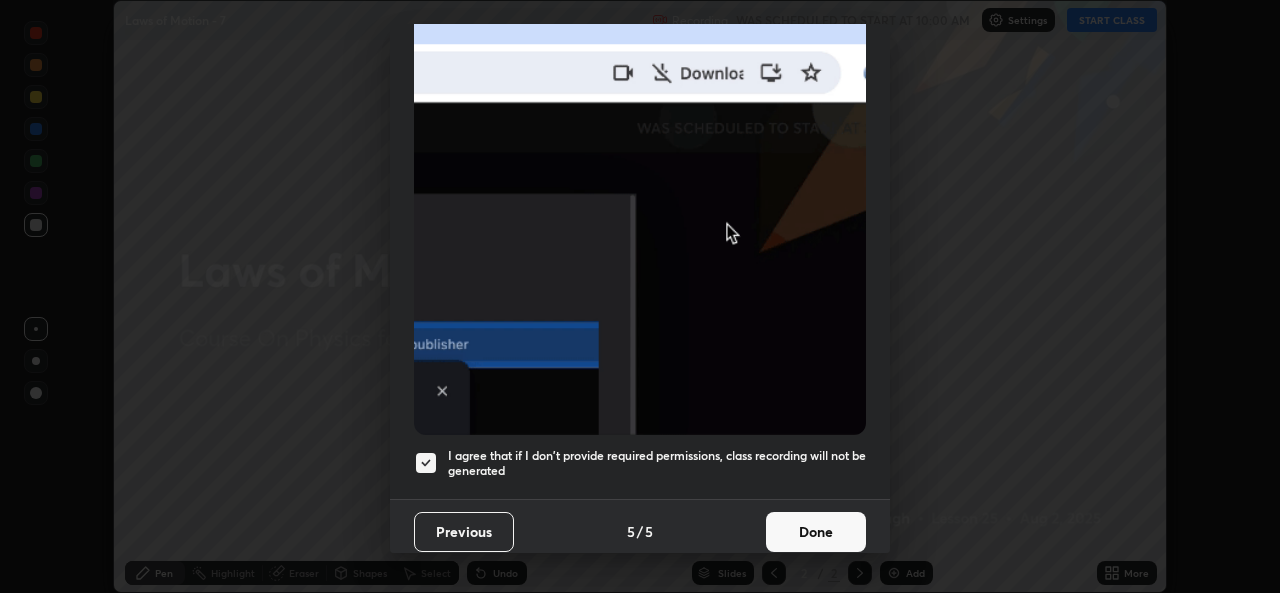 click on "Done" at bounding box center [816, 532] 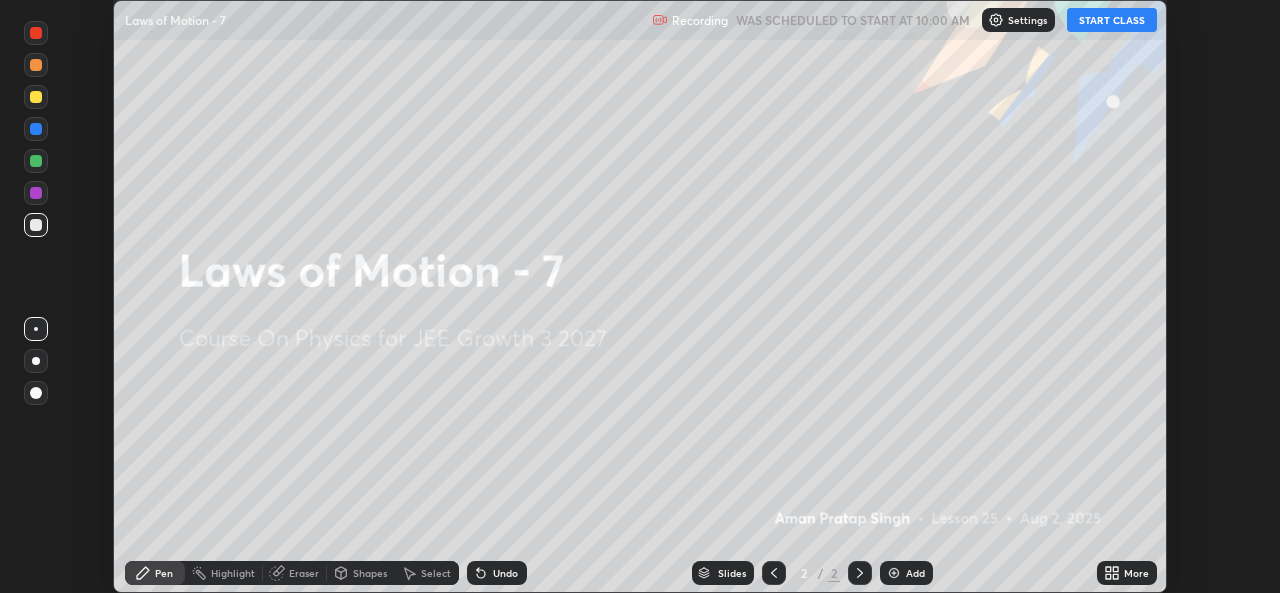 click 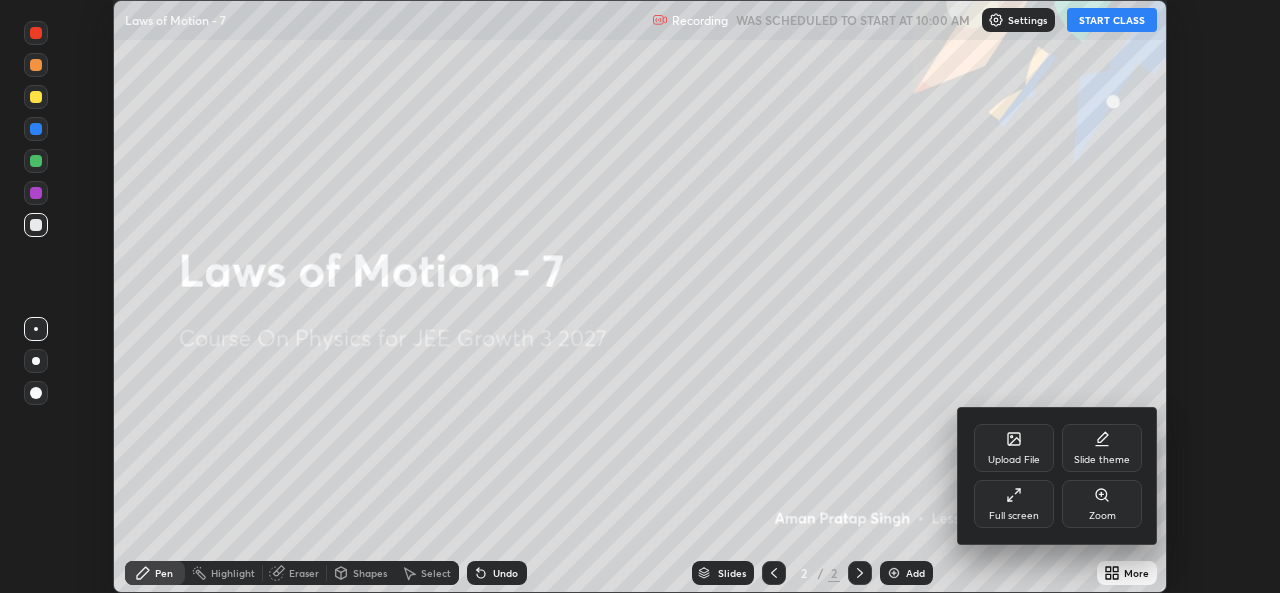 click on "Full screen" at bounding box center (1014, 504) 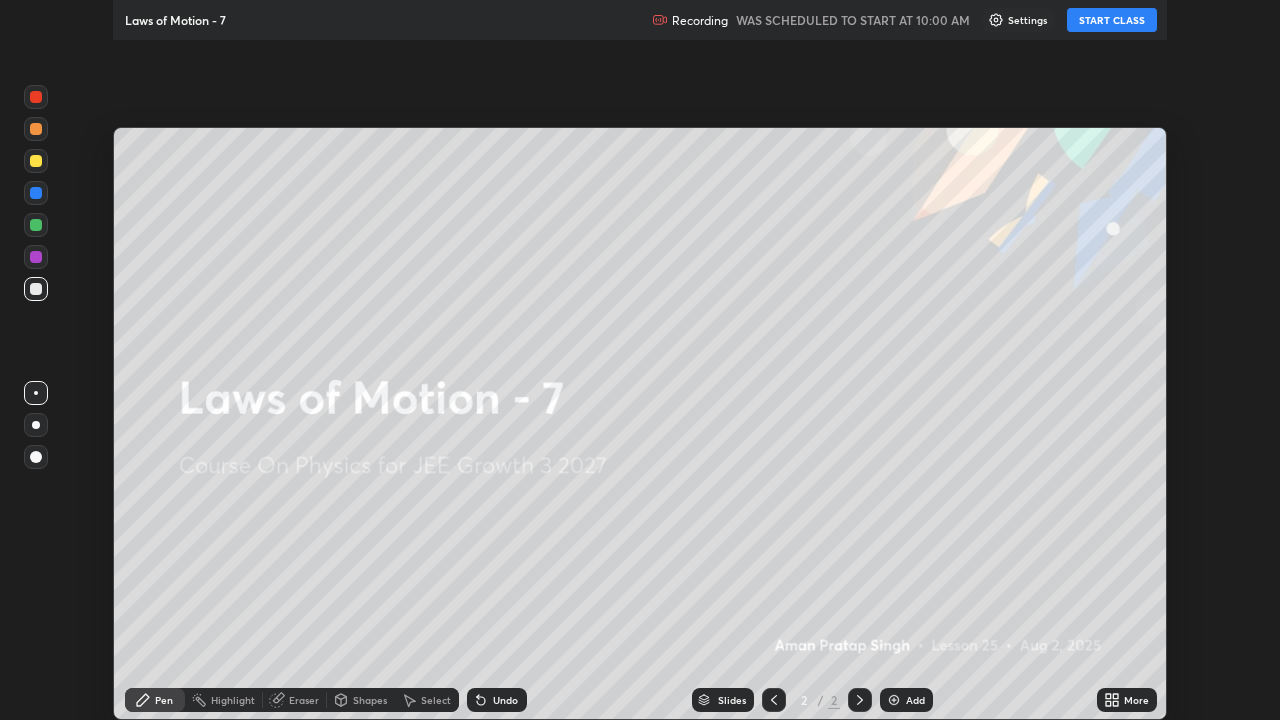 scroll, scrollTop: 99280, scrollLeft: 98720, axis: both 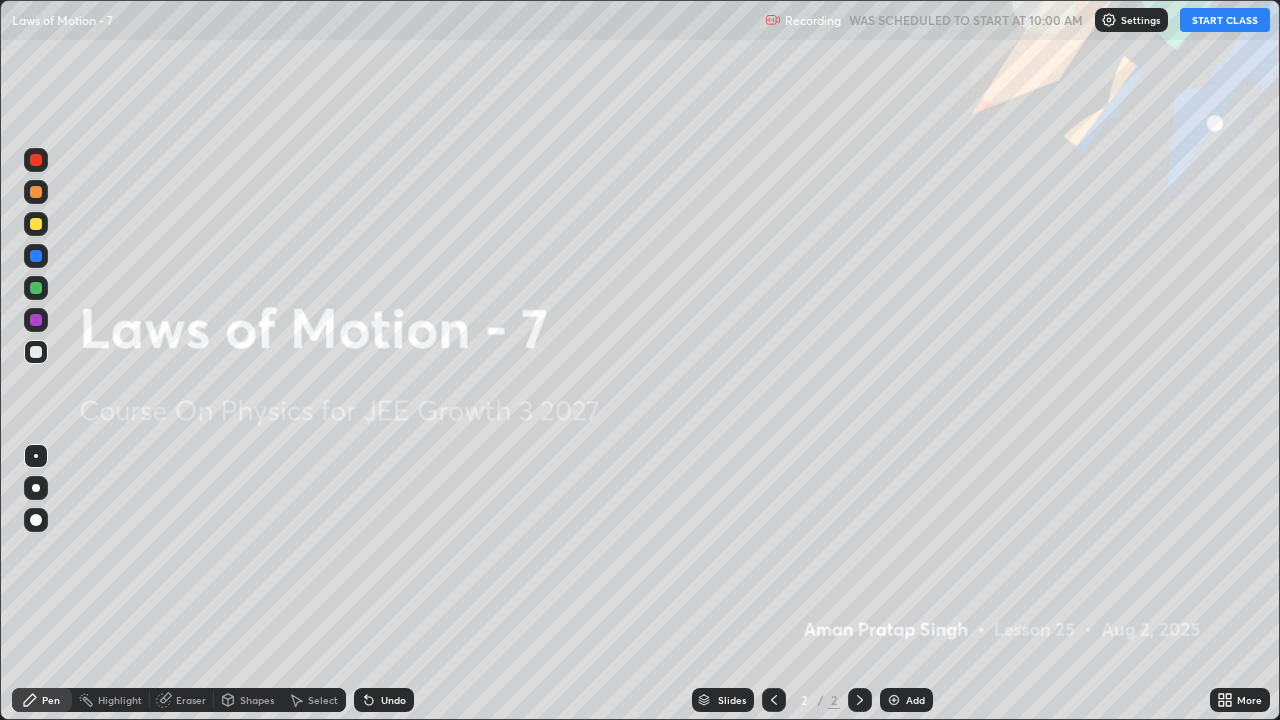 click on "START CLASS" at bounding box center (1225, 20) 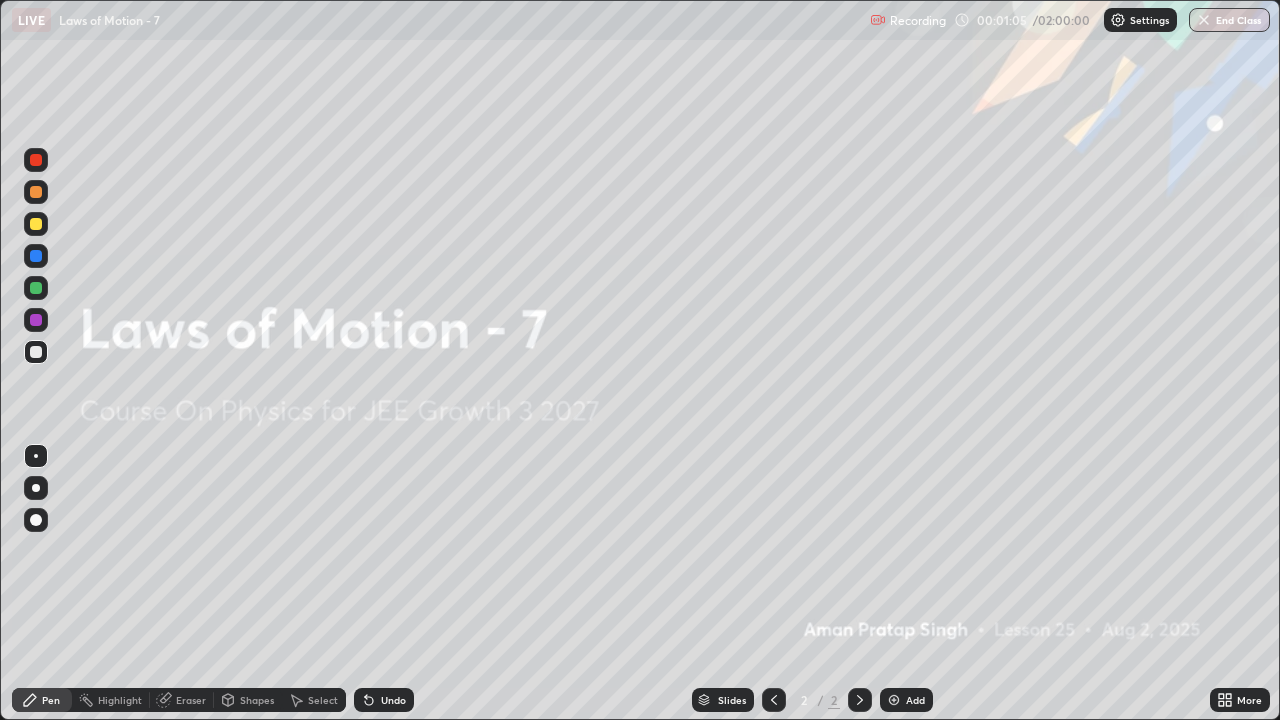 click on "Slides 2 / 2 Add" at bounding box center (812, 700) 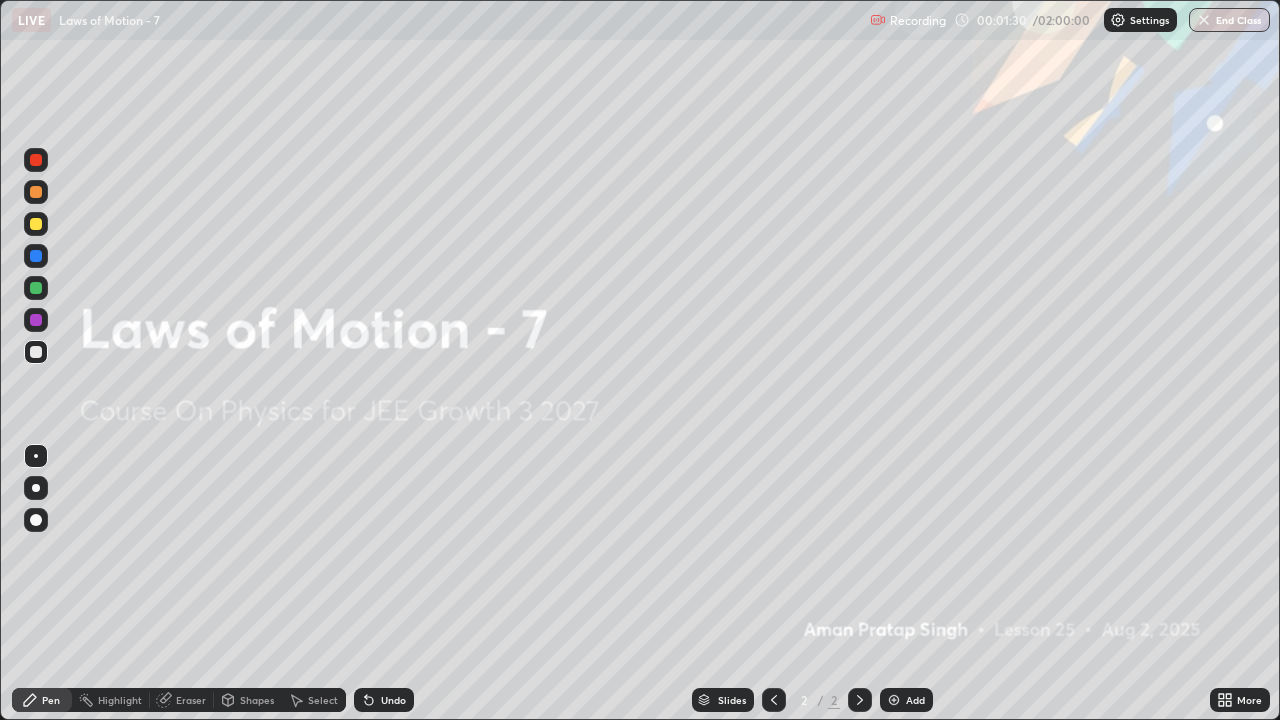 click on "Slides 2 / 2 Add" at bounding box center (812, 700) 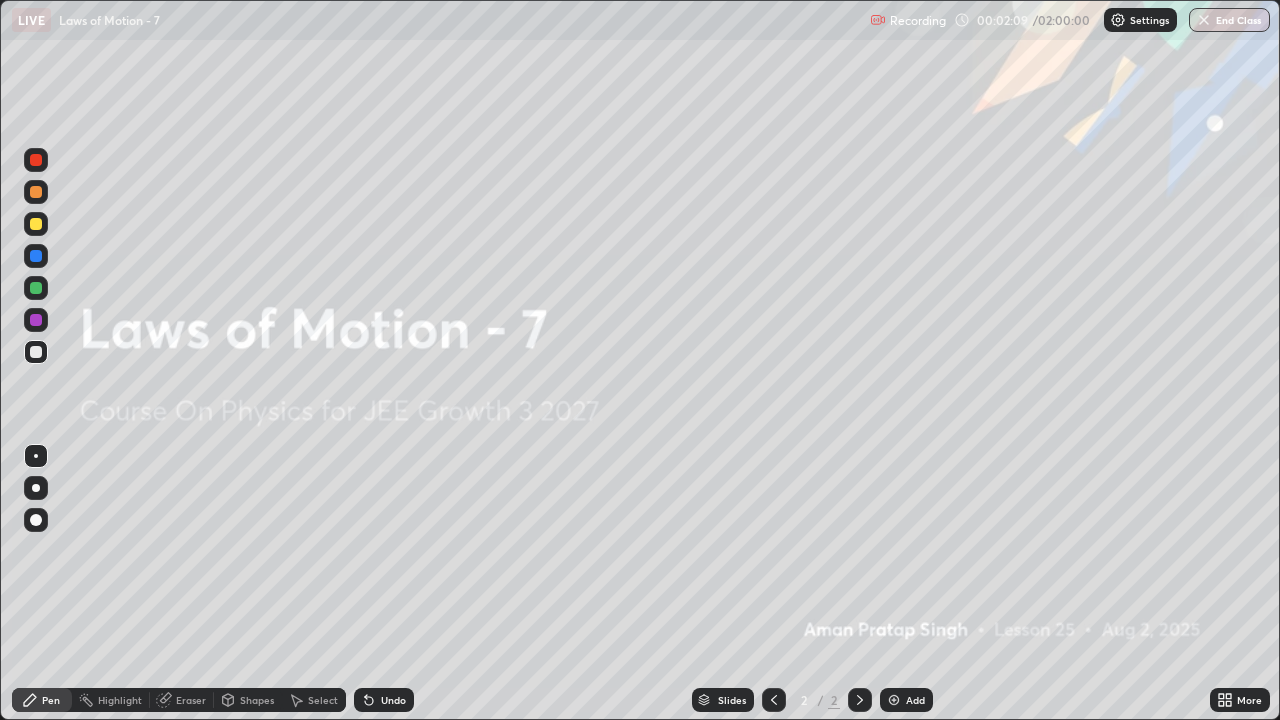 click on "Slides 2 / 2 Add" at bounding box center [812, 700] 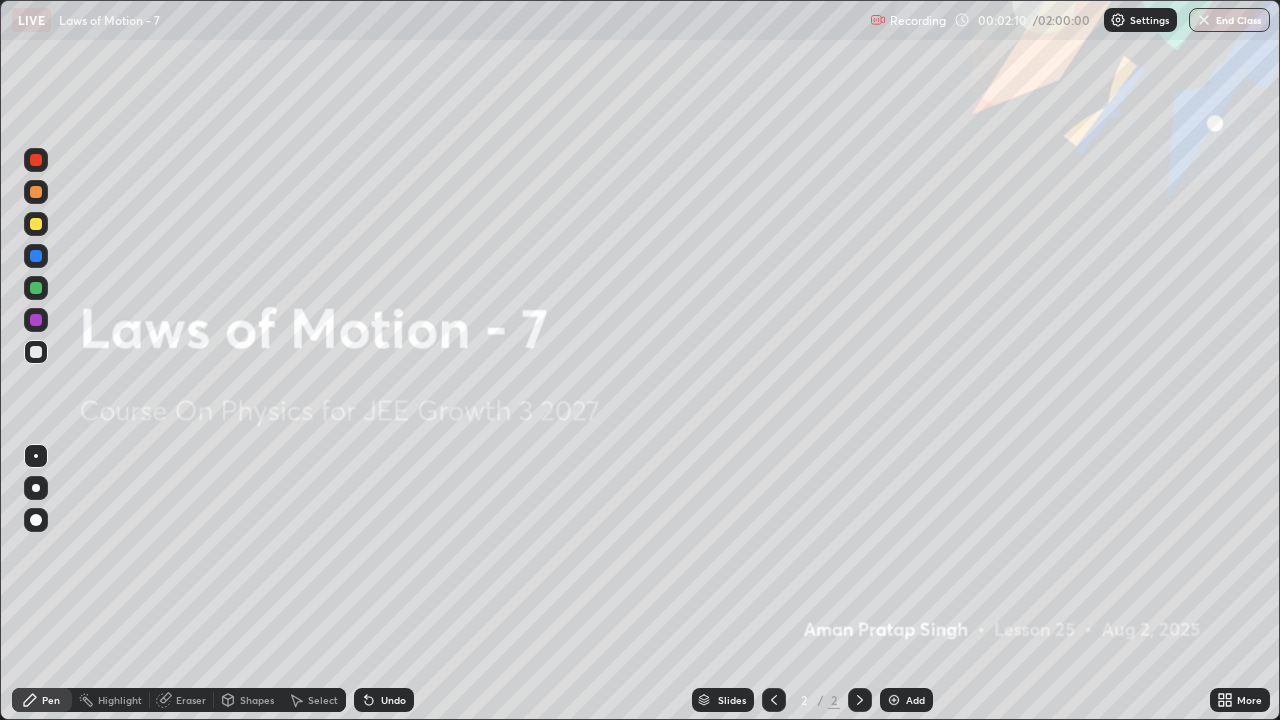 click on "Slides 2 / 2 Add" at bounding box center [812, 700] 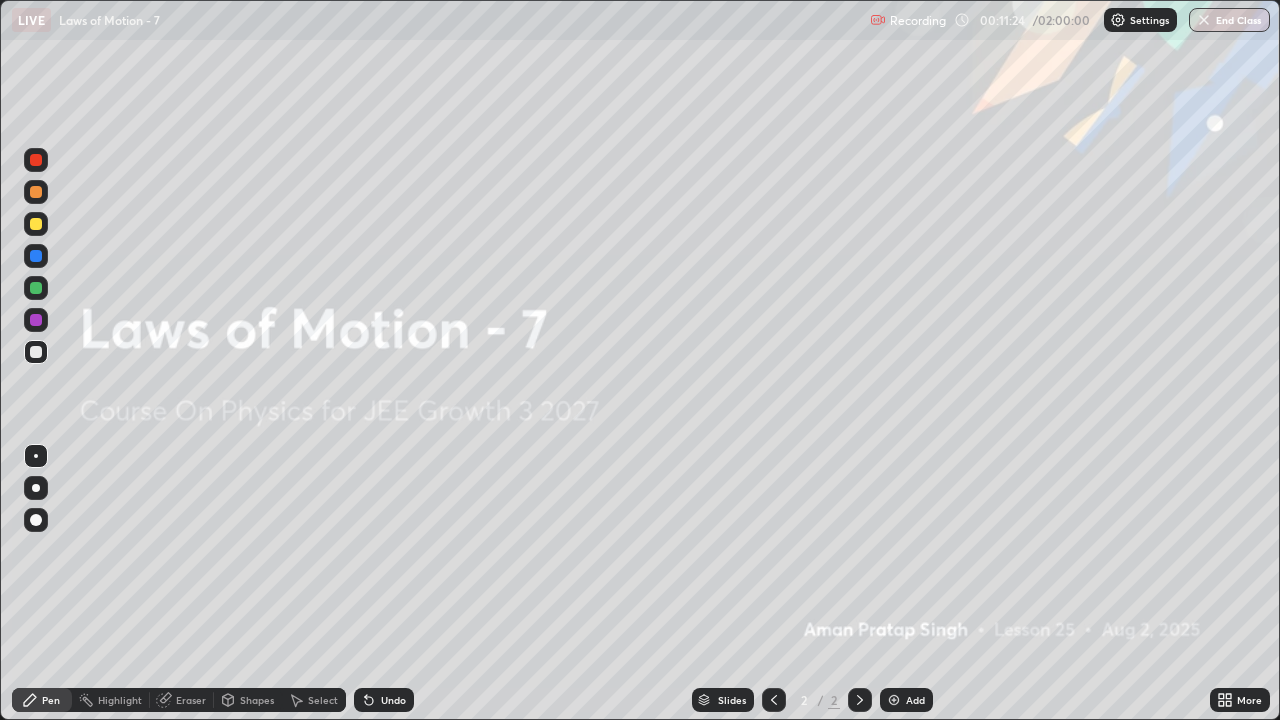 click on "Add" at bounding box center (906, 700) 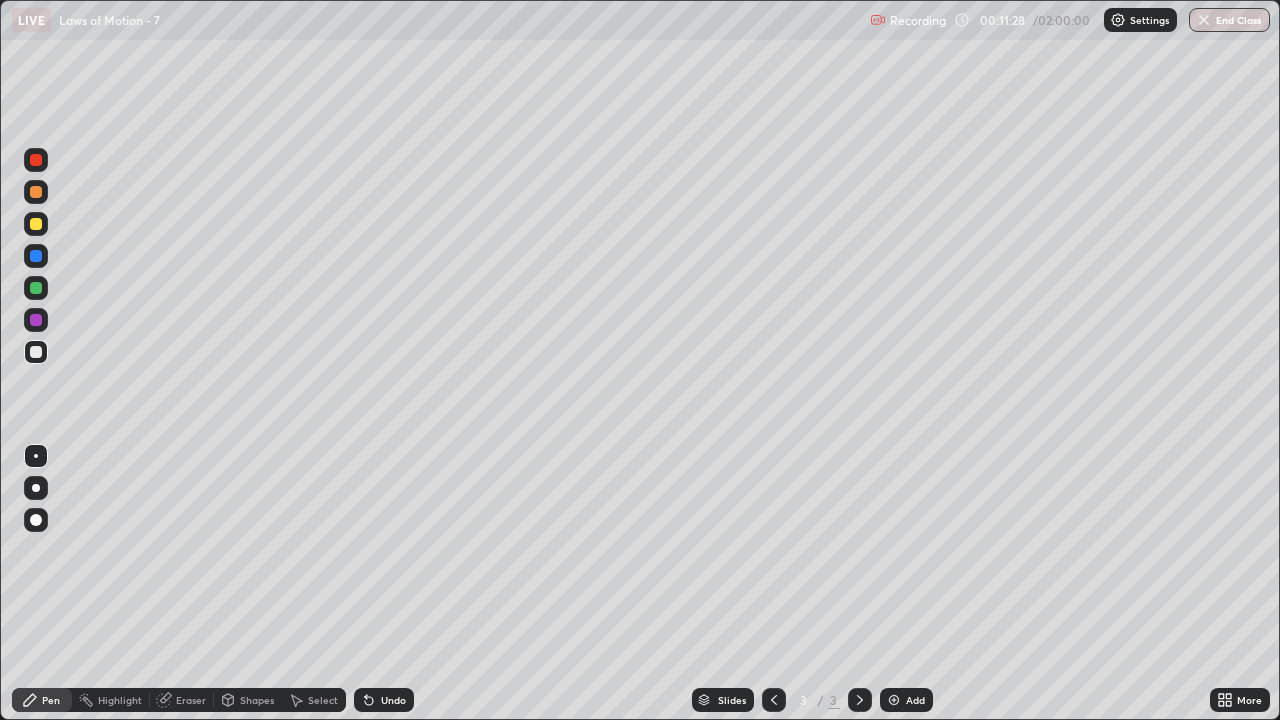 click at bounding box center [36, 488] 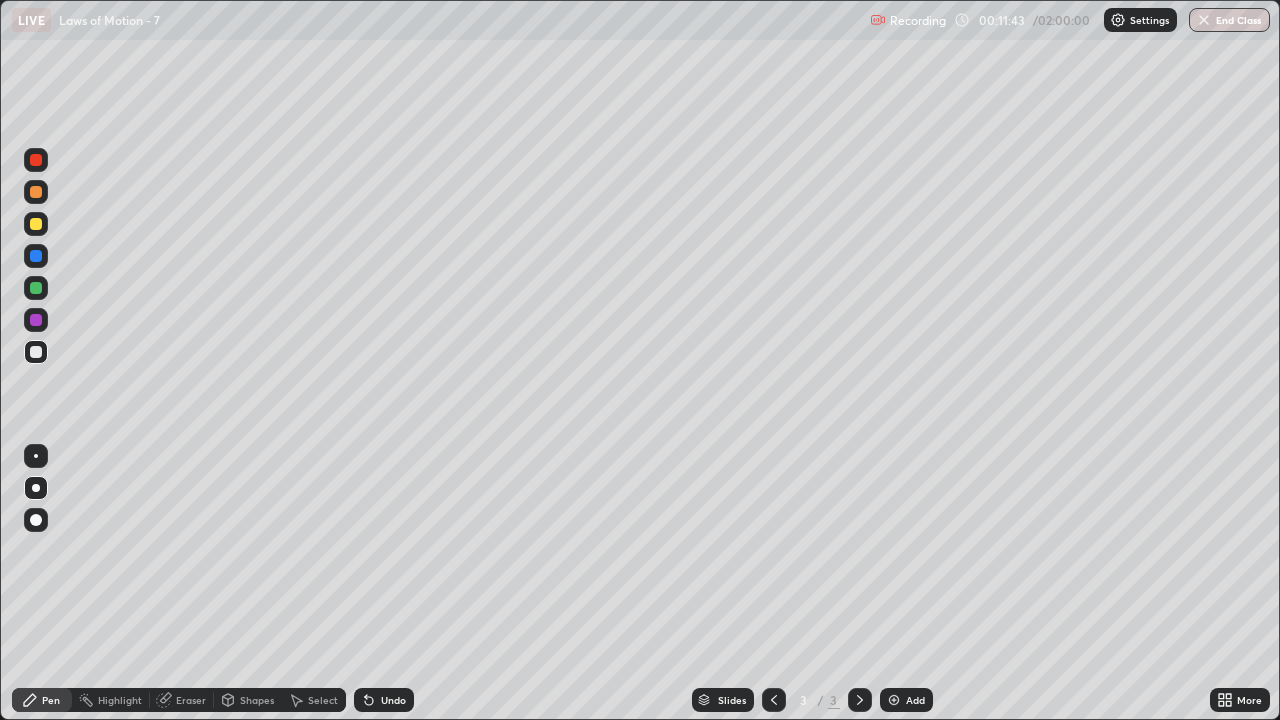 click at bounding box center (36, 224) 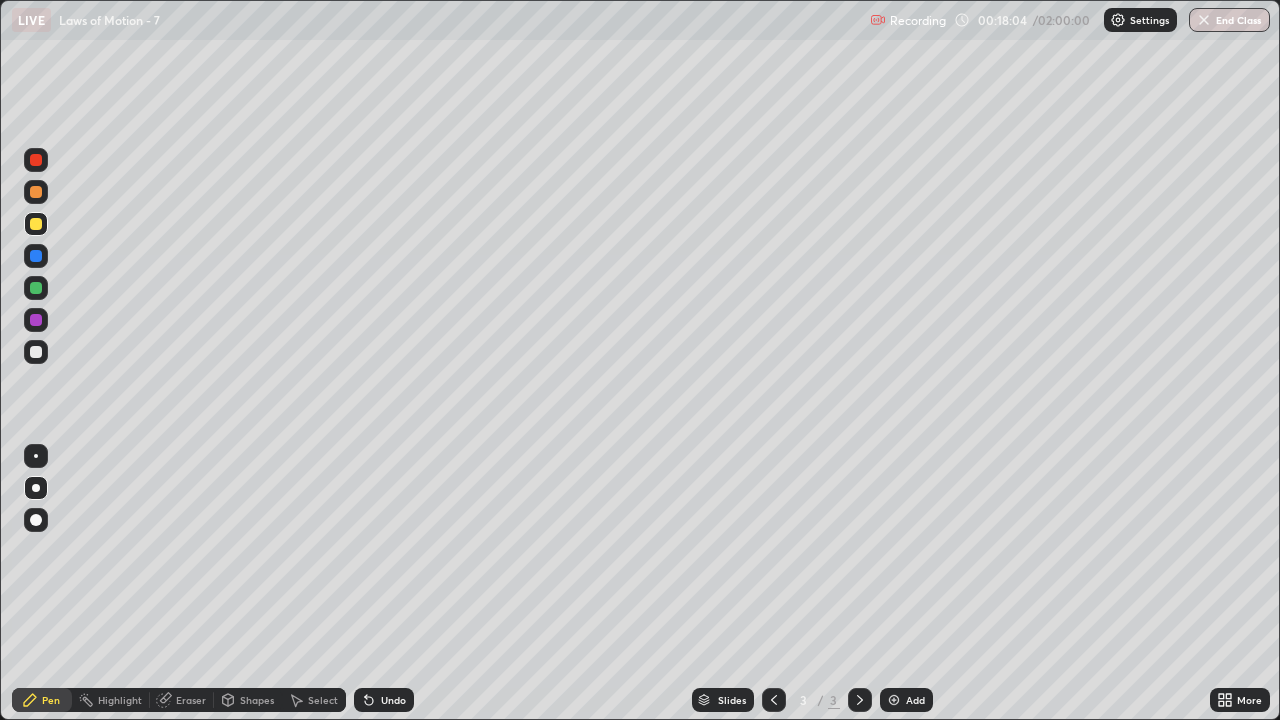 click on "Add" at bounding box center [906, 700] 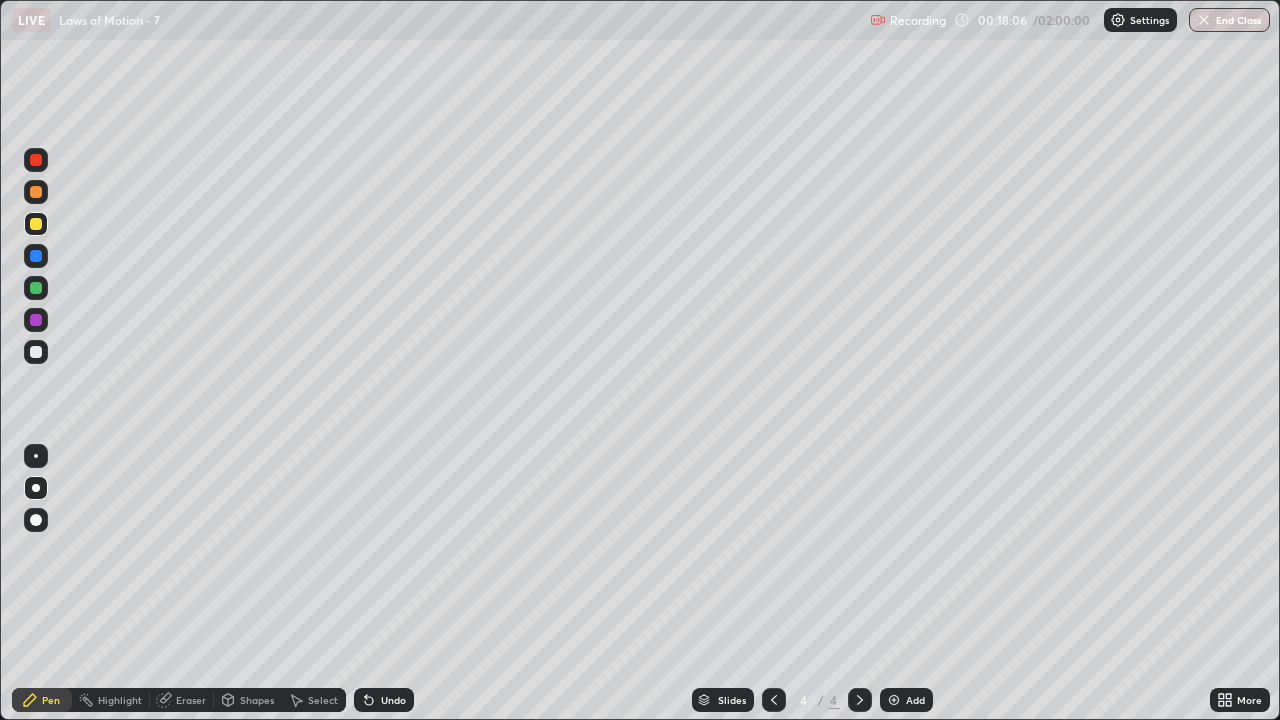 click at bounding box center (36, 488) 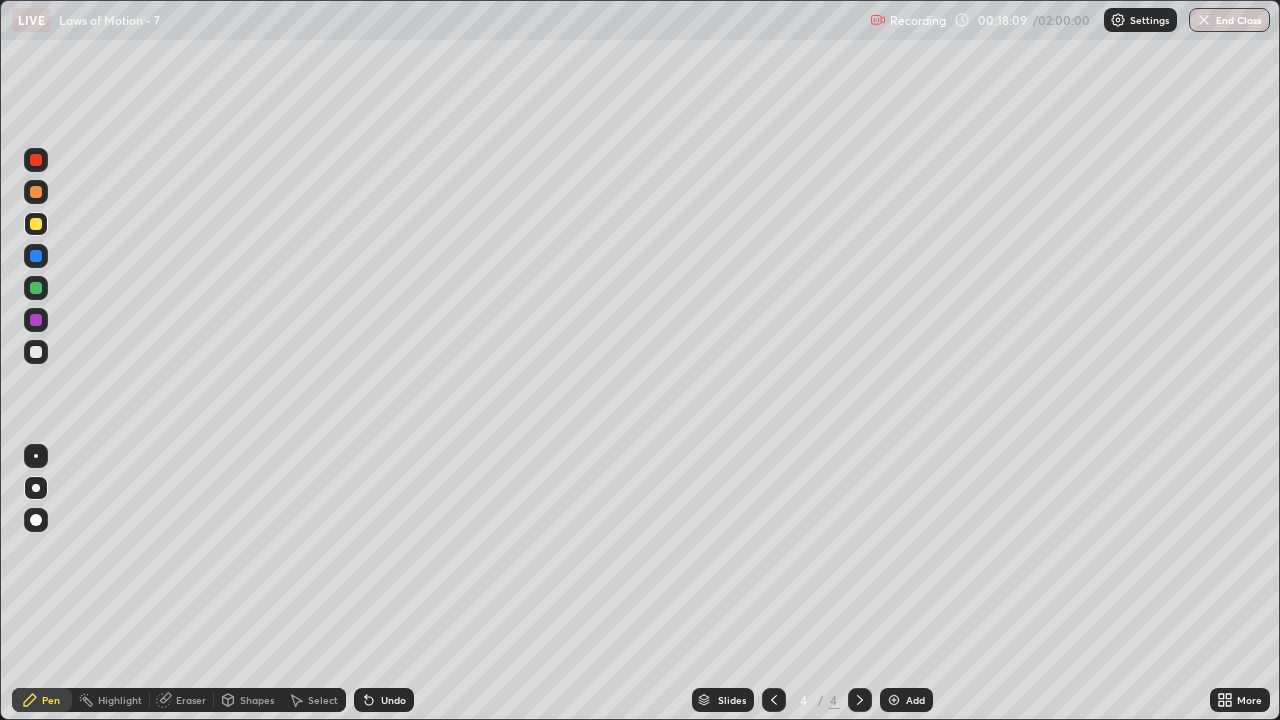 click at bounding box center (36, 352) 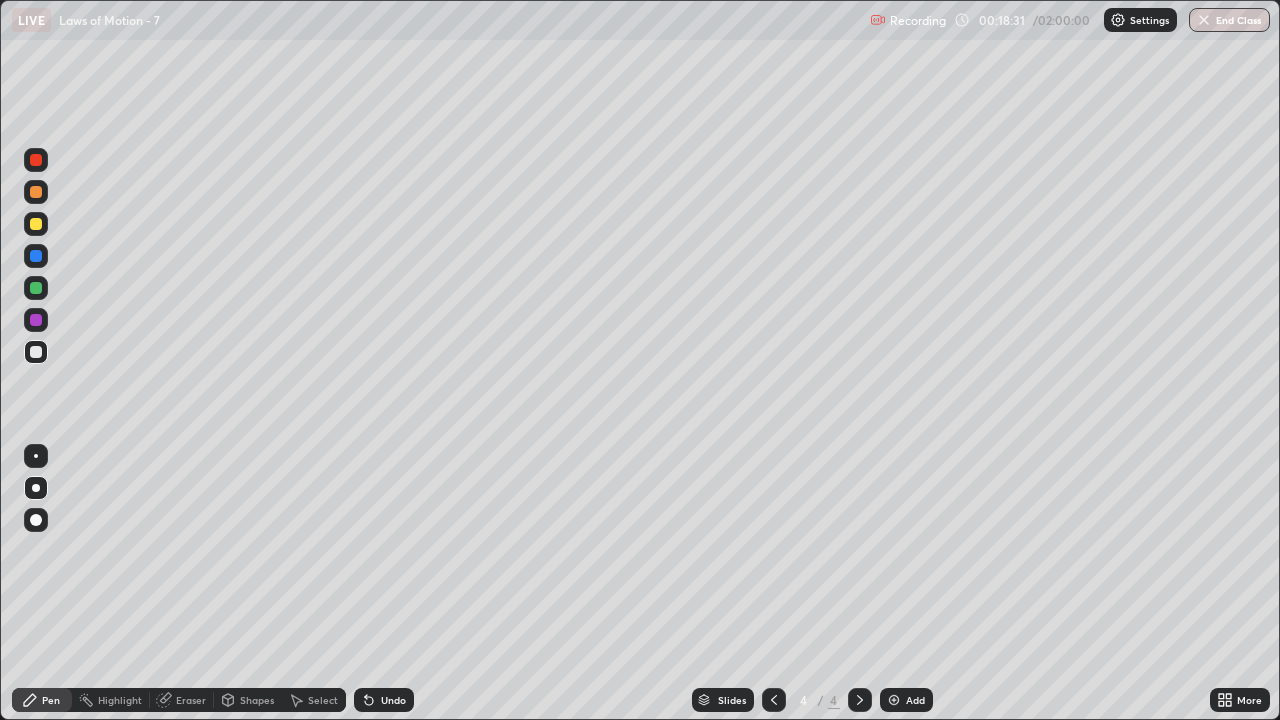 click at bounding box center (36, 224) 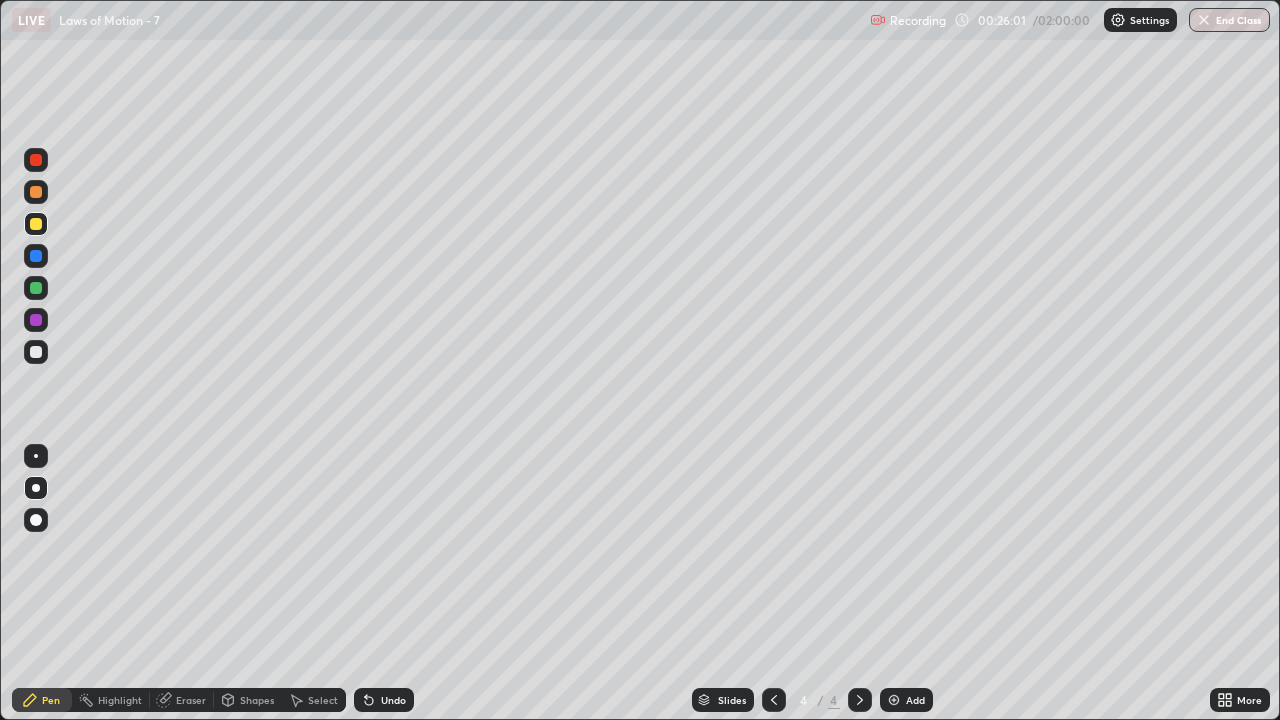click at bounding box center [36, 352] 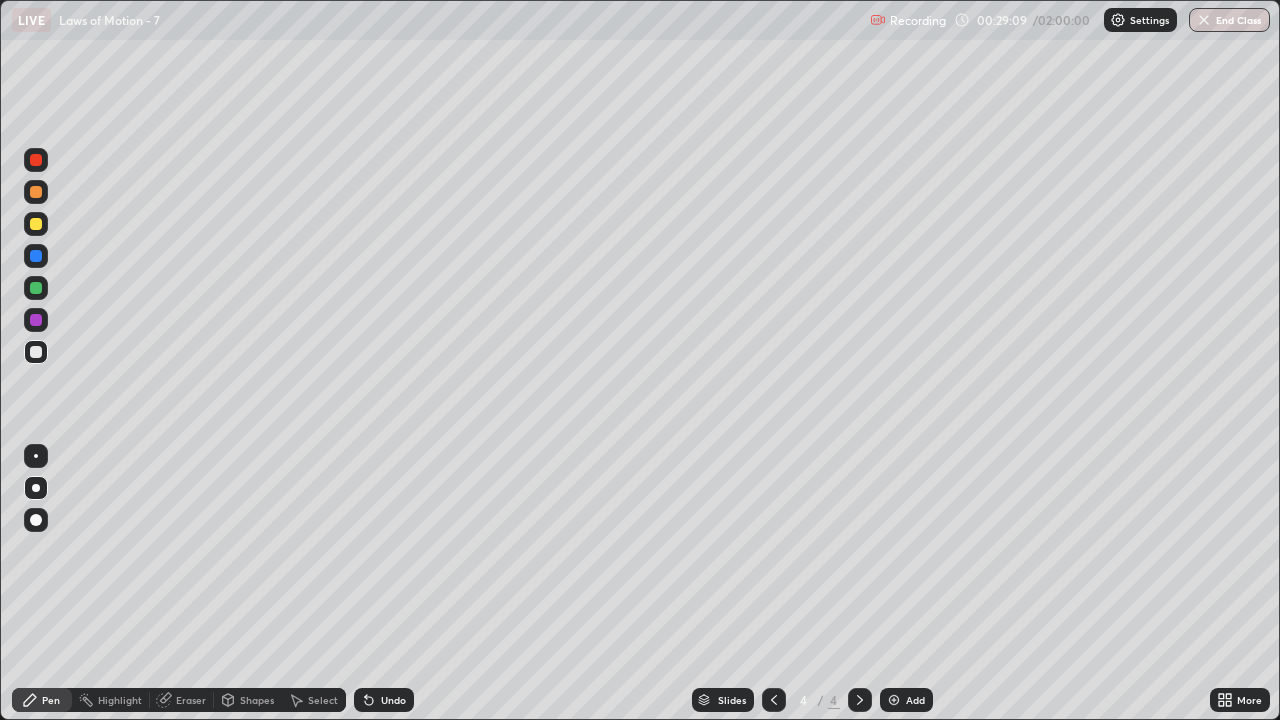 click 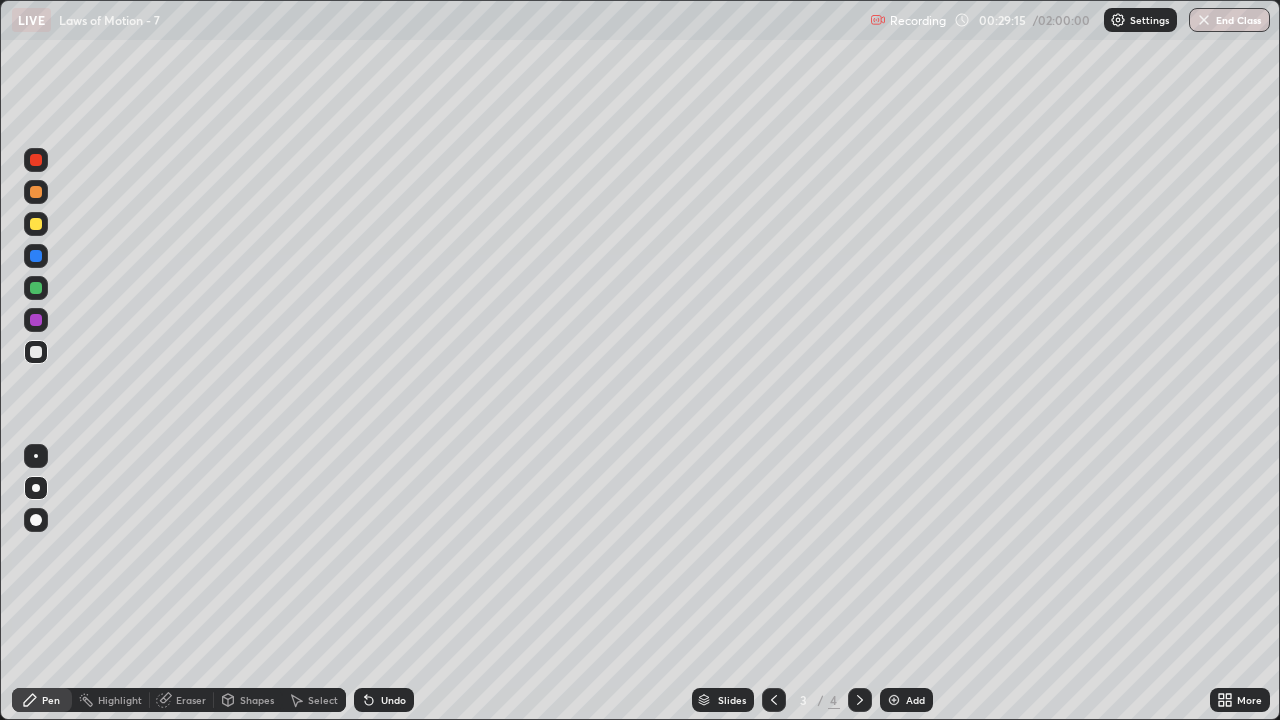 click 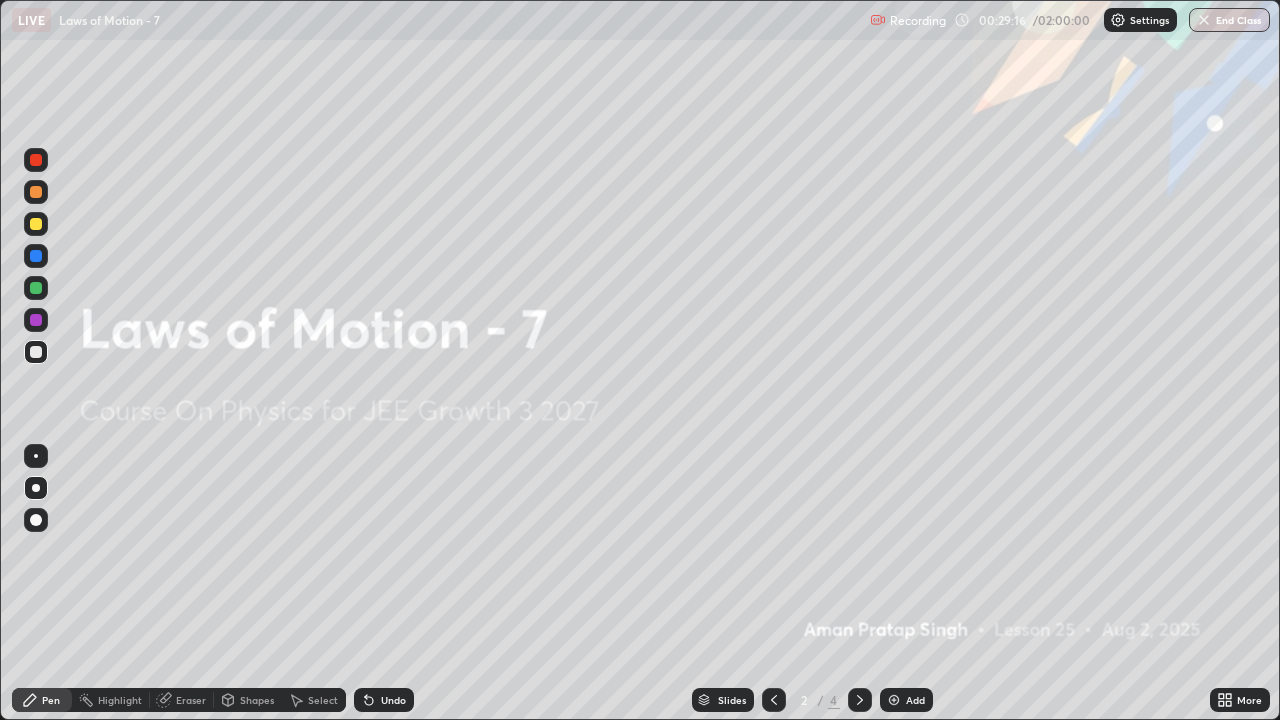 click 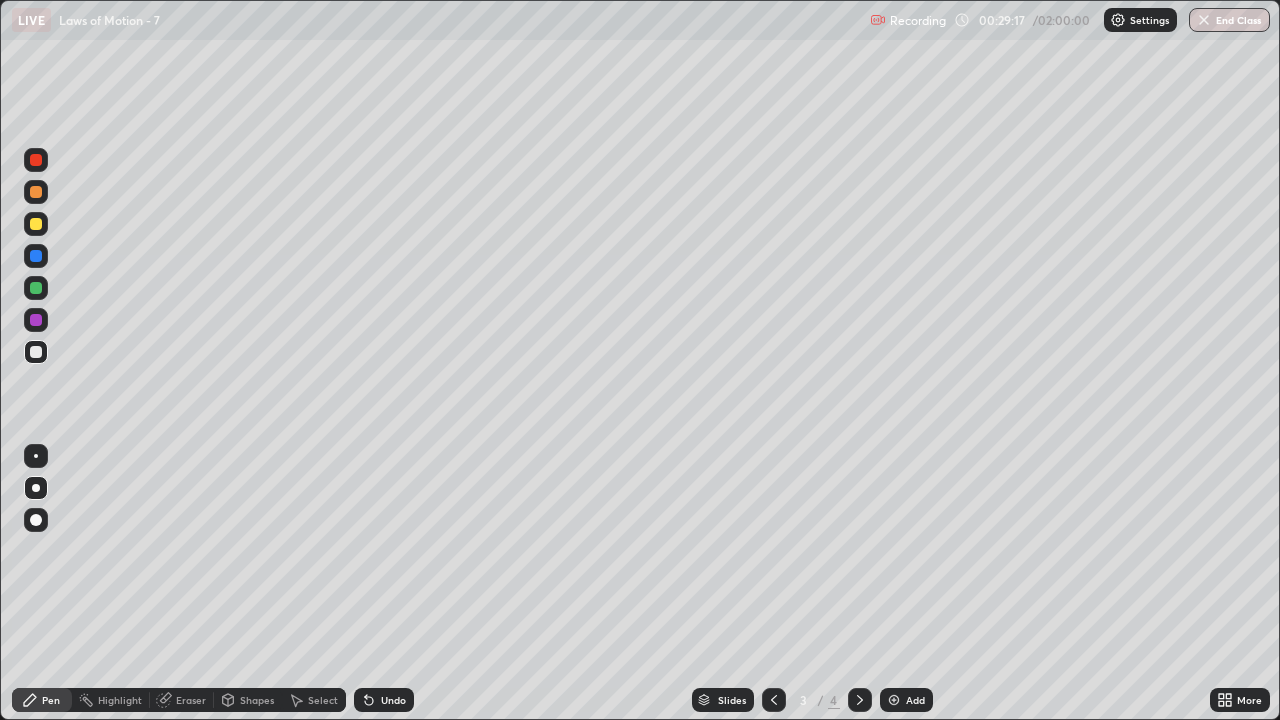 click 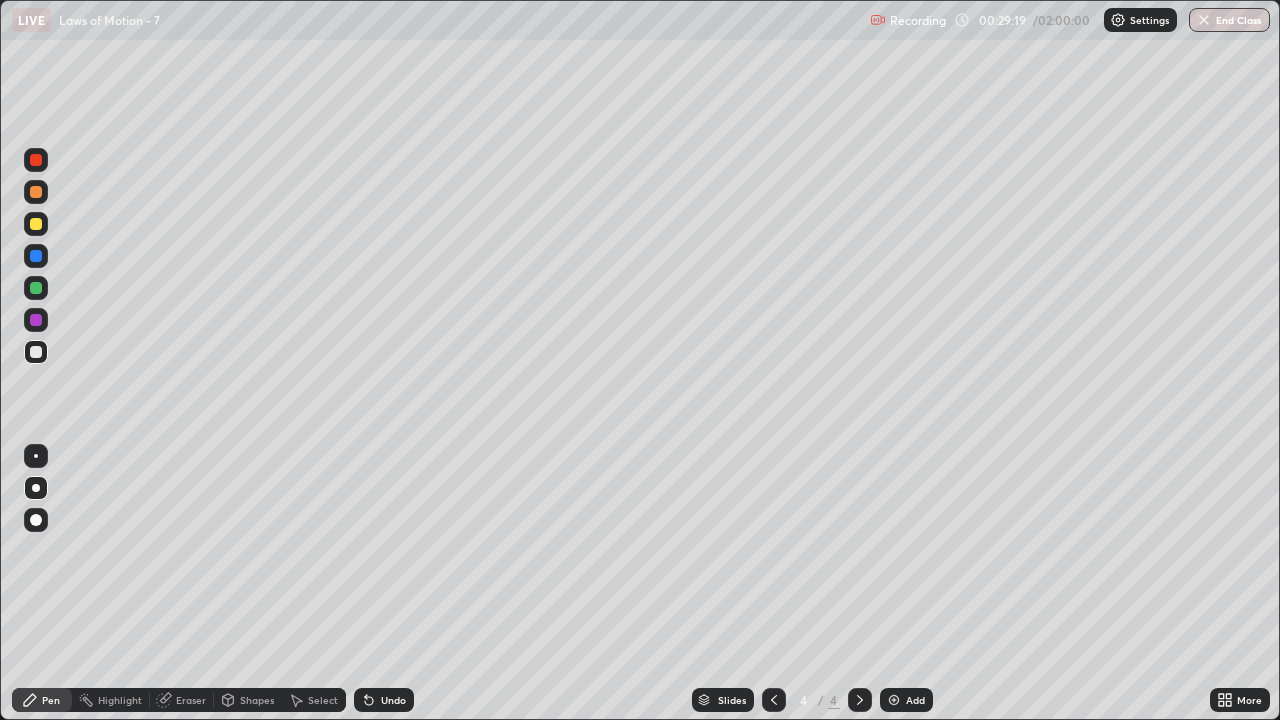 click 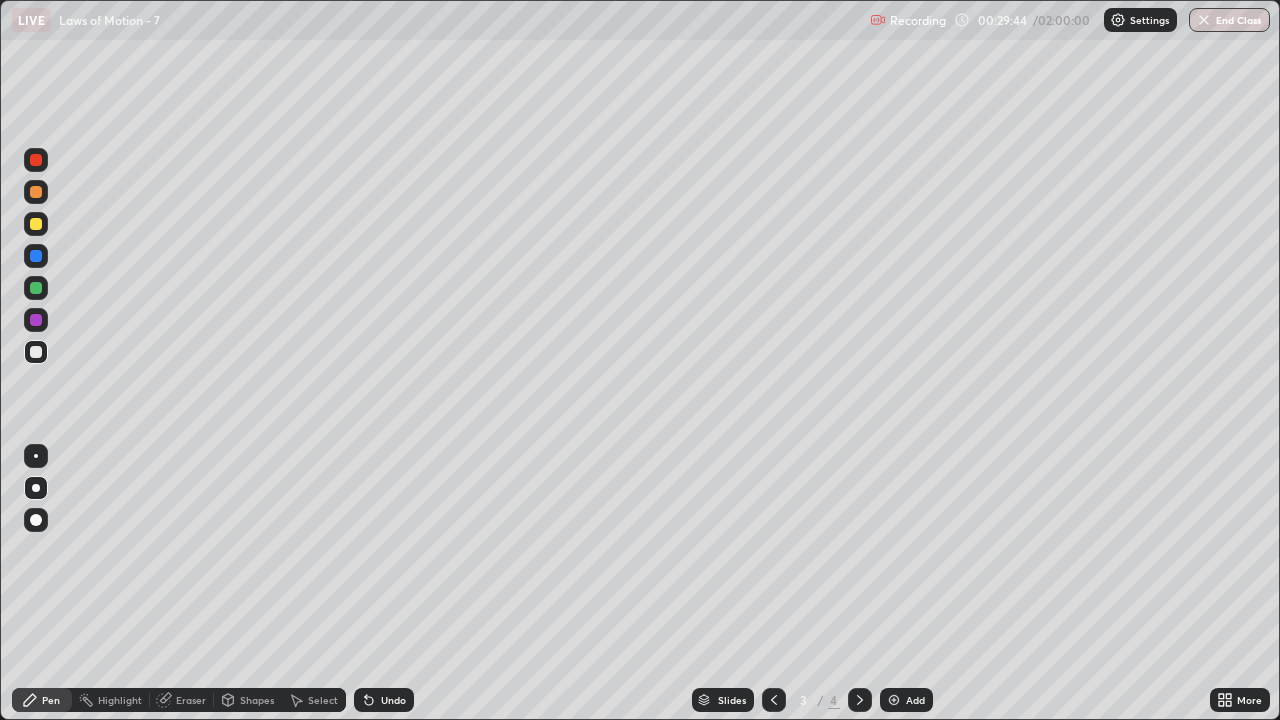 click 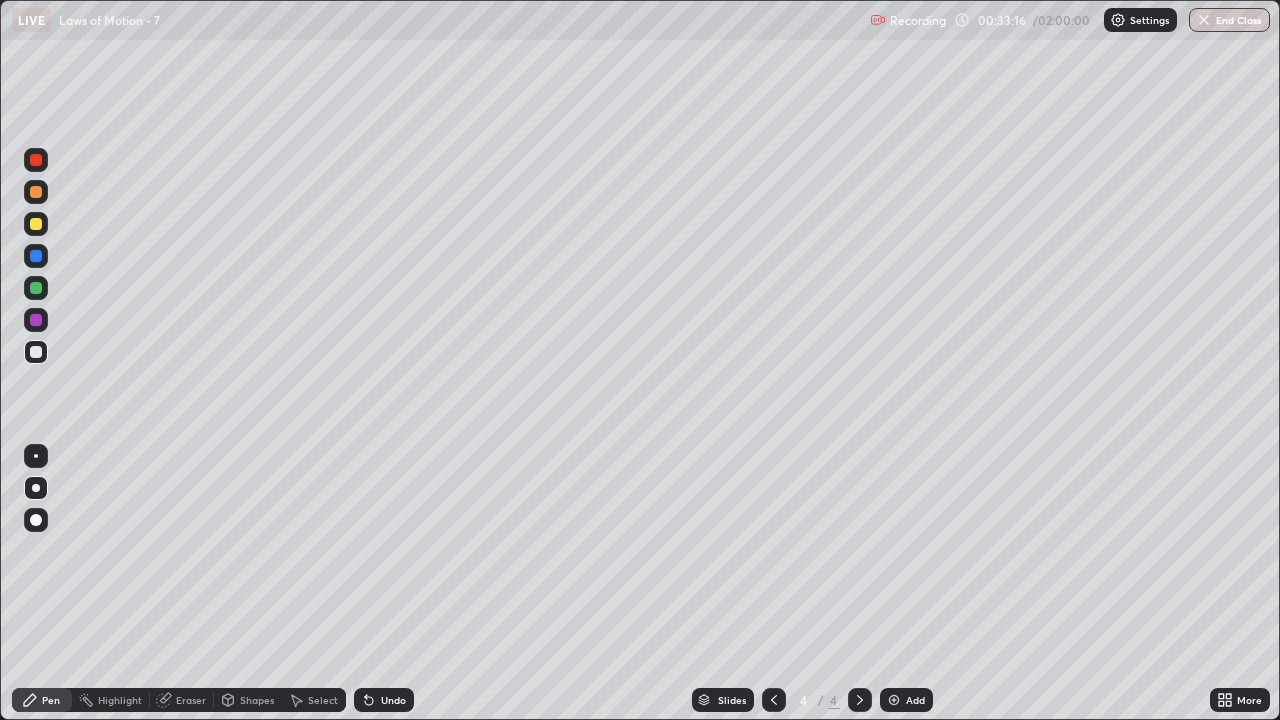 click 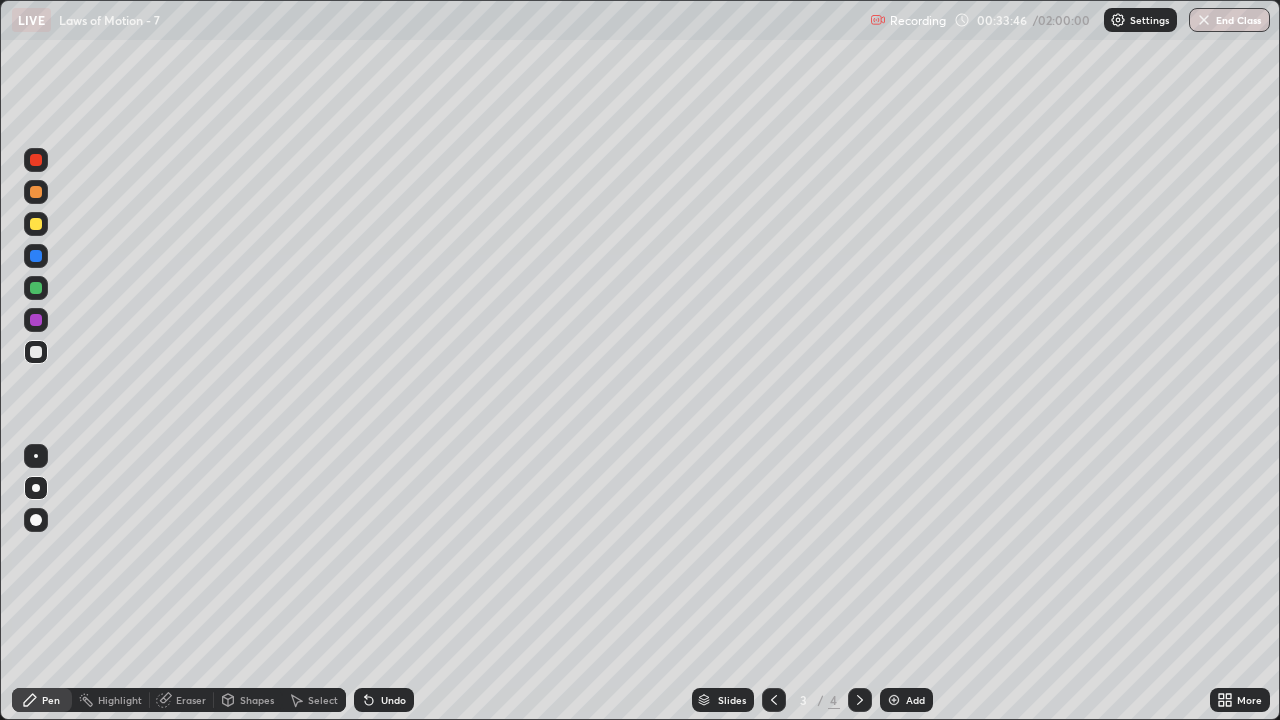 click 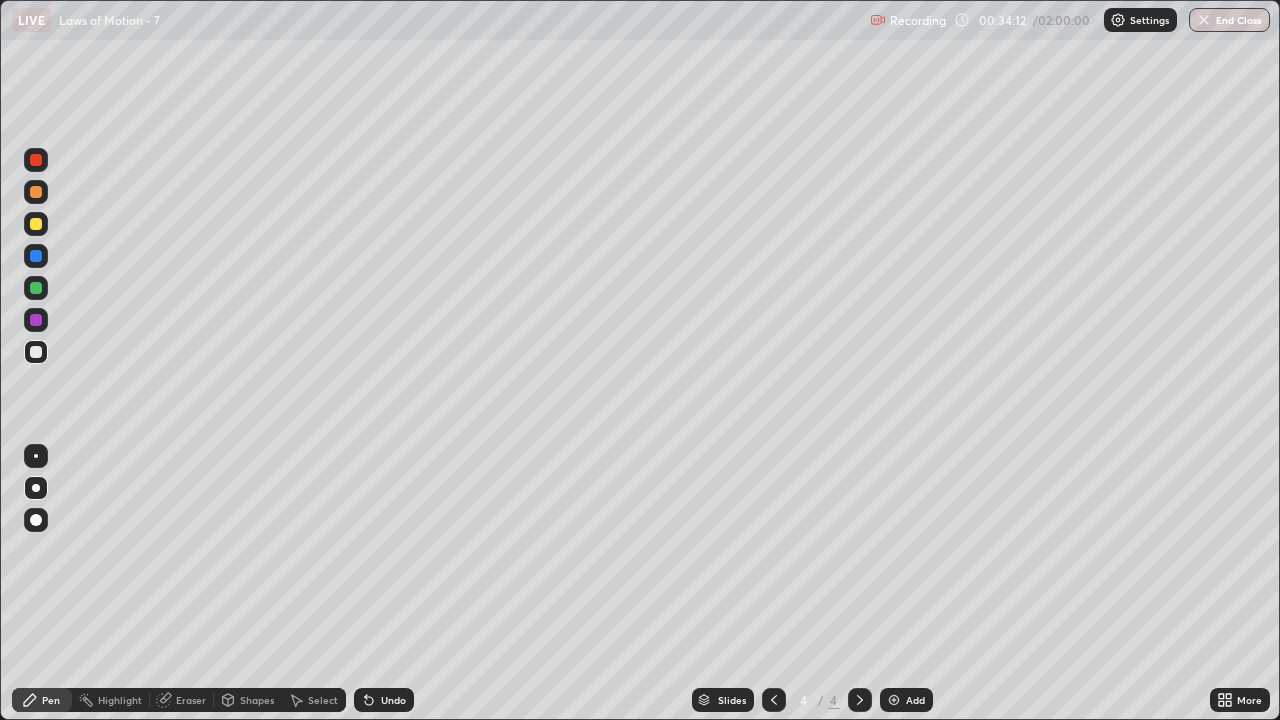 click 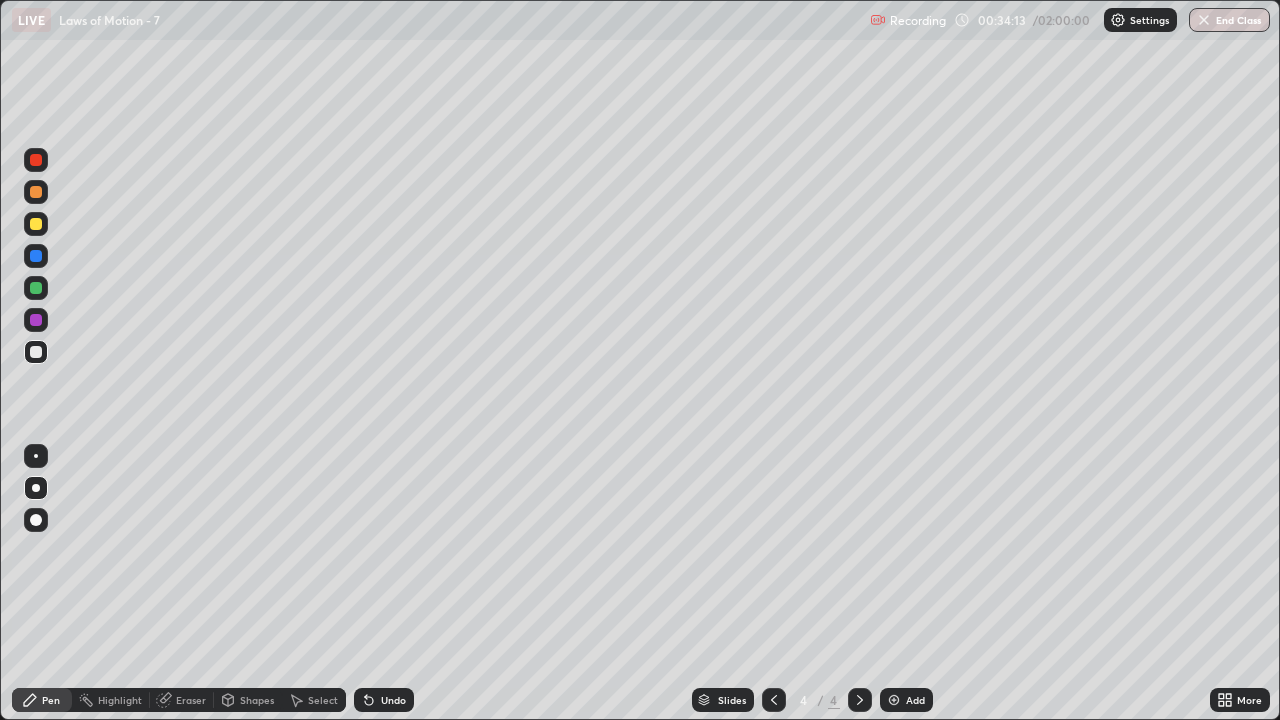 click 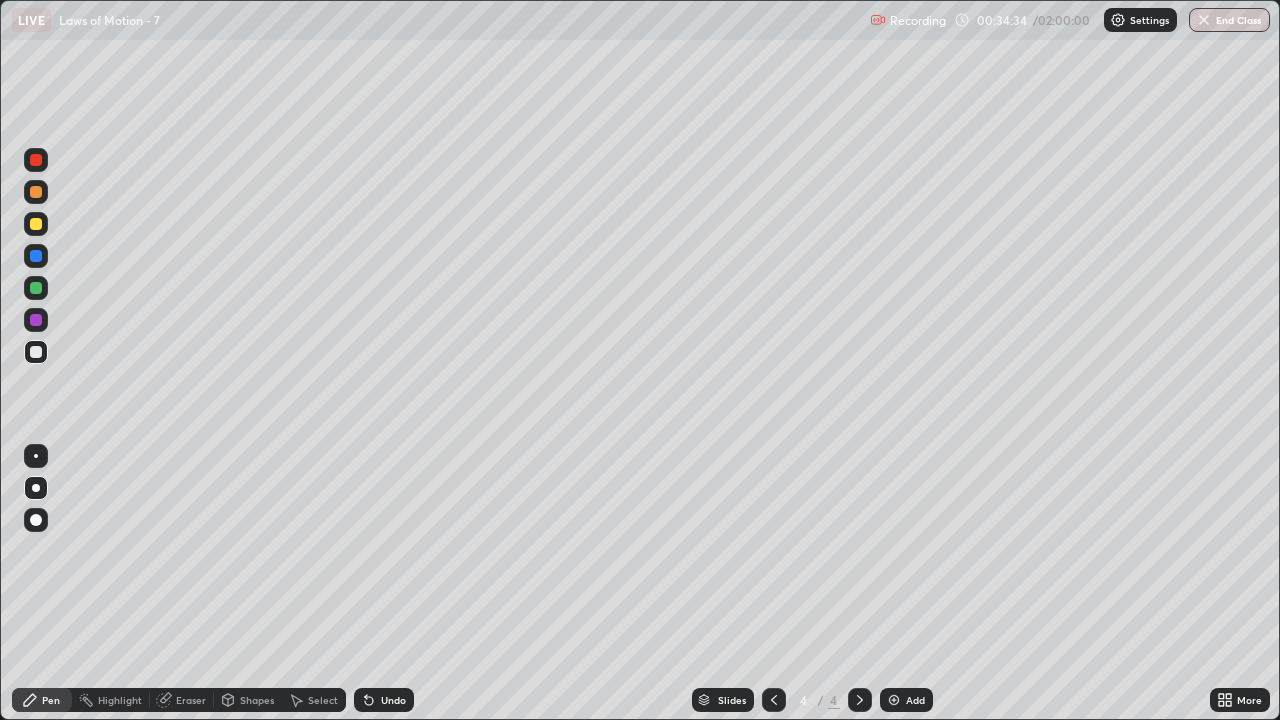 click 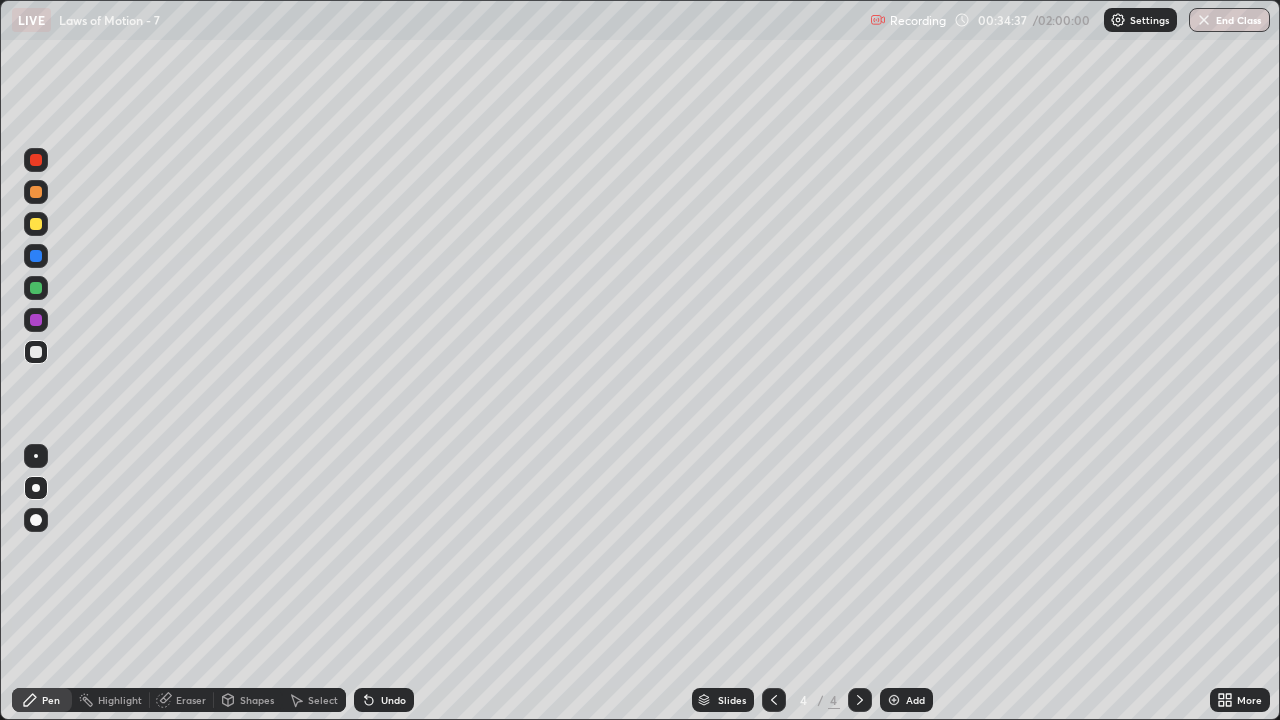 click on "Add" at bounding box center (906, 700) 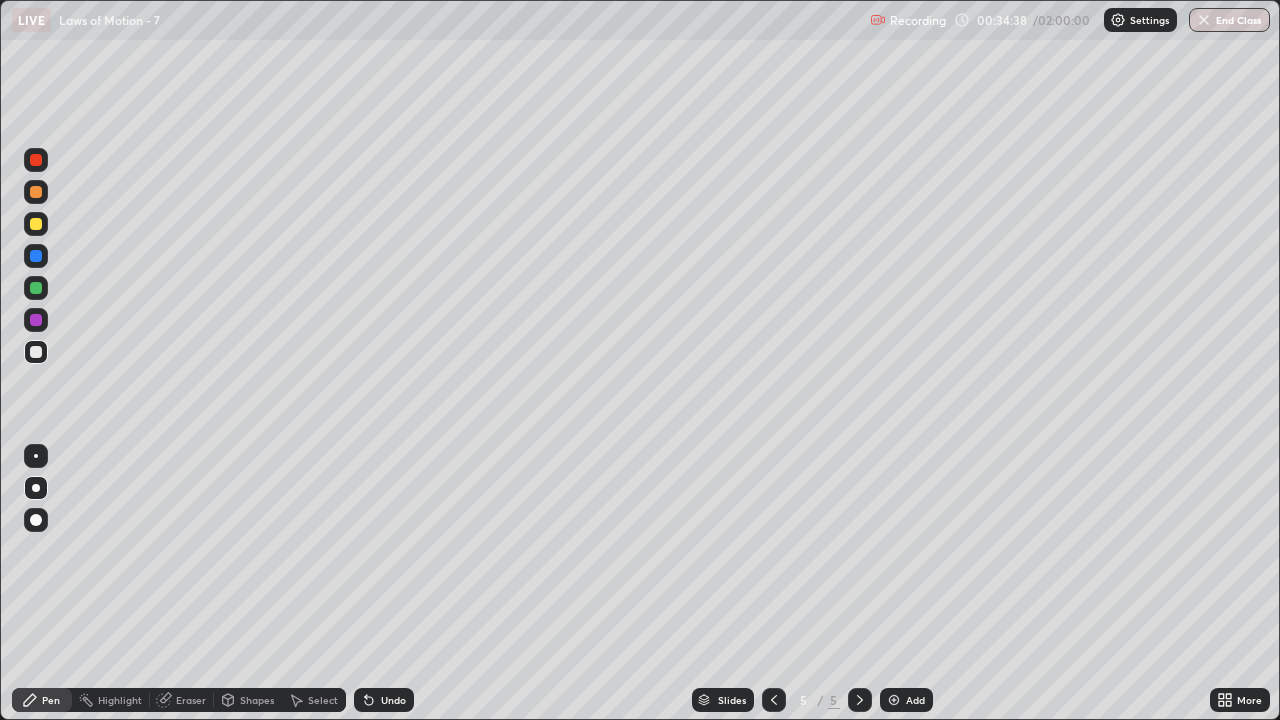 click at bounding box center (36, 352) 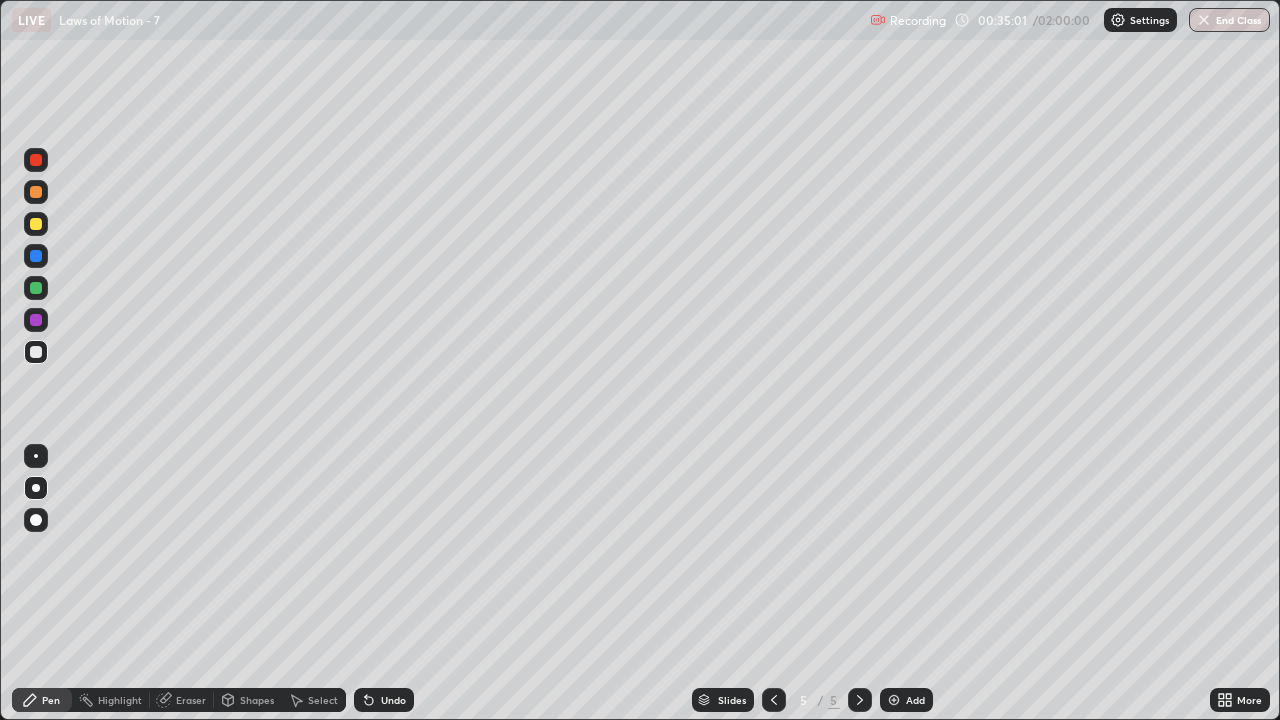 click at bounding box center [36, 224] 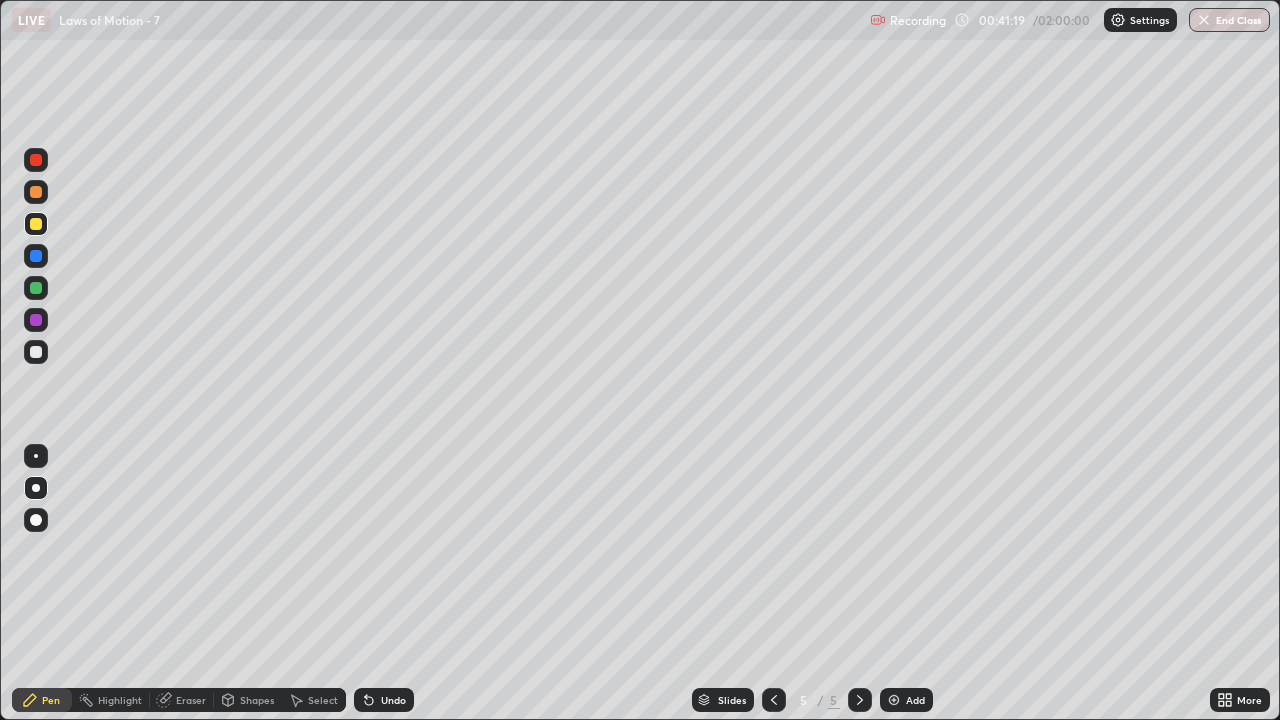 click at bounding box center [36, 288] 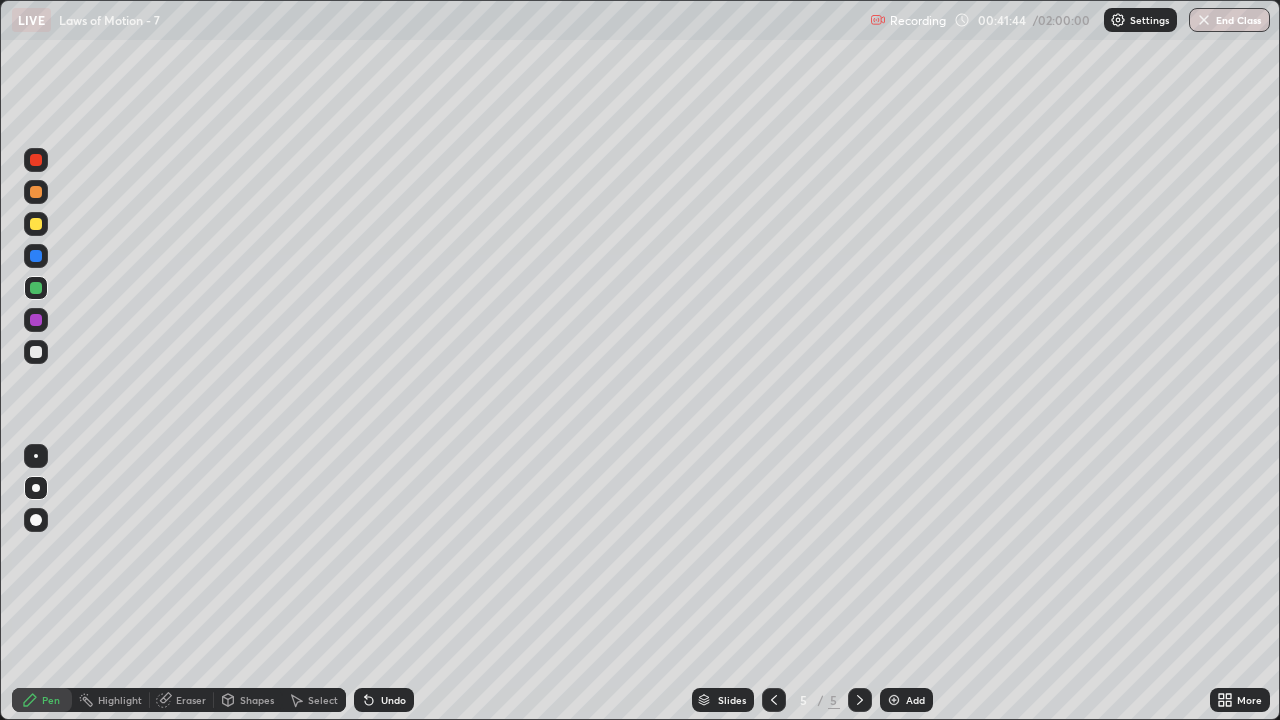 click 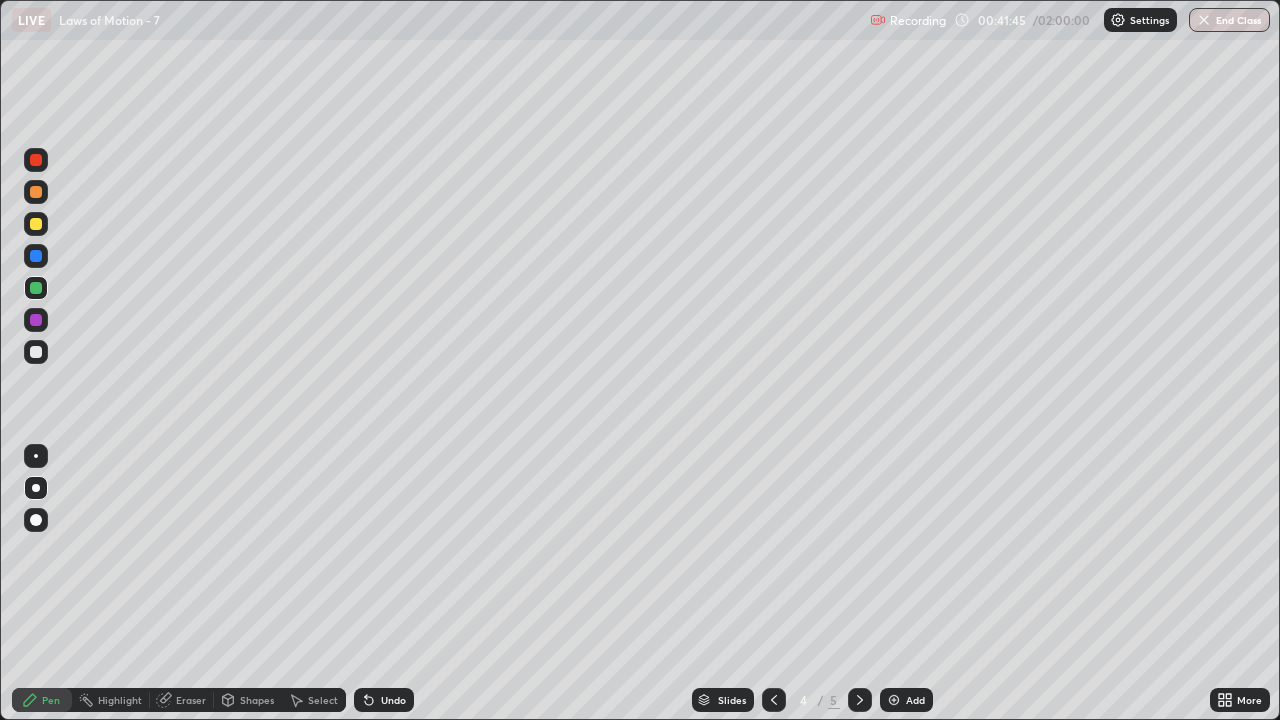 click 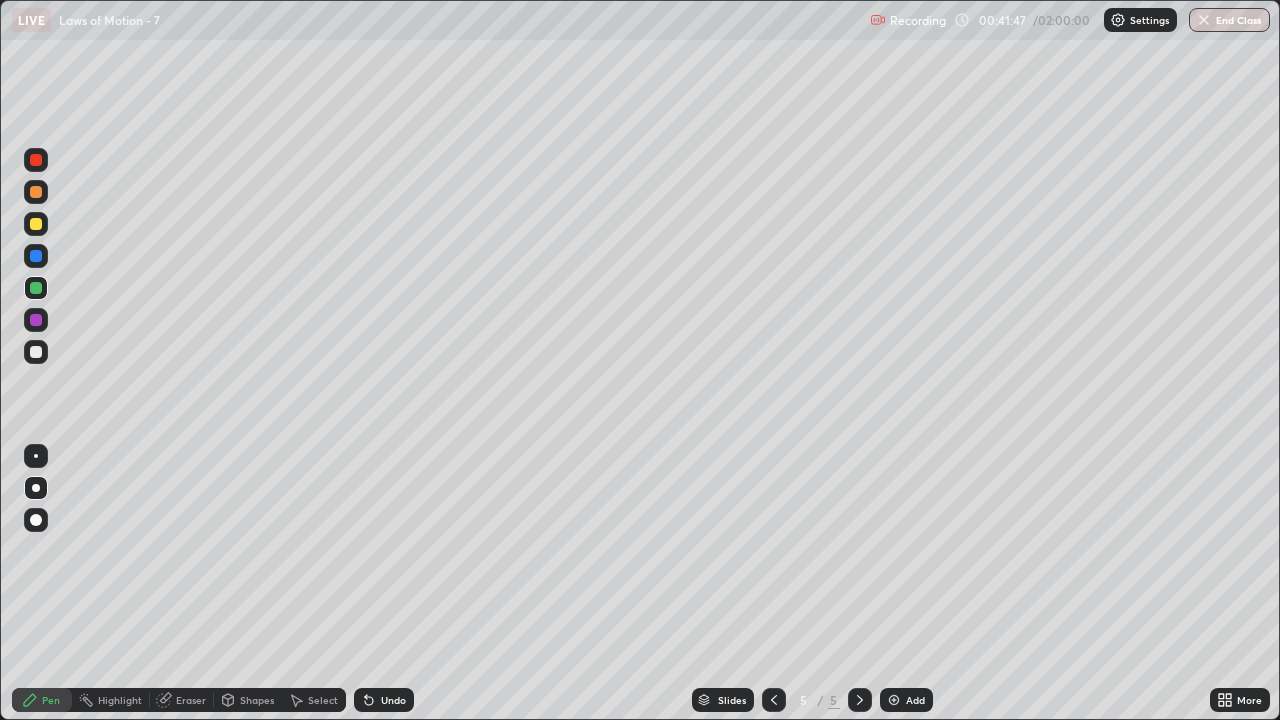 click on "Undo" at bounding box center [393, 700] 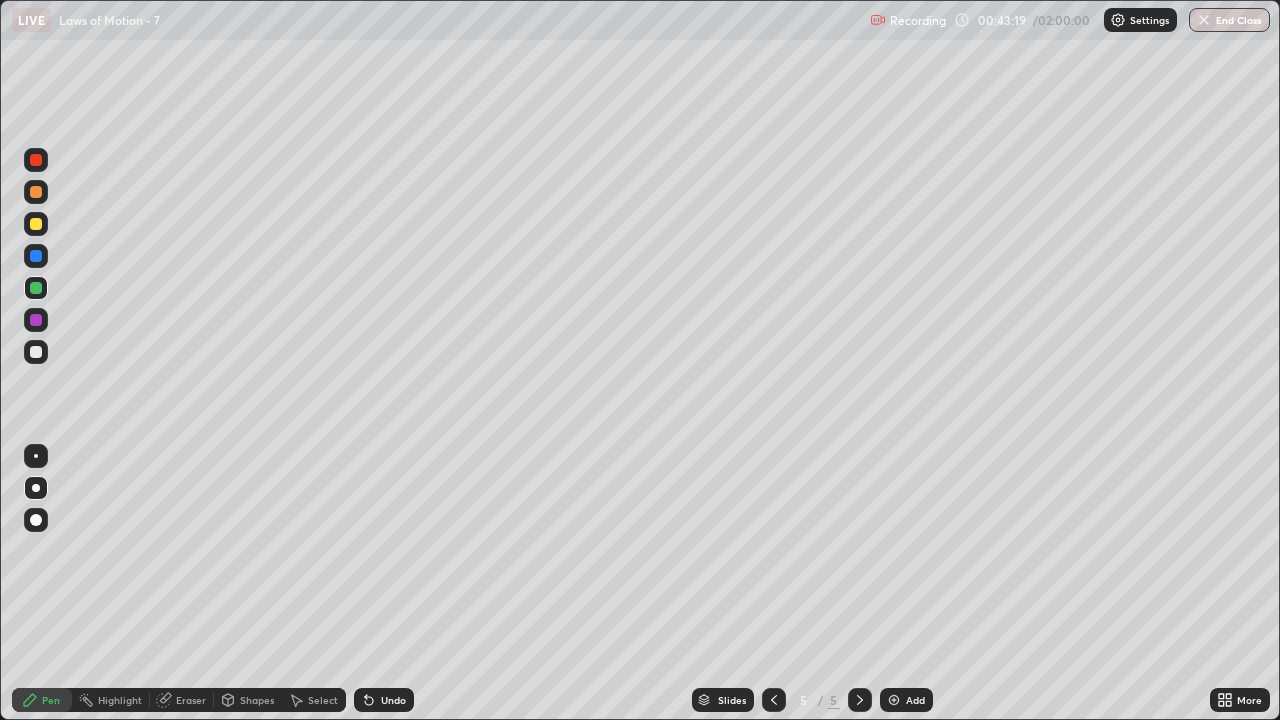 click 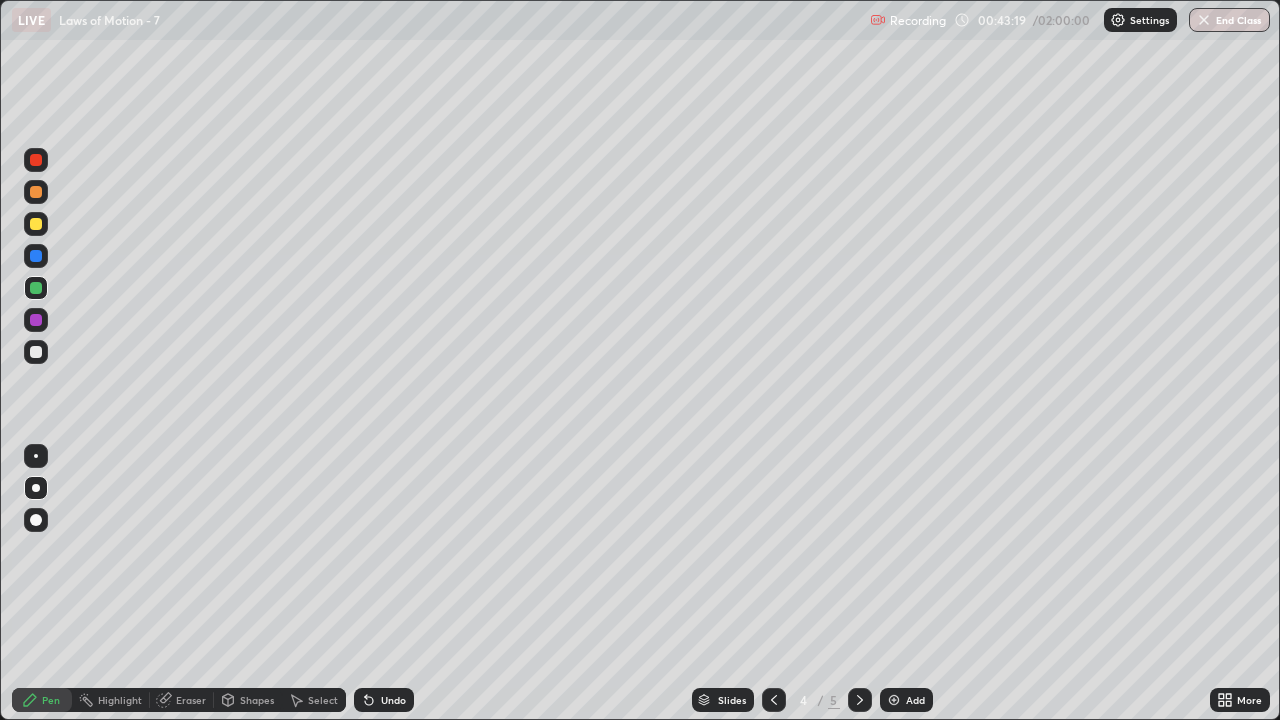 click 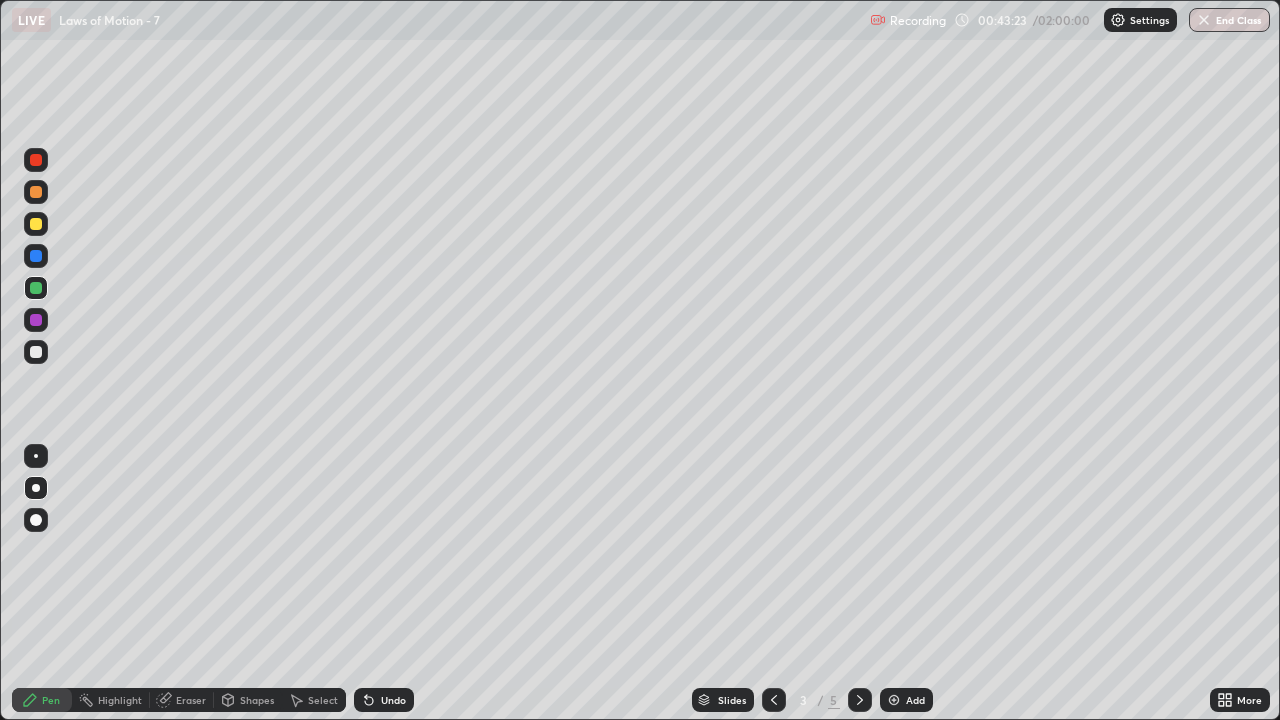 click 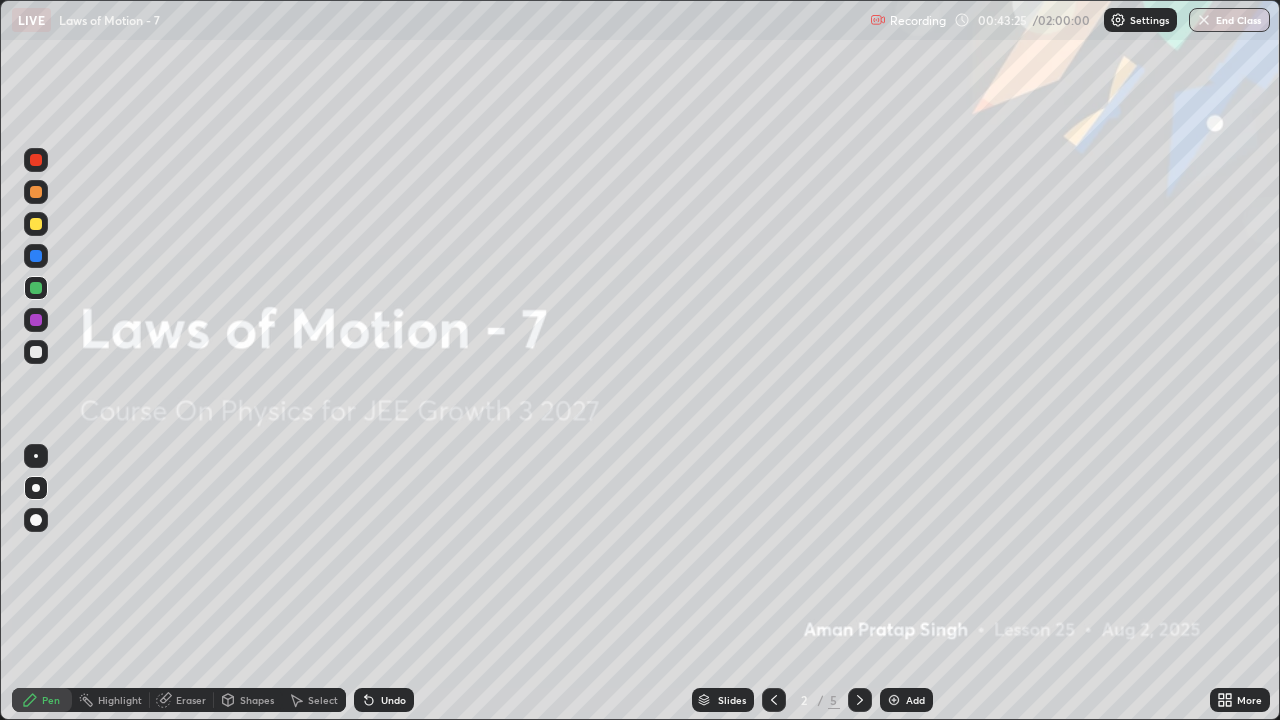 click 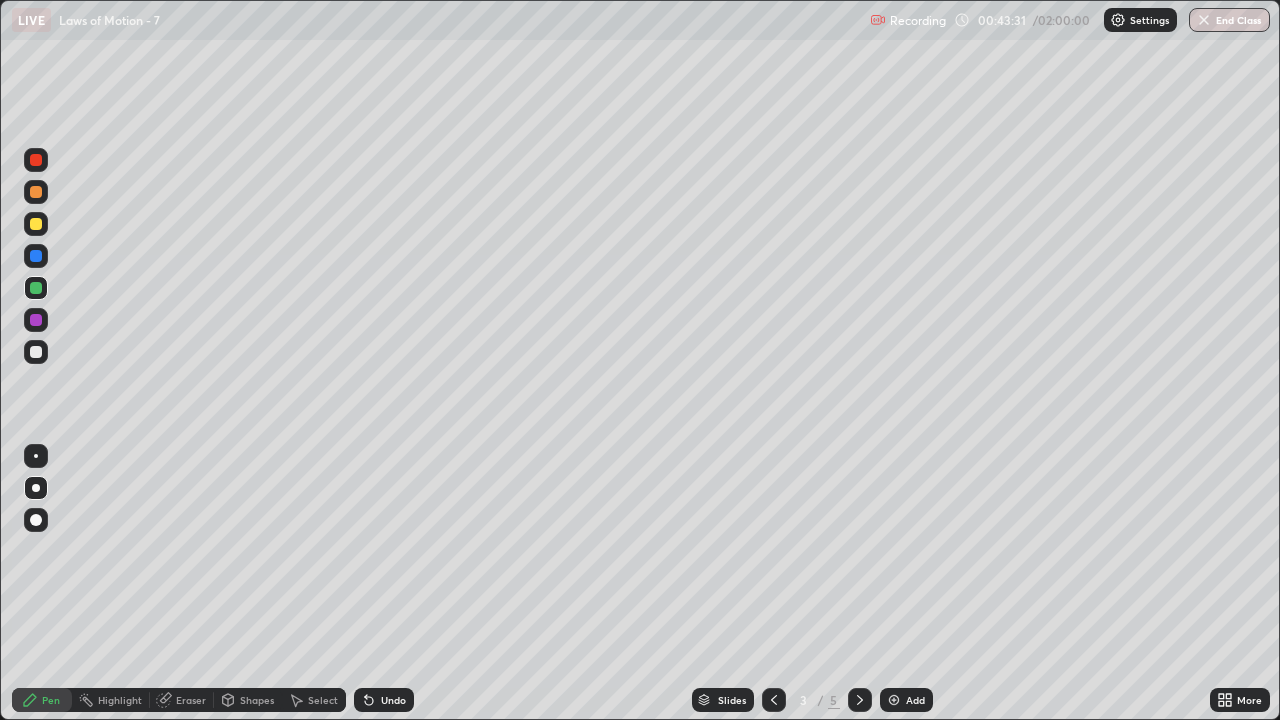 click 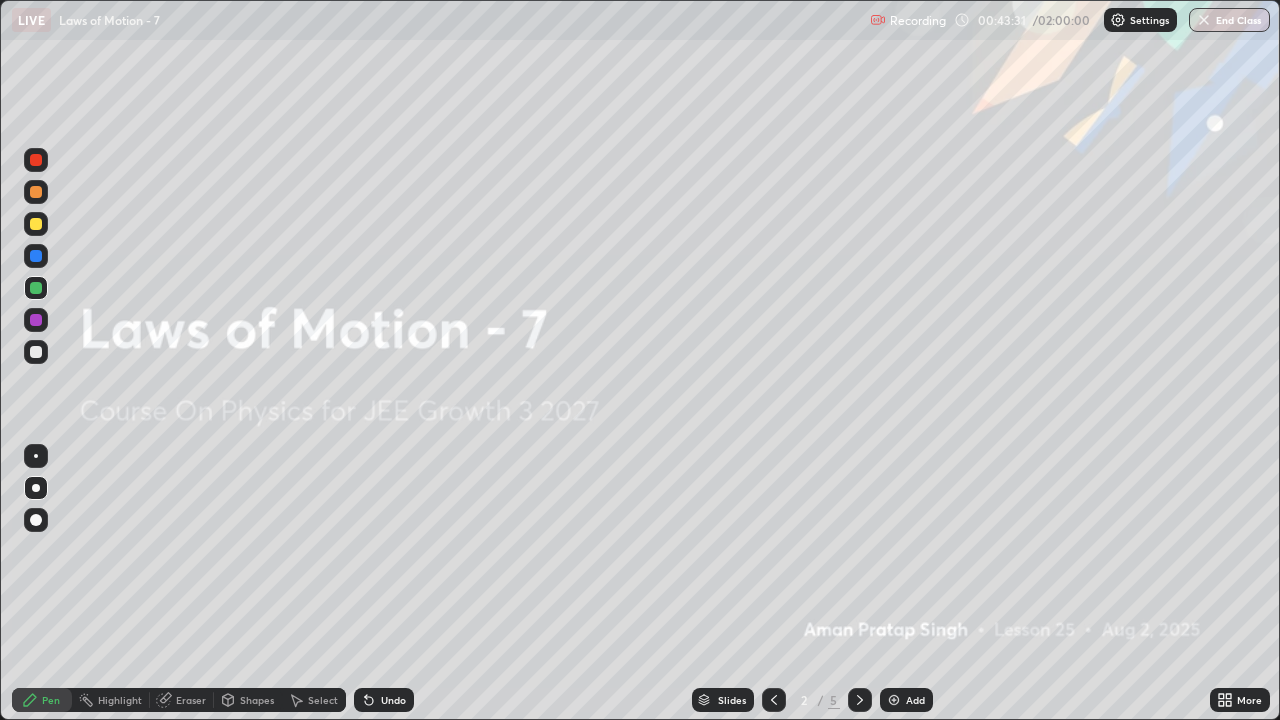 click 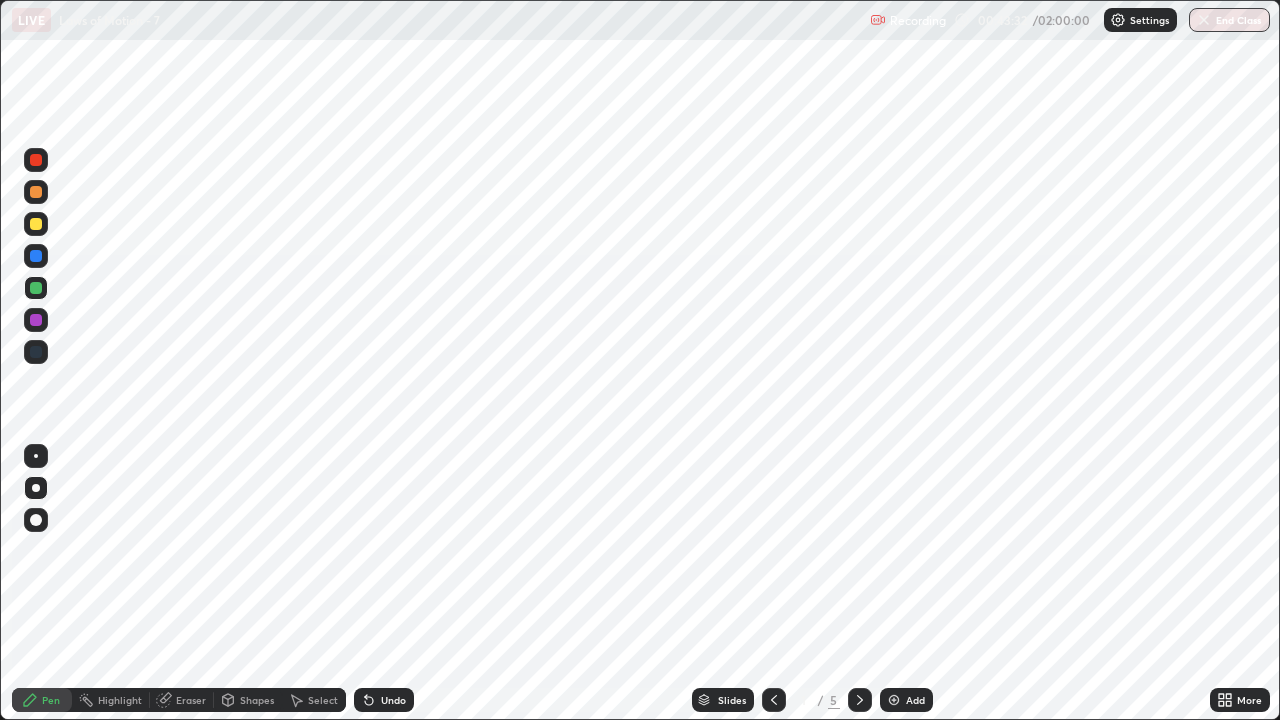 click at bounding box center [860, 700] 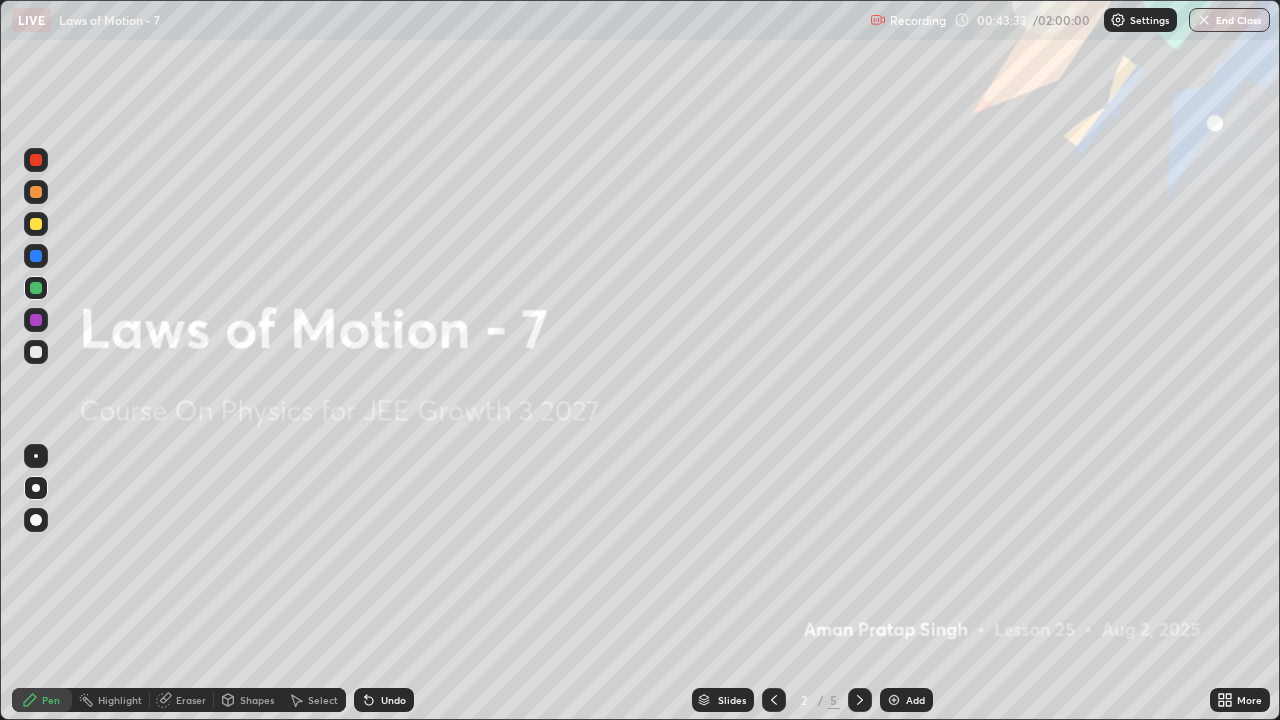 click 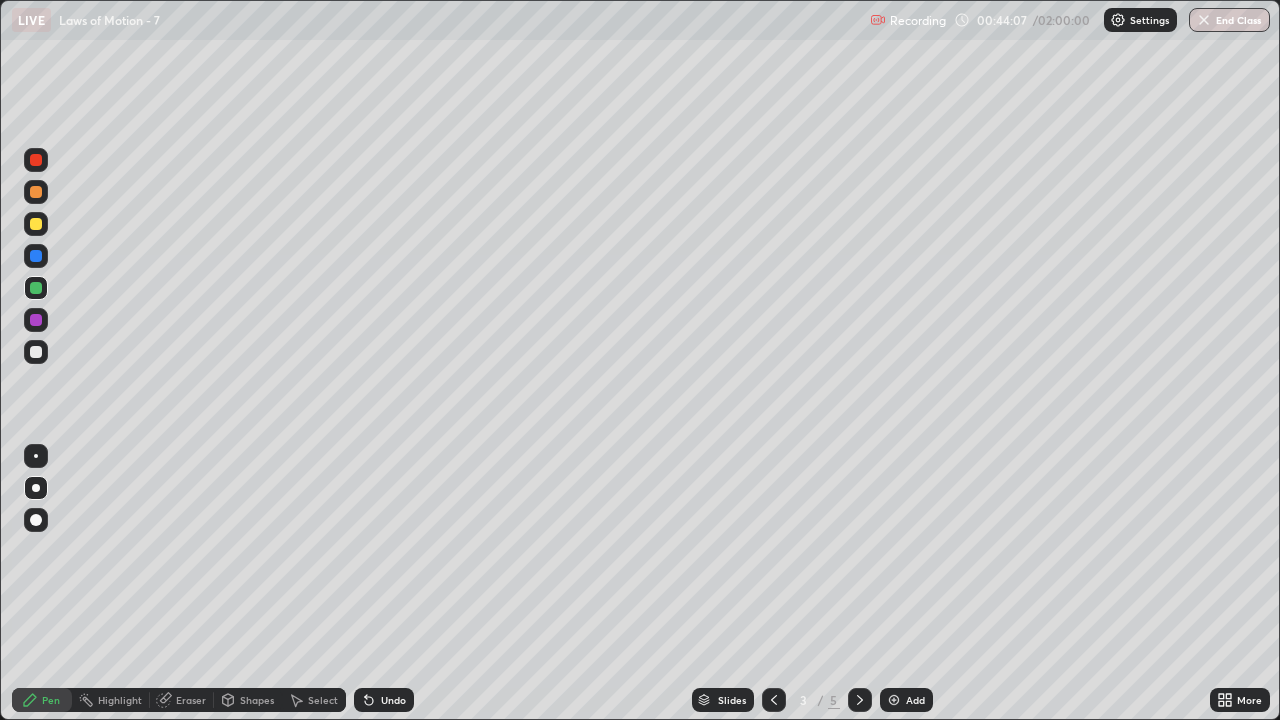 click 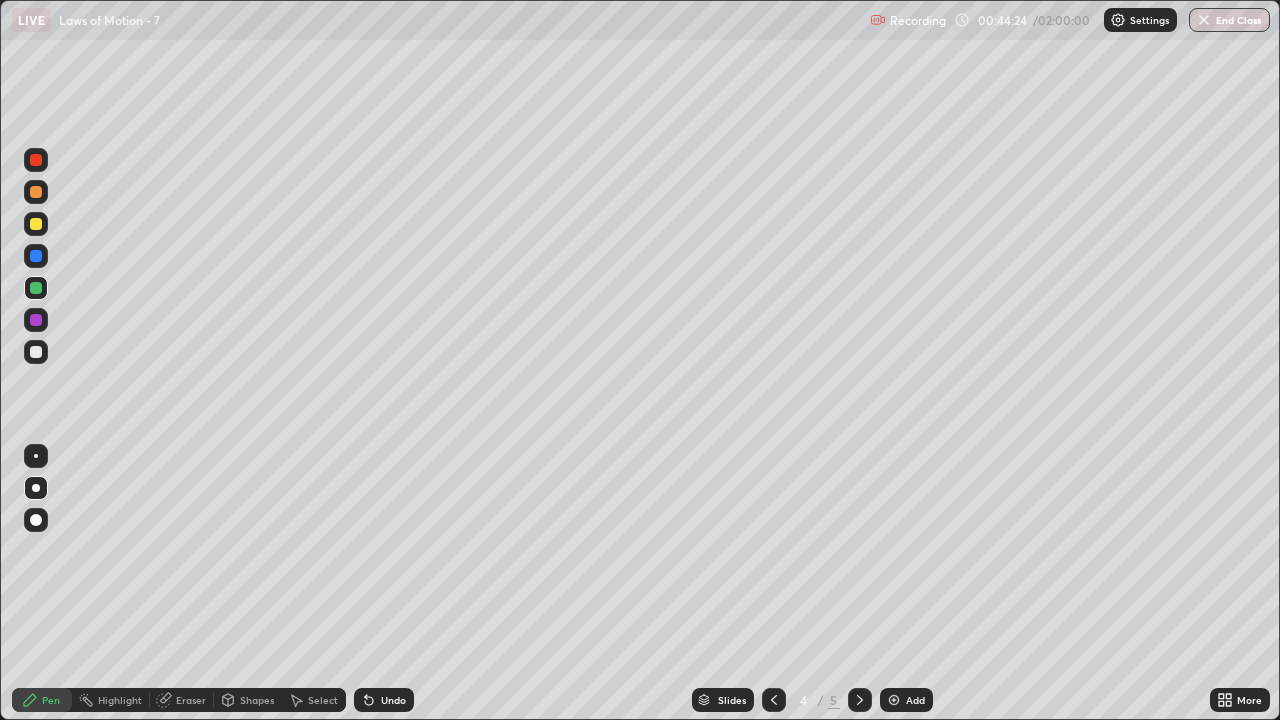 click 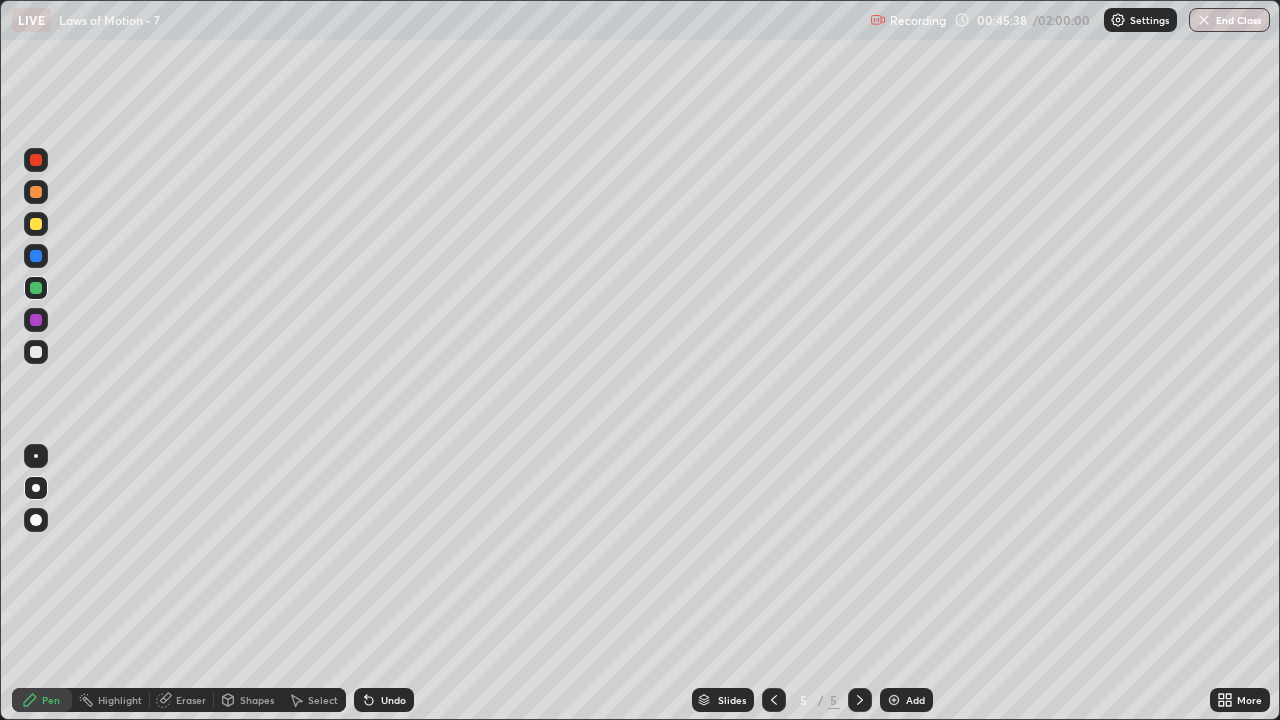 click at bounding box center (894, 700) 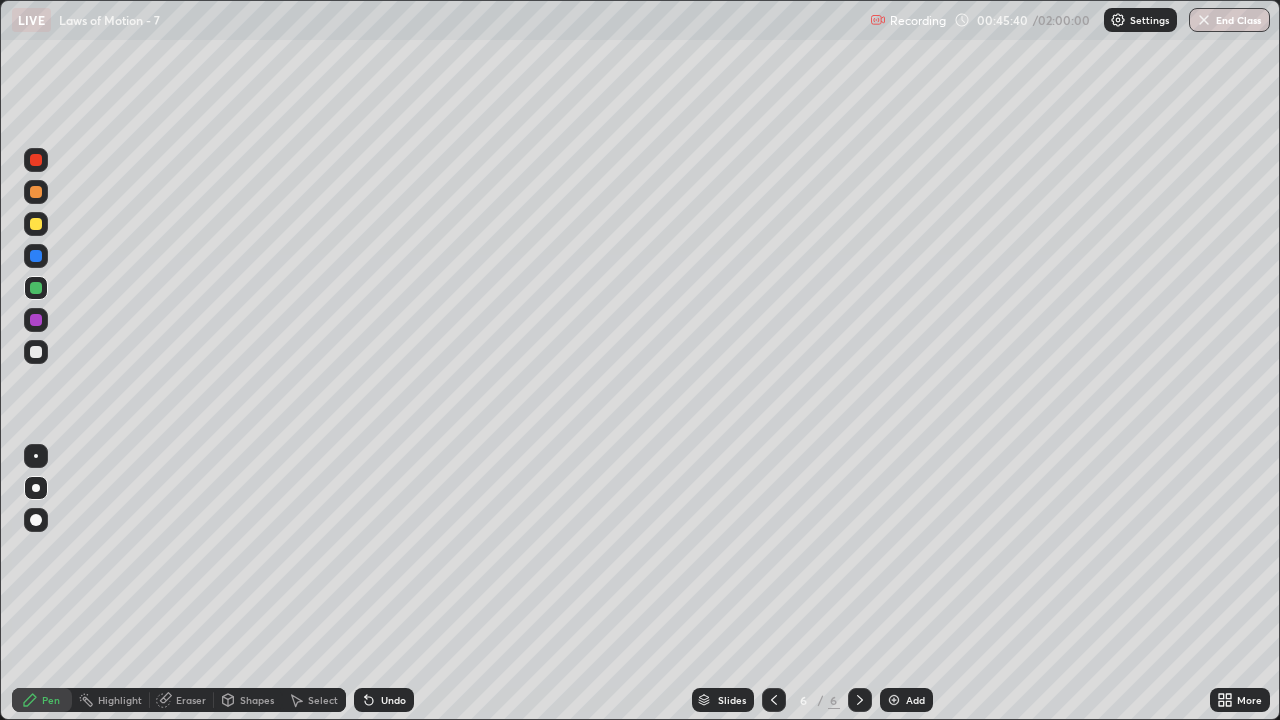 click at bounding box center (36, 352) 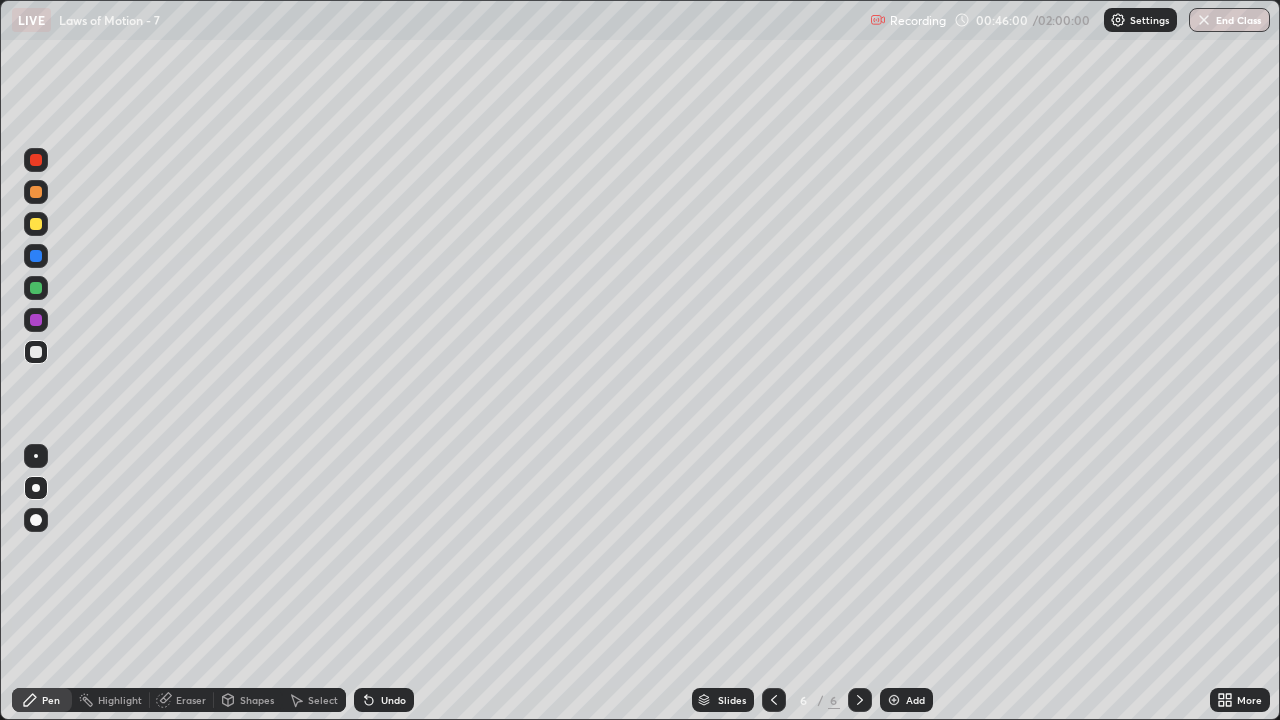 click at bounding box center [36, 224] 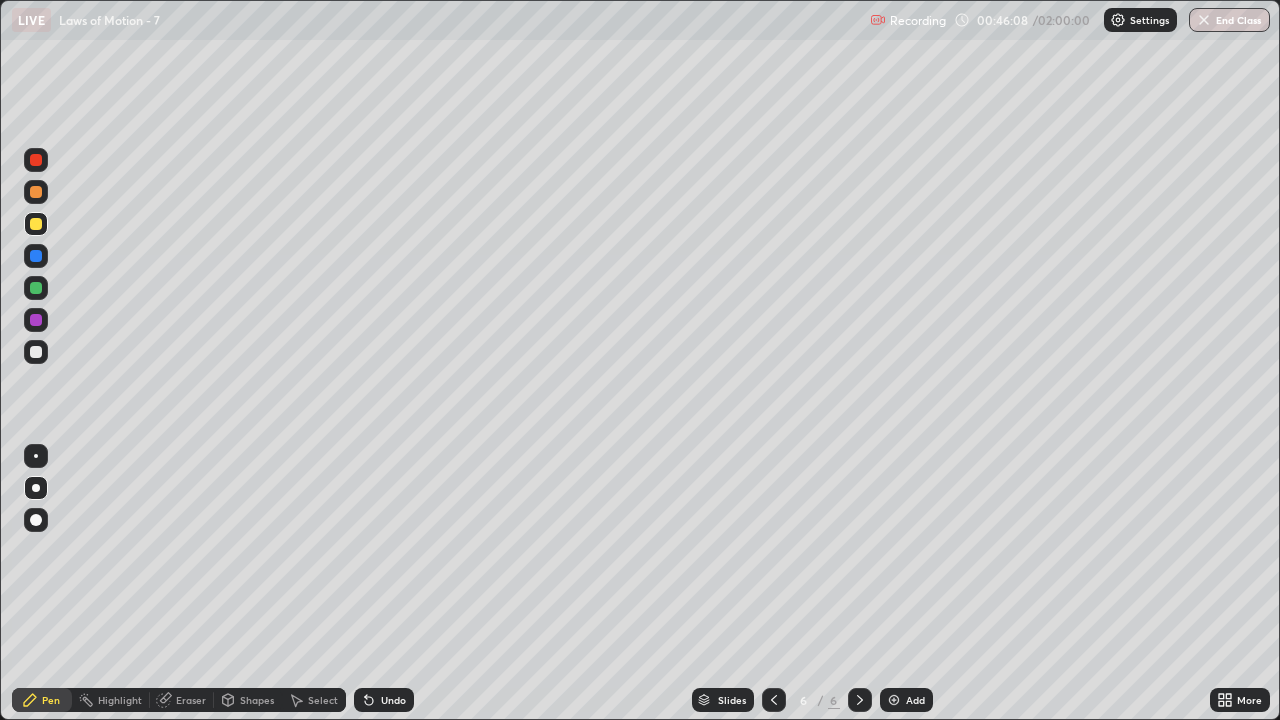 click at bounding box center (36, 352) 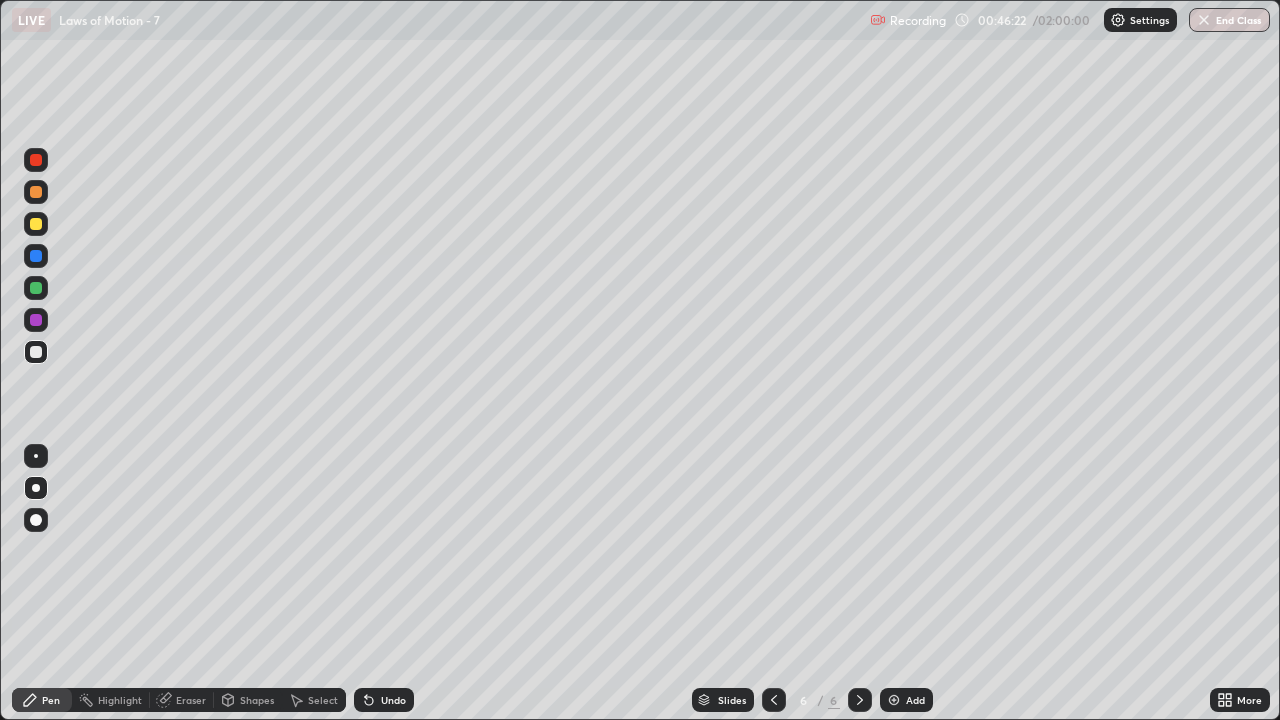 click on "Eraser" at bounding box center [191, 700] 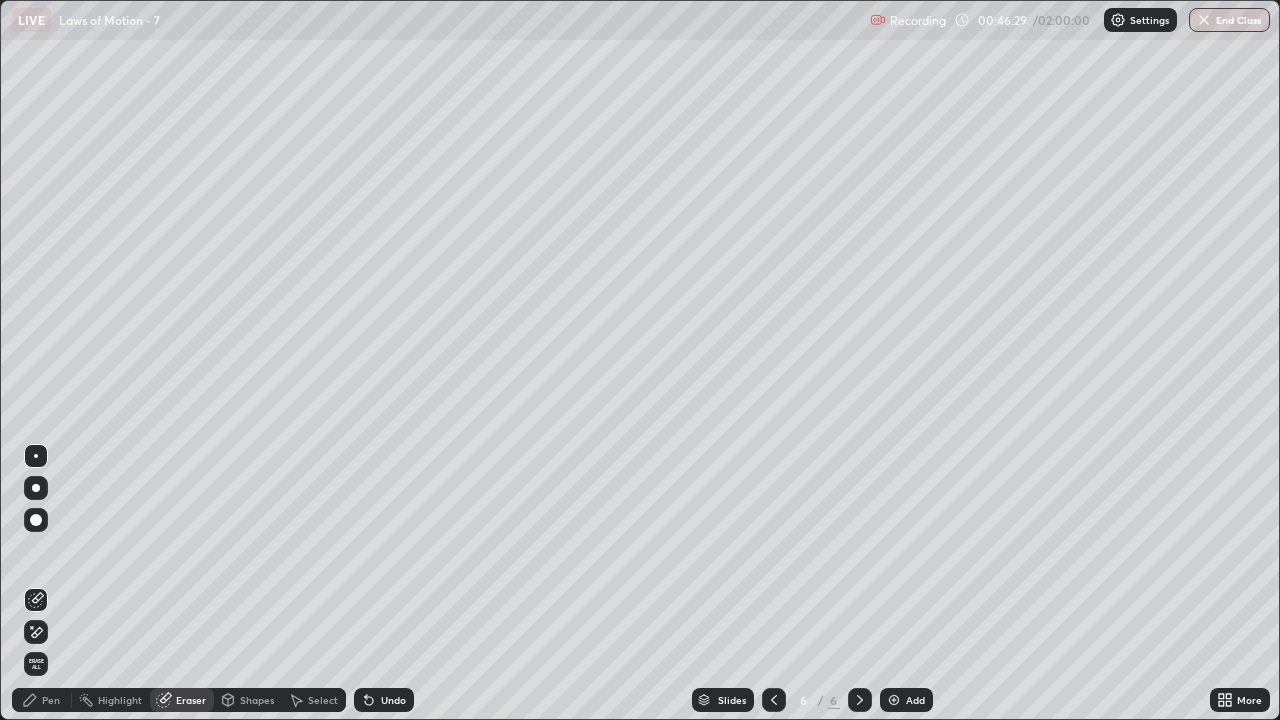 click on "Pen" at bounding box center (51, 700) 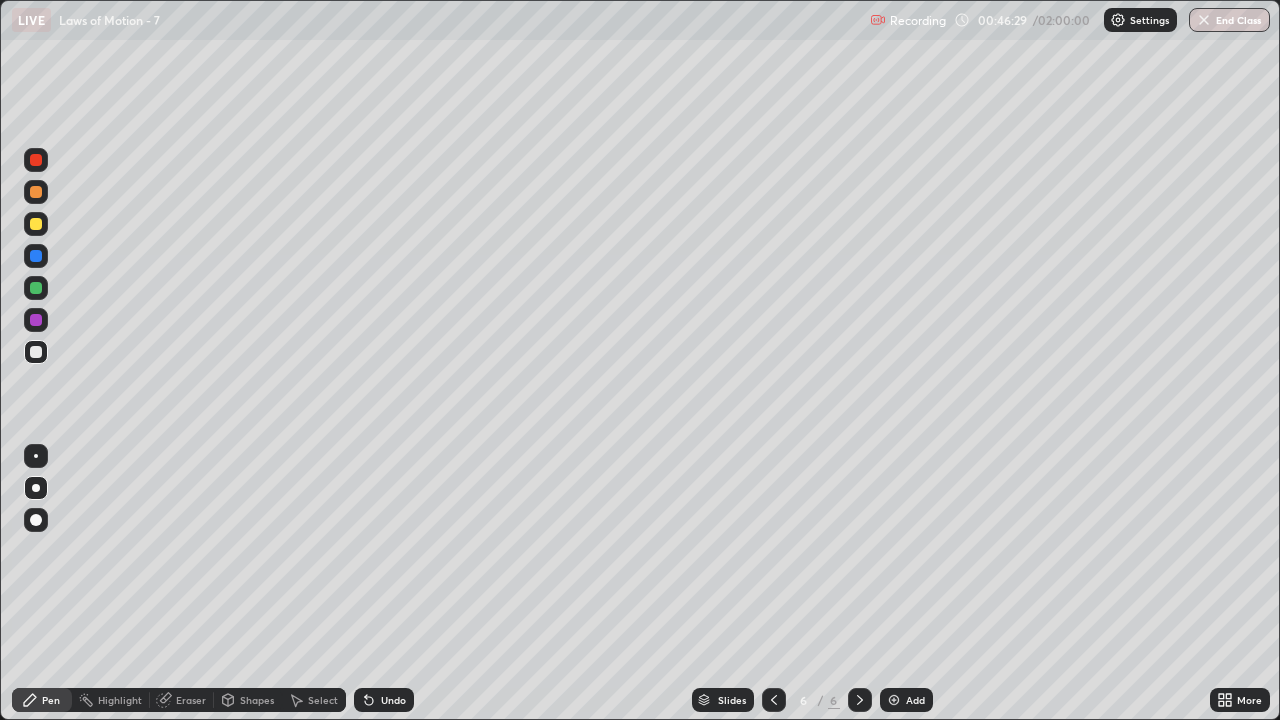 click at bounding box center [36, 352] 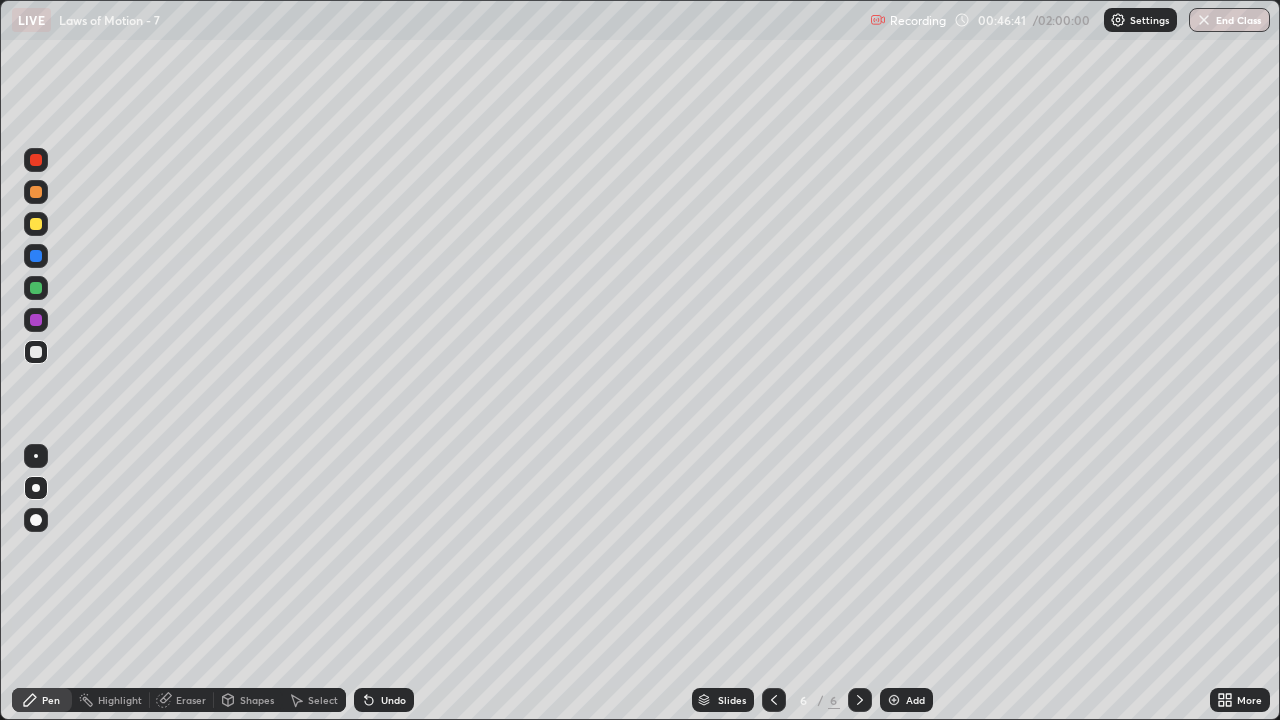 click at bounding box center [36, 224] 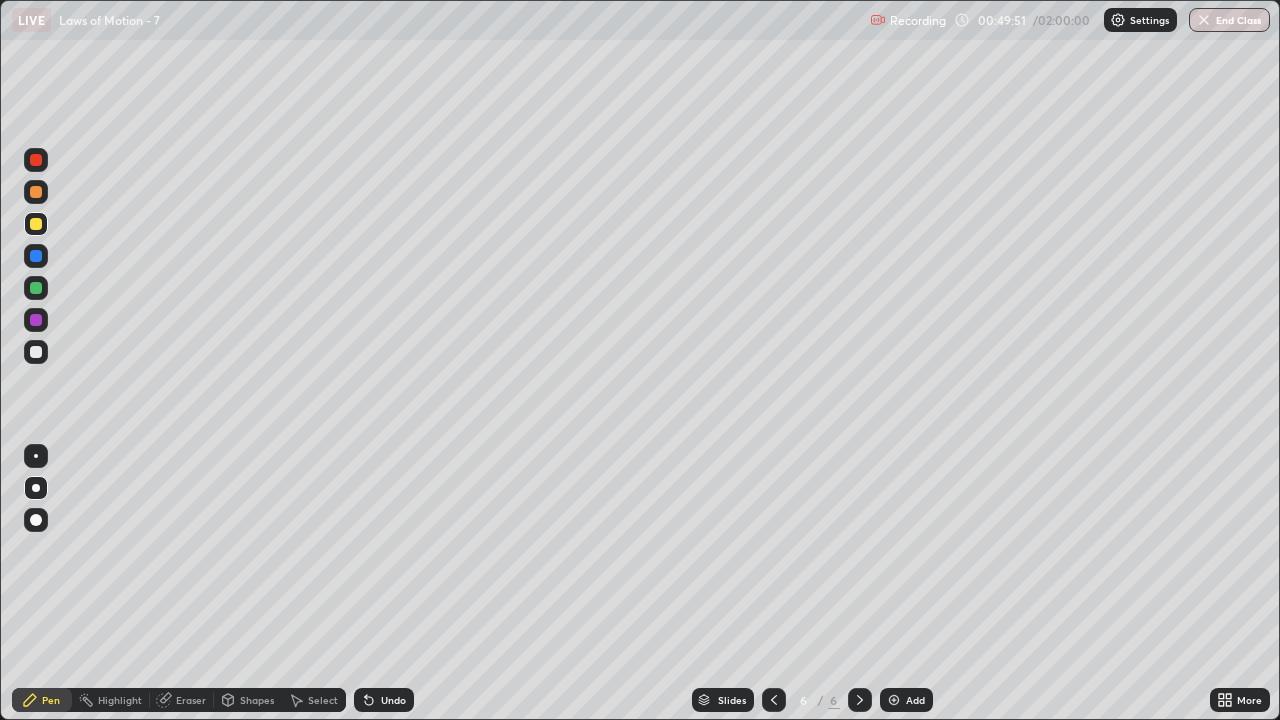 click at bounding box center [36, 224] 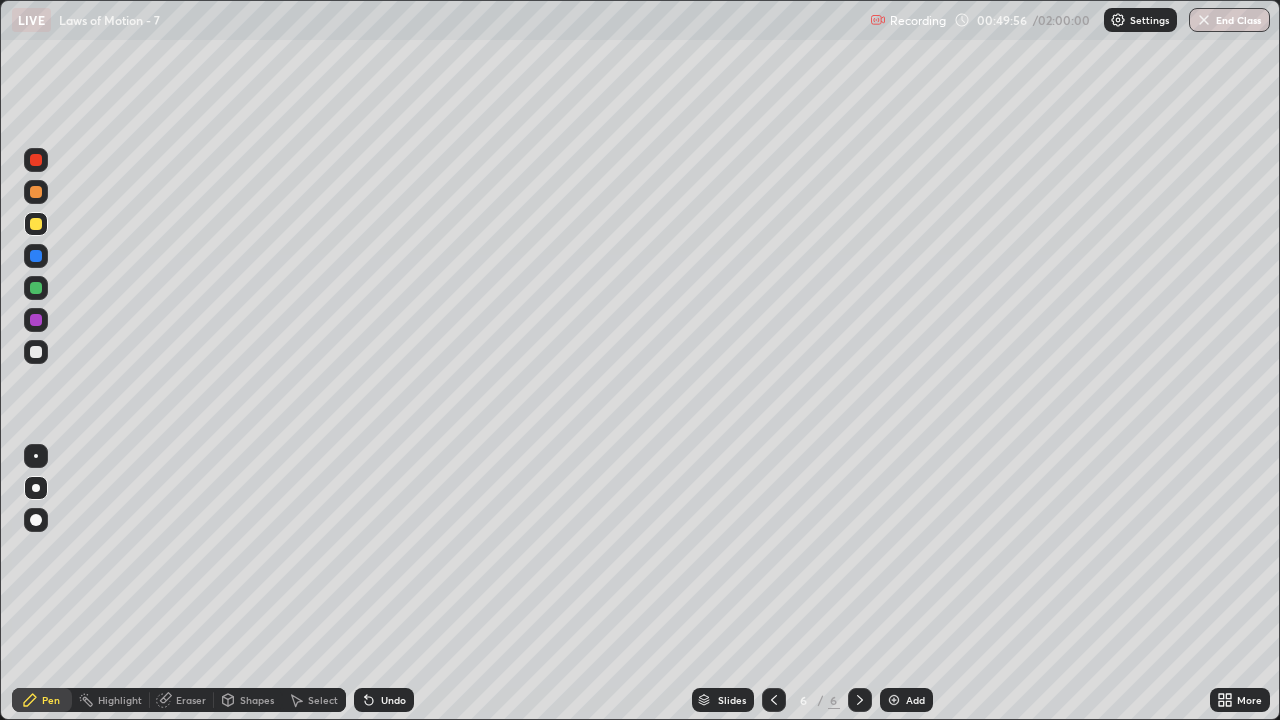 click on "Slides 6 / 6 Add" at bounding box center [812, 700] 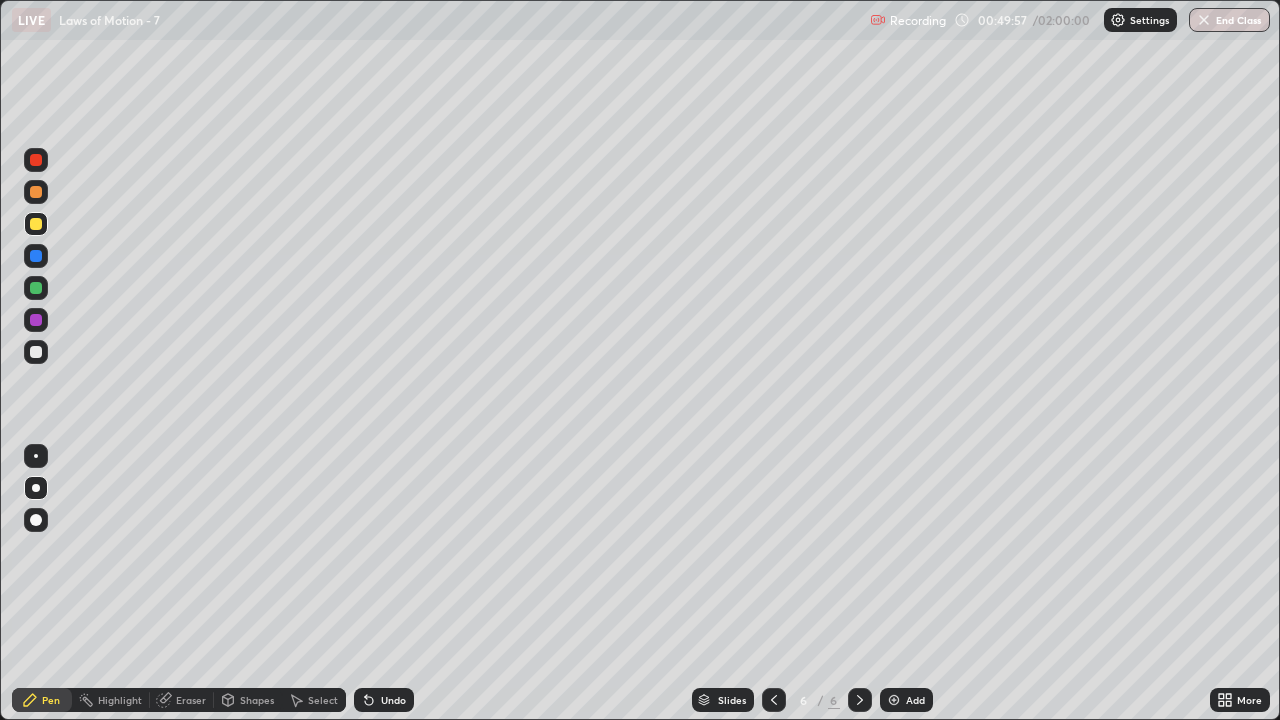 click on "Slides 6 / 6 Add" at bounding box center [812, 700] 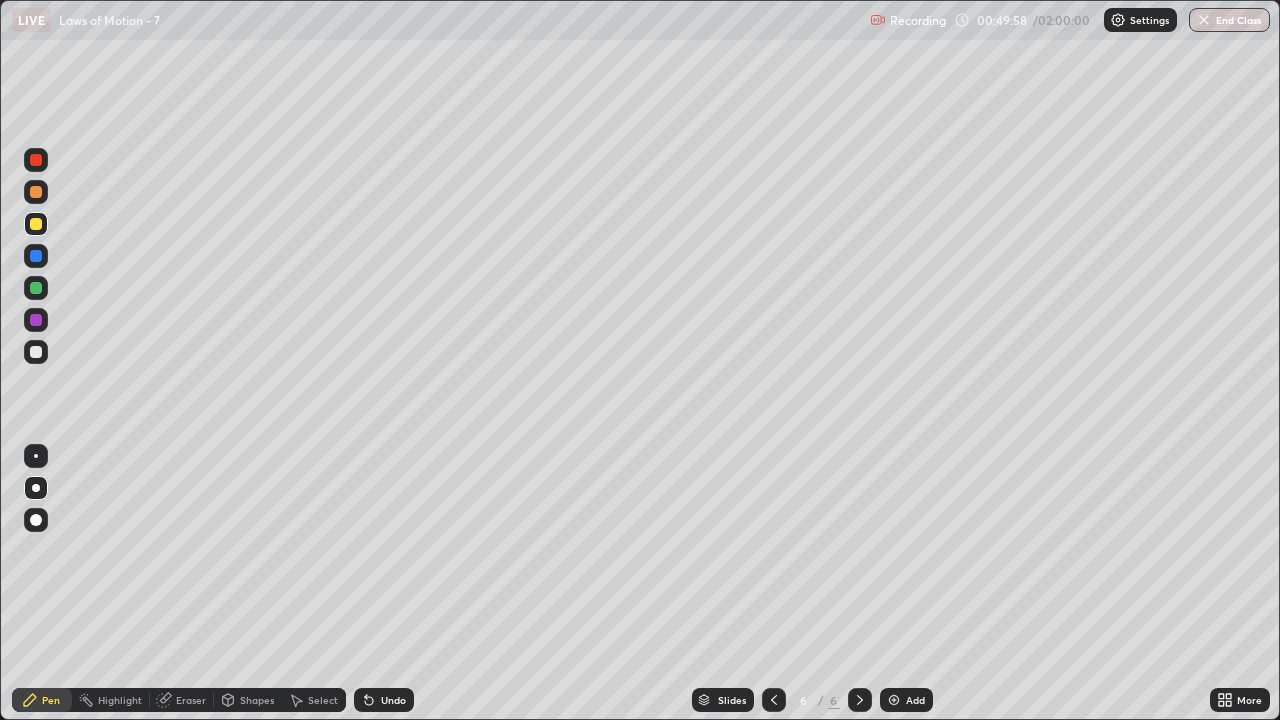 click on "Eraser" at bounding box center (191, 700) 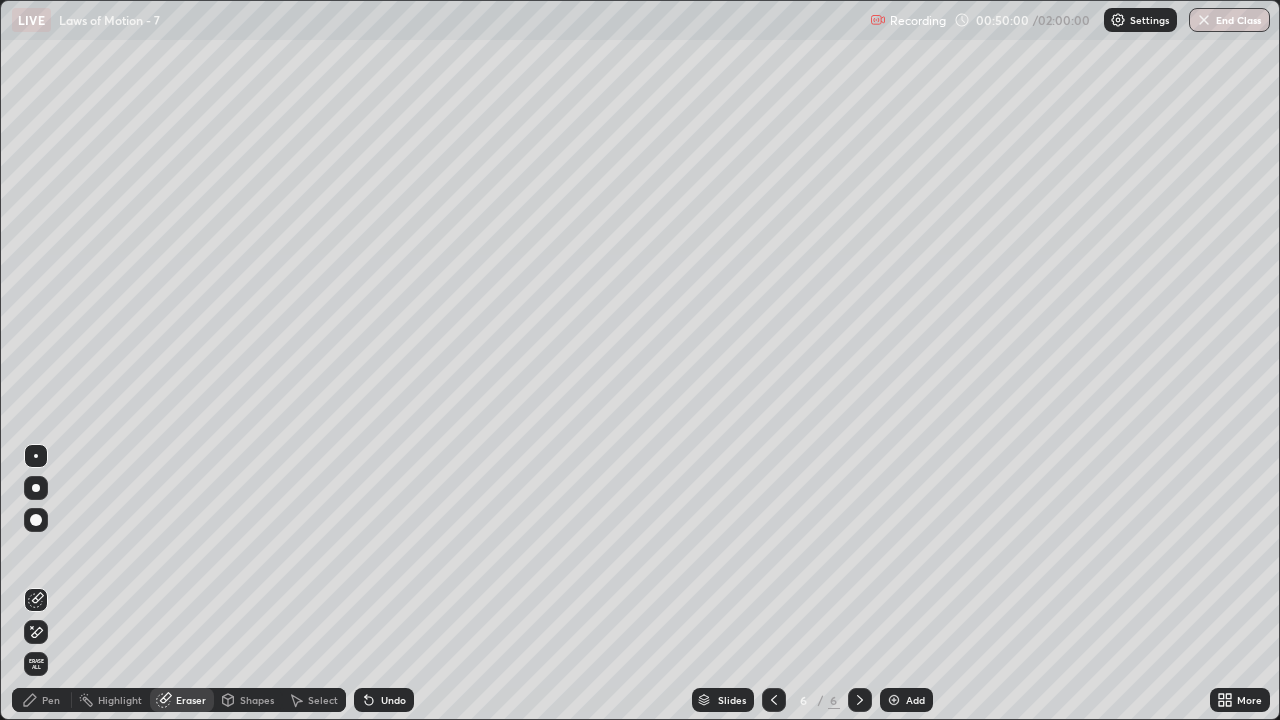 click on "Pen" at bounding box center [42, 700] 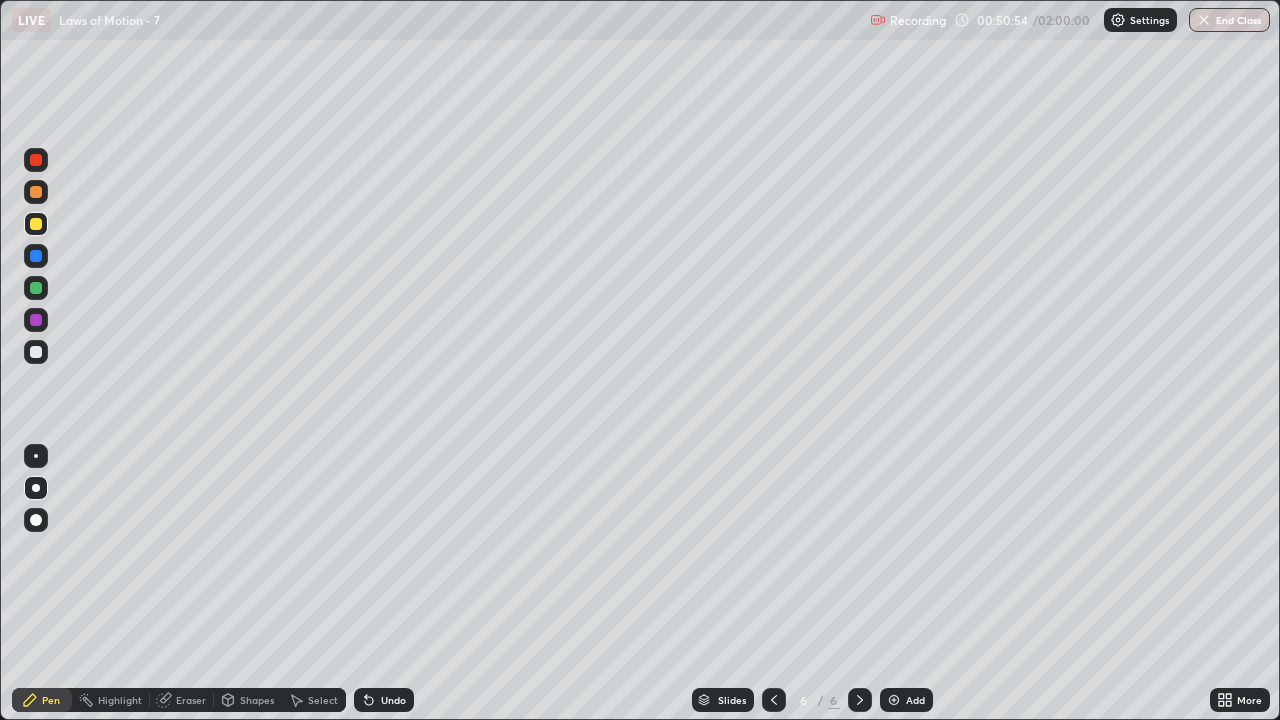 click on "Undo" at bounding box center [384, 700] 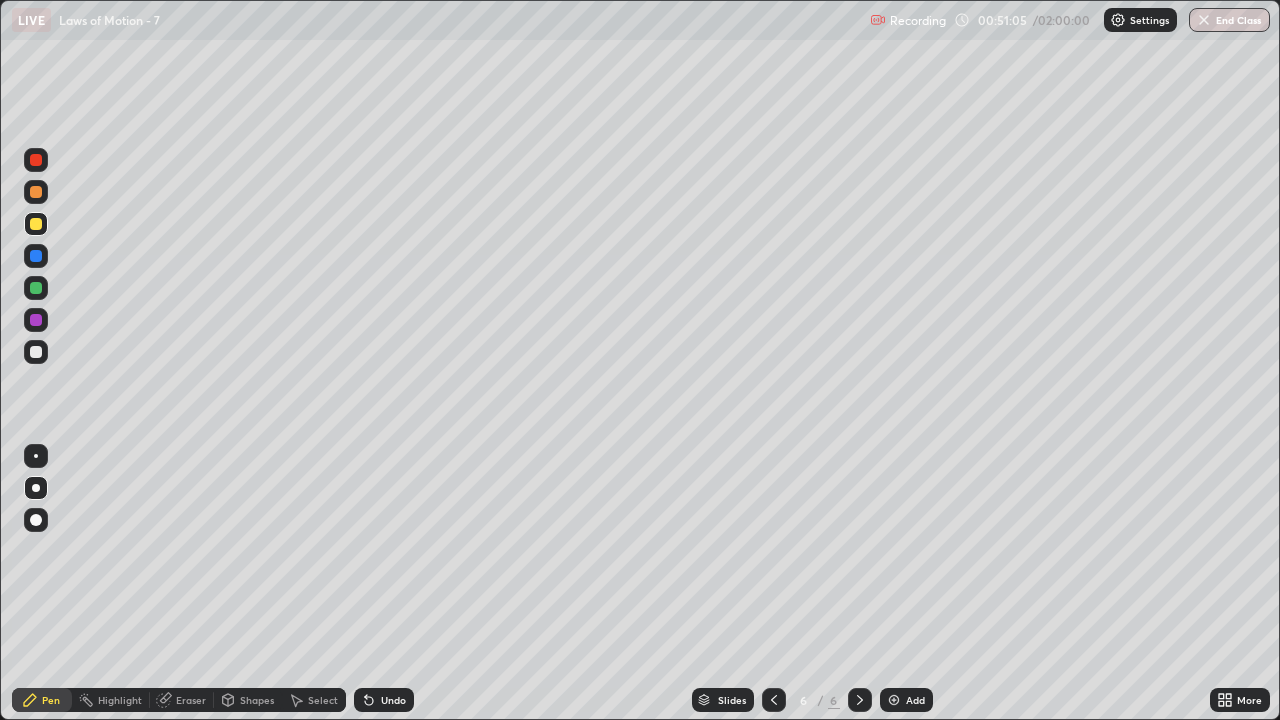 click on "Eraser" at bounding box center [182, 700] 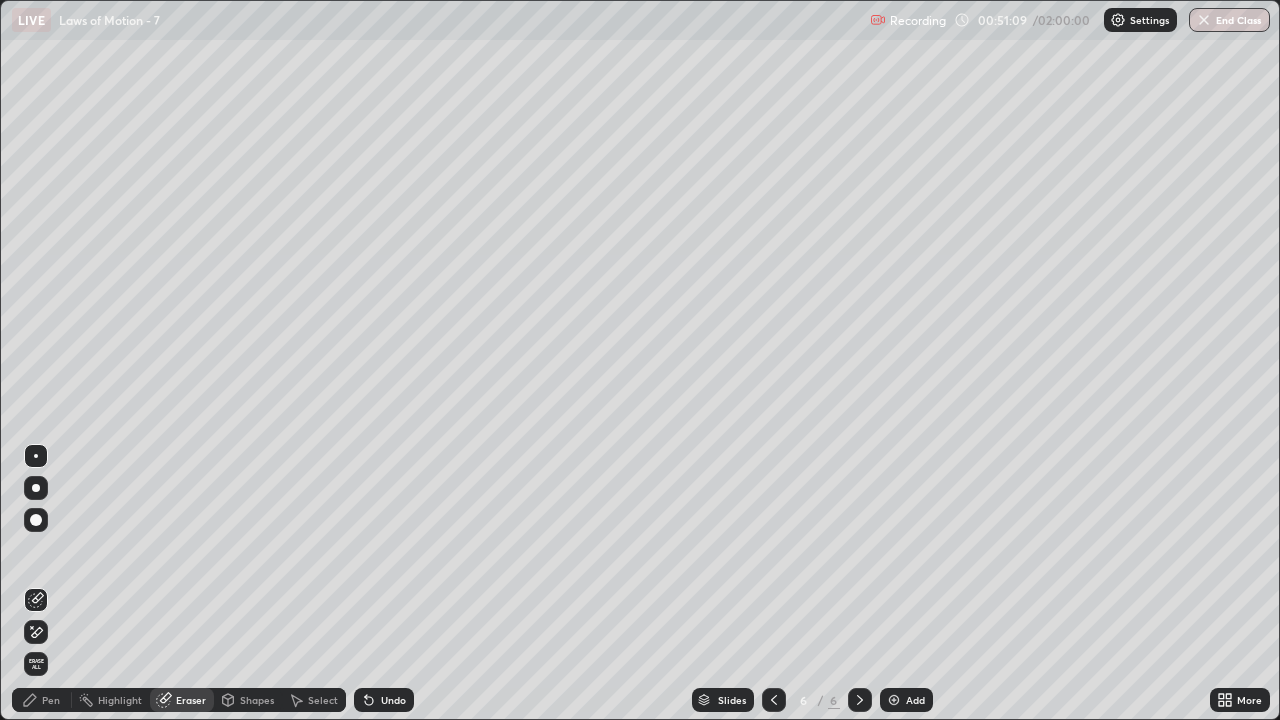 click on "Pen" at bounding box center [51, 700] 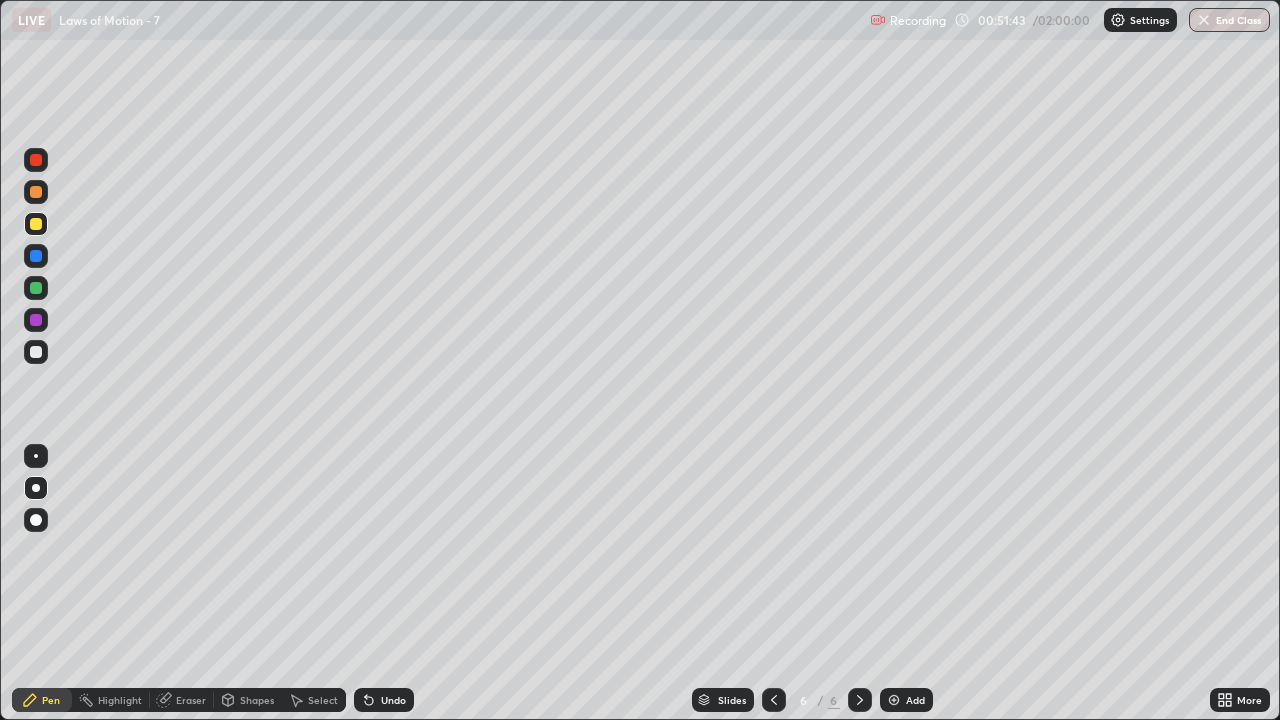 click at bounding box center [36, 288] 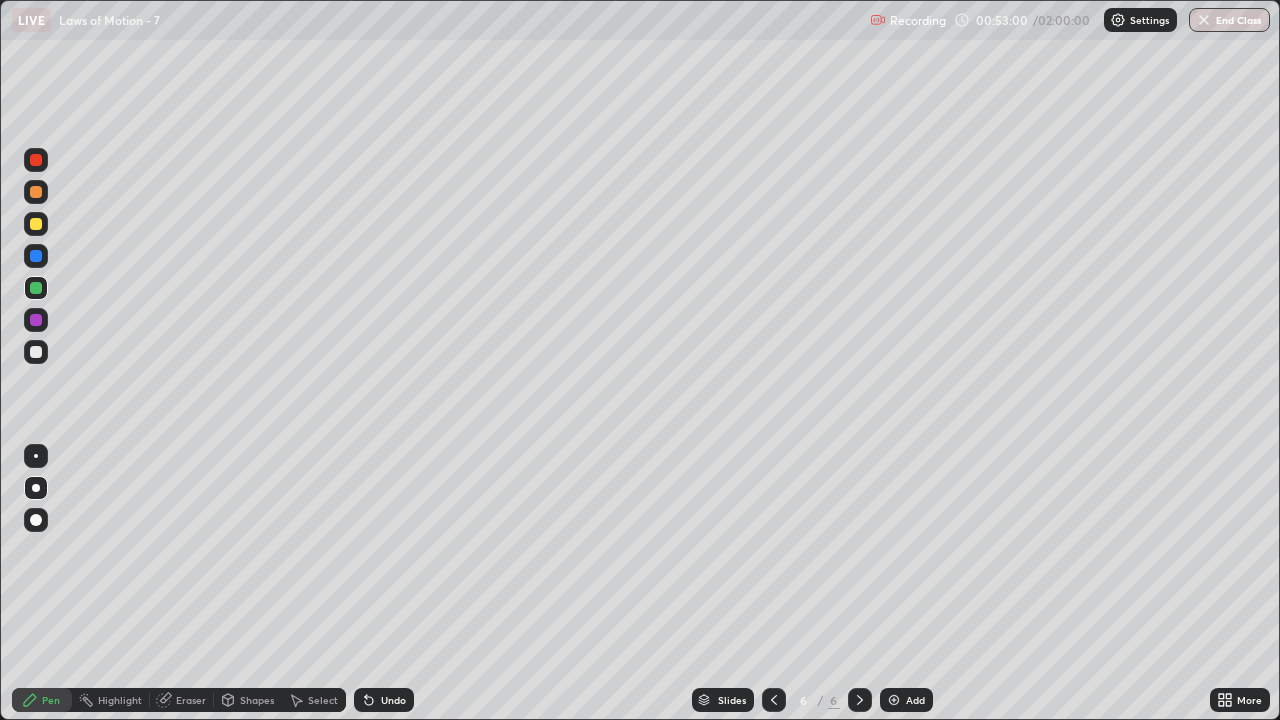 click on "Add" at bounding box center (915, 700) 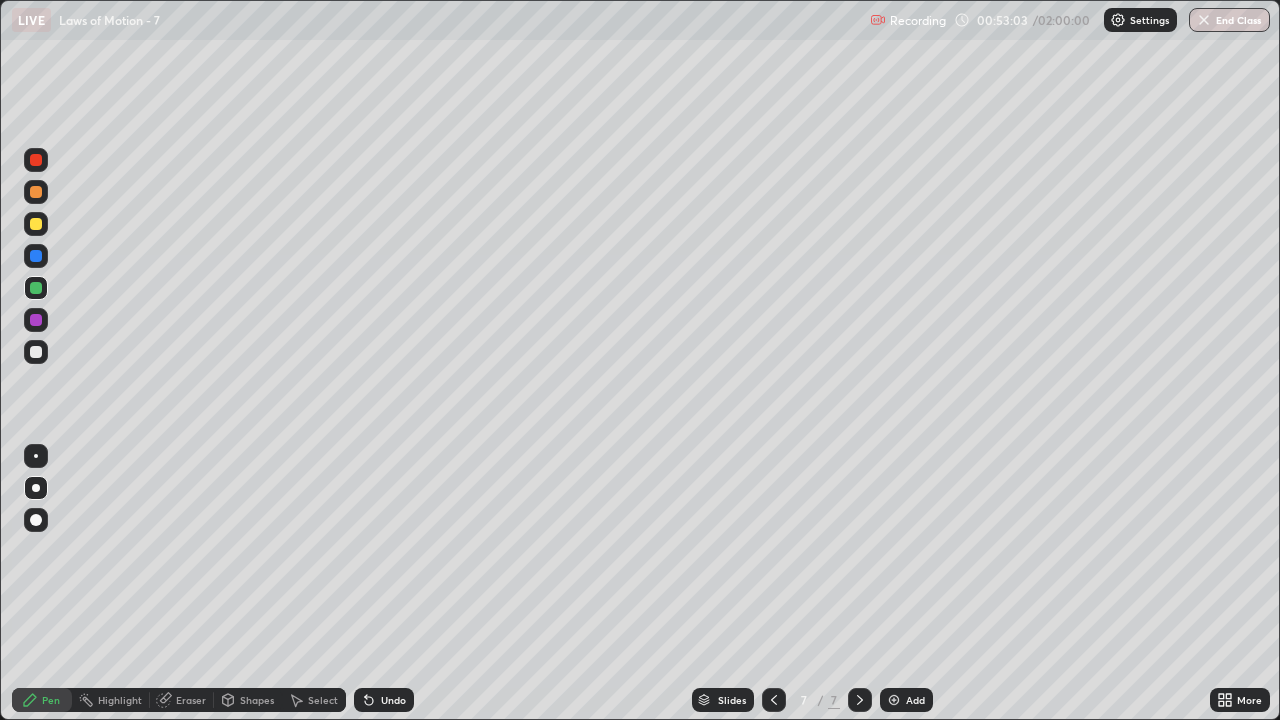 click at bounding box center [36, 224] 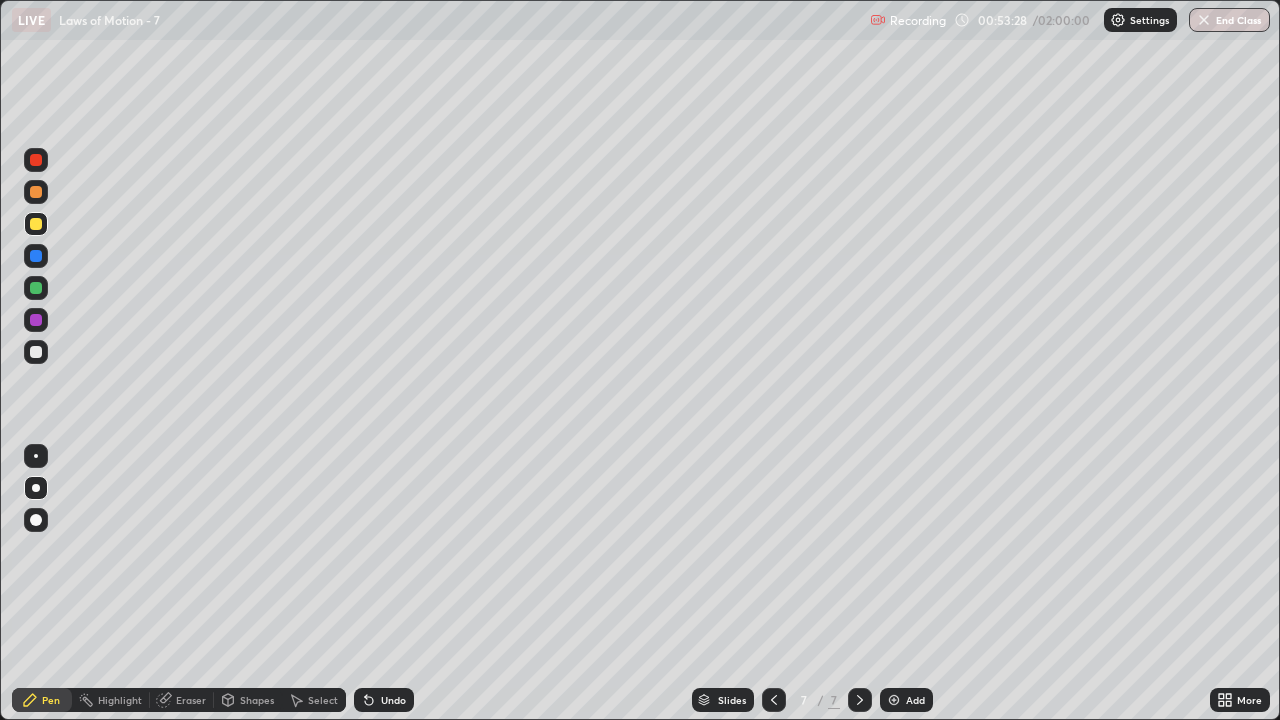 click at bounding box center (36, 352) 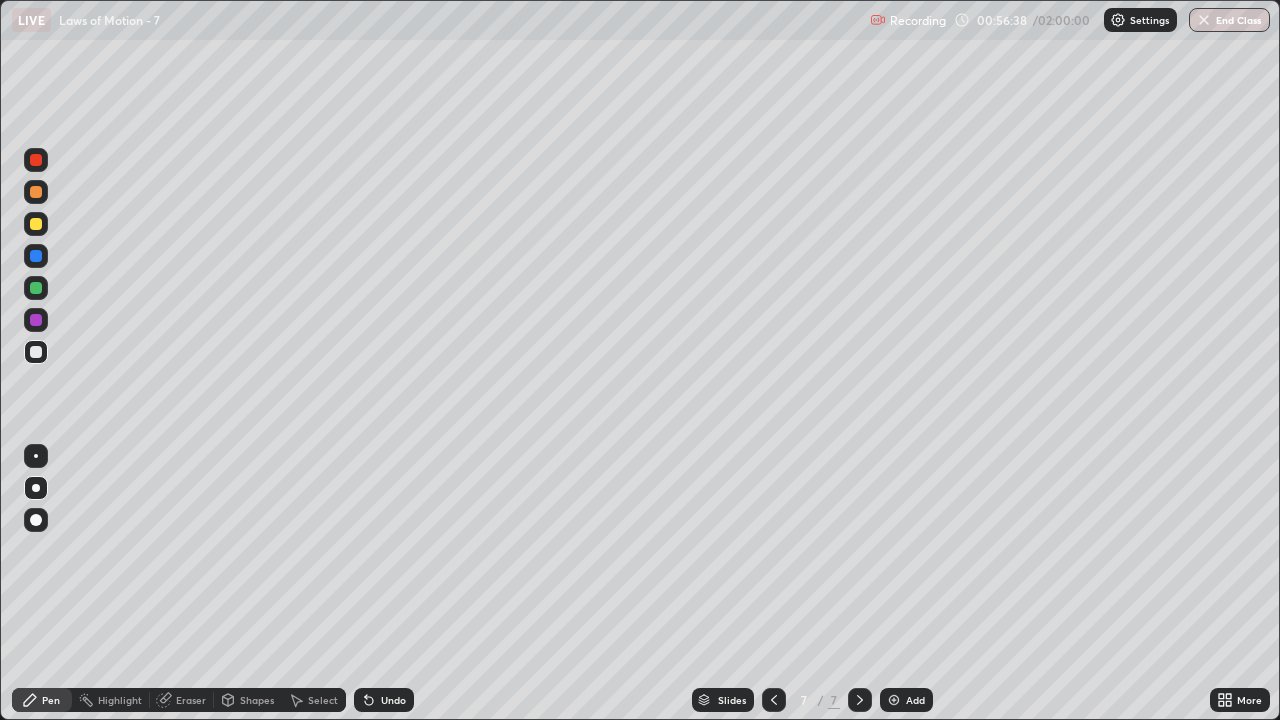 click at bounding box center (36, 224) 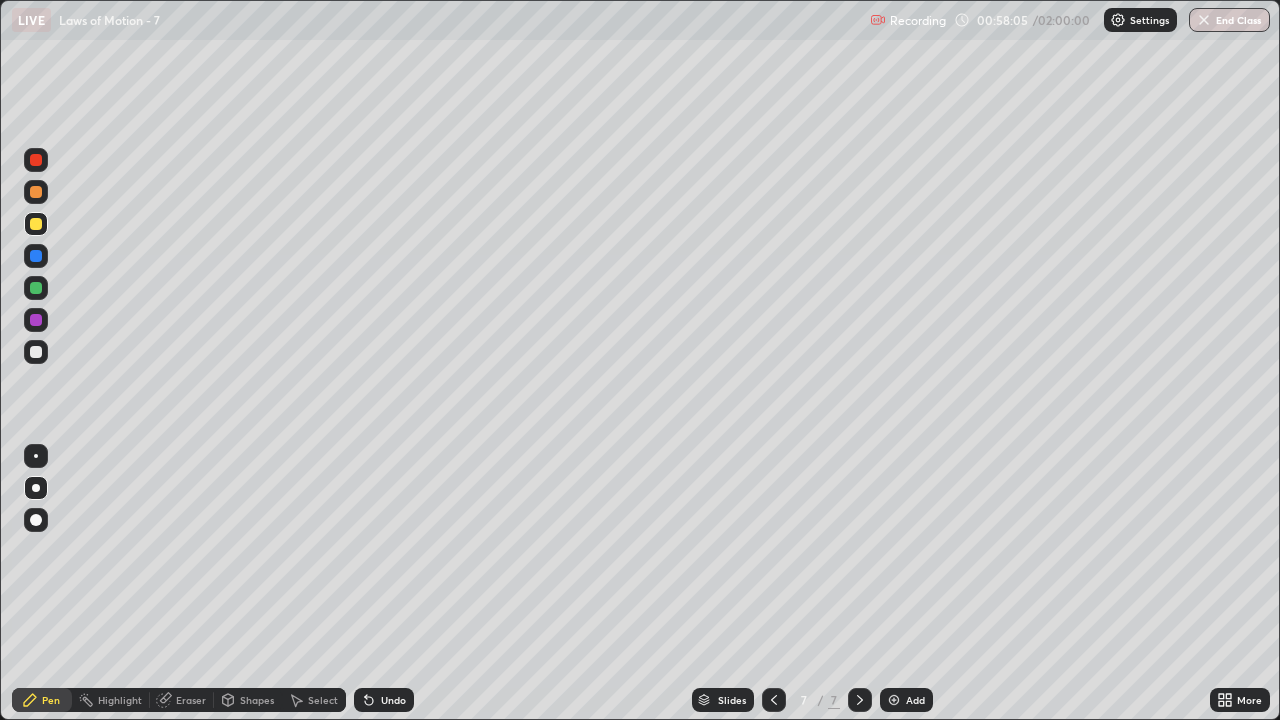 click at bounding box center (894, 700) 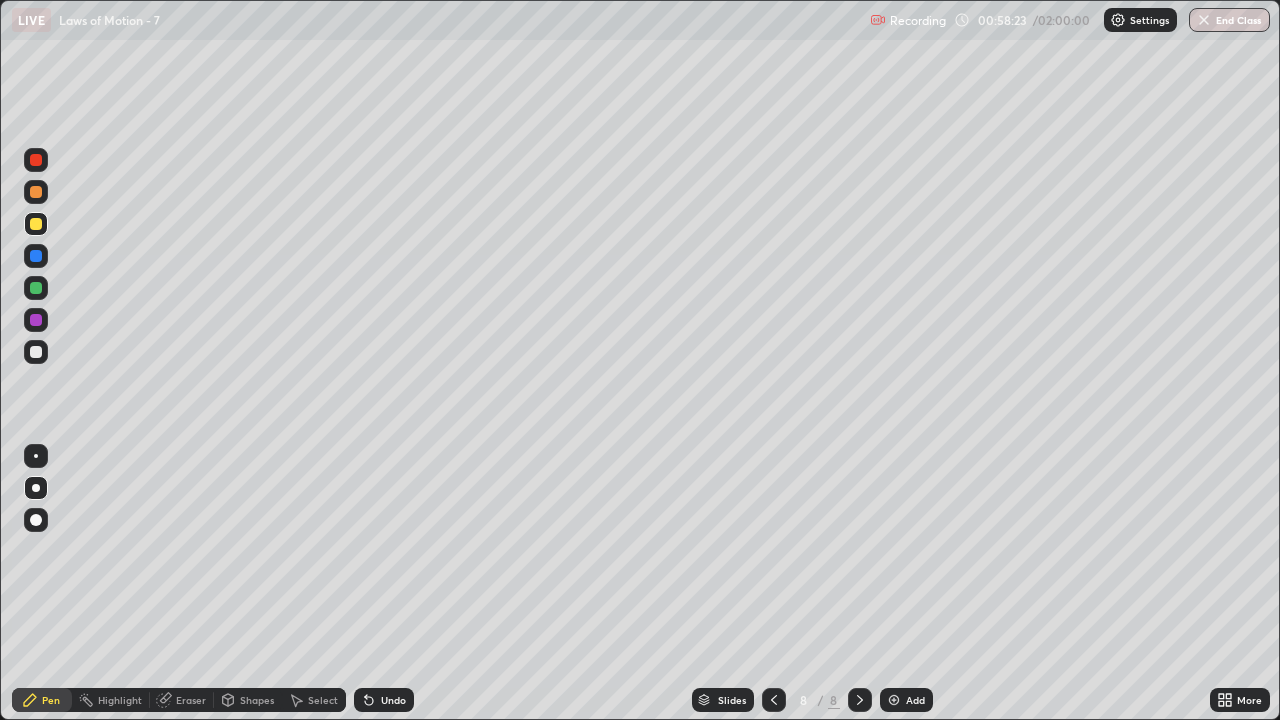 click at bounding box center (36, 352) 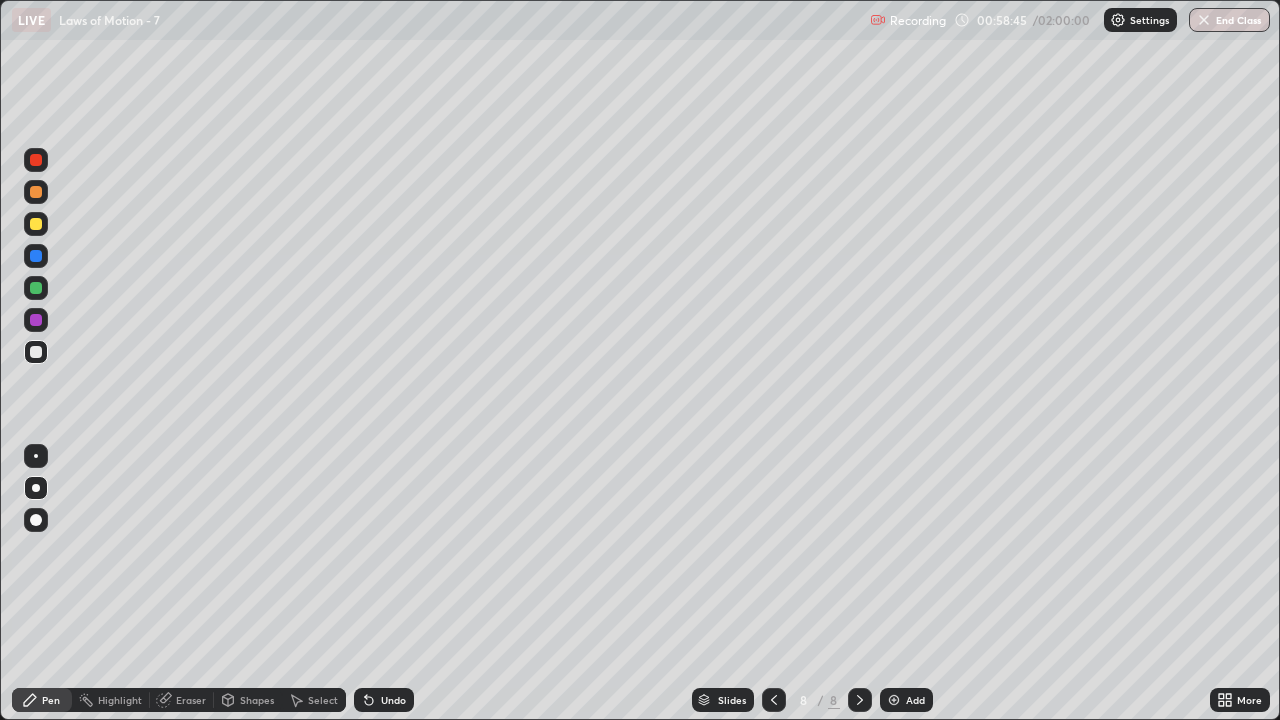 click 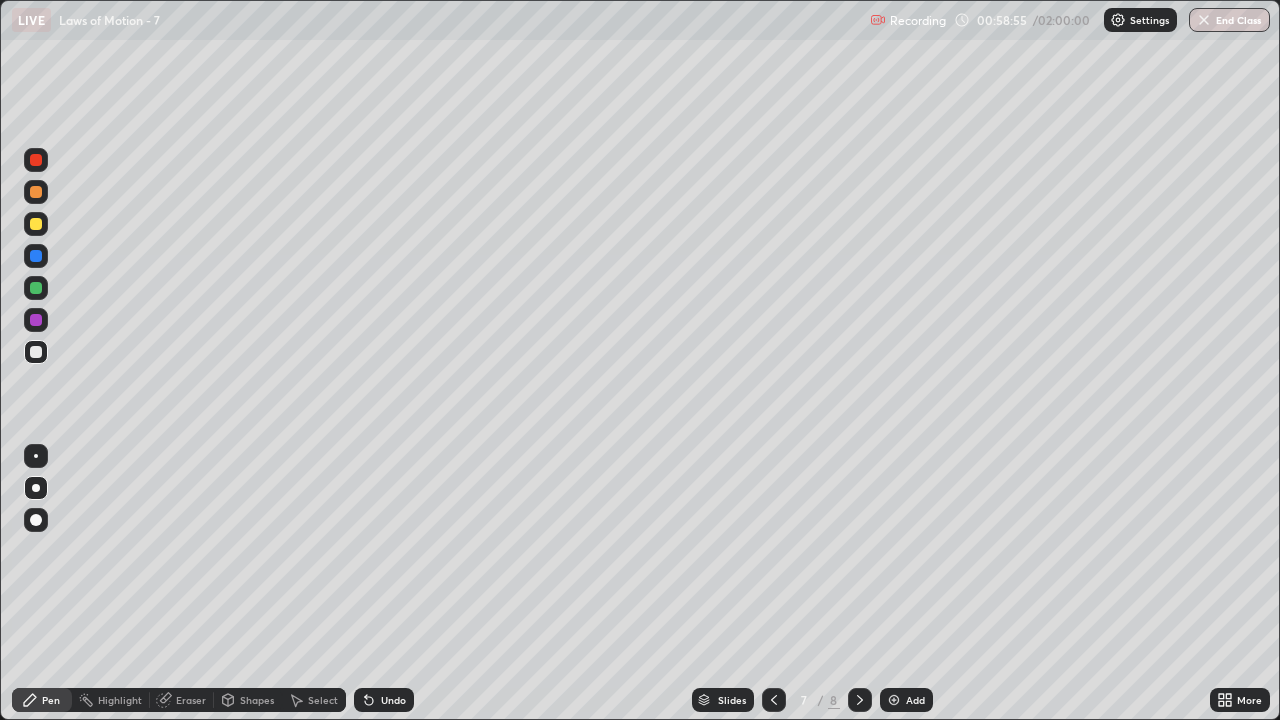 click 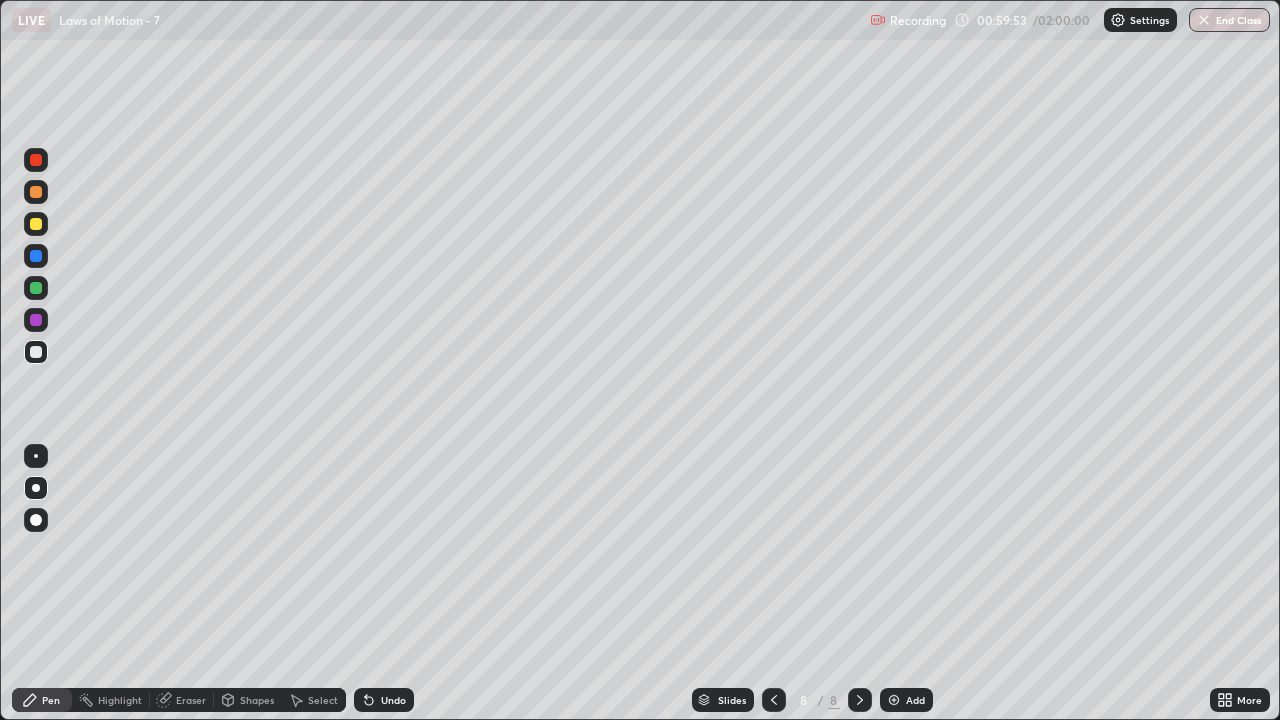 click on "Undo" at bounding box center [393, 700] 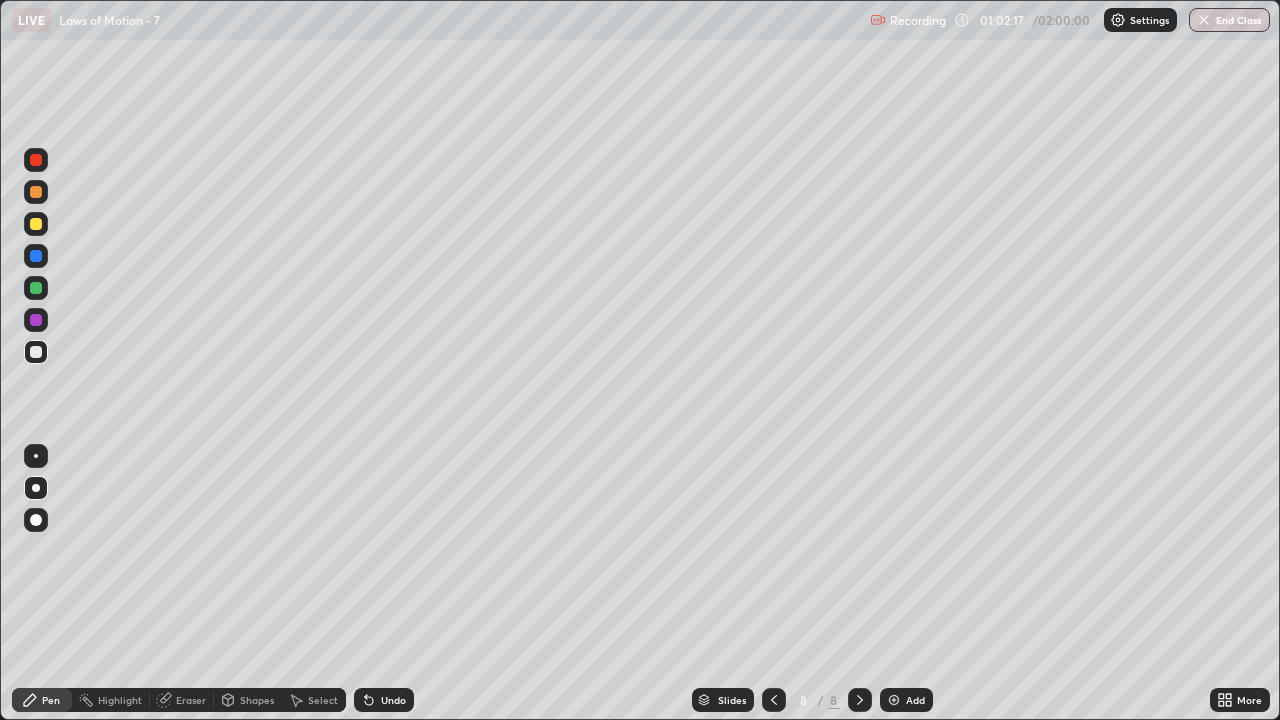 click 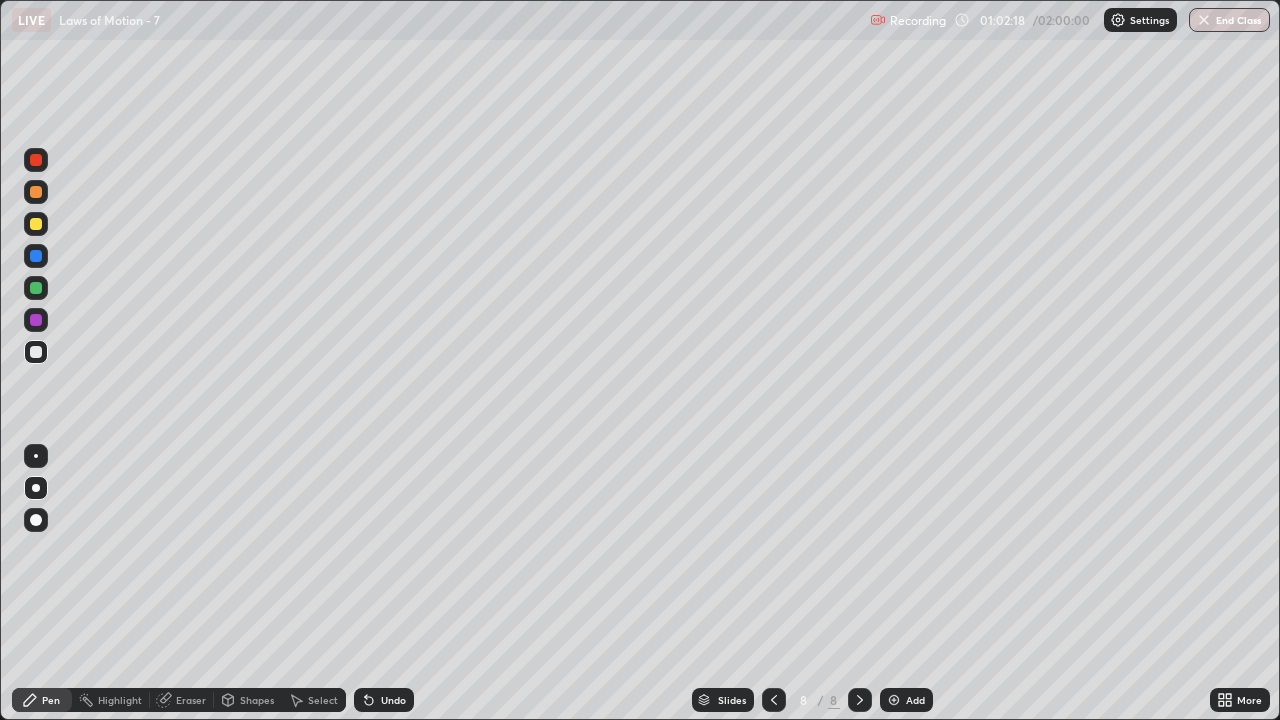 click on "Add" at bounding box center (915, 700) 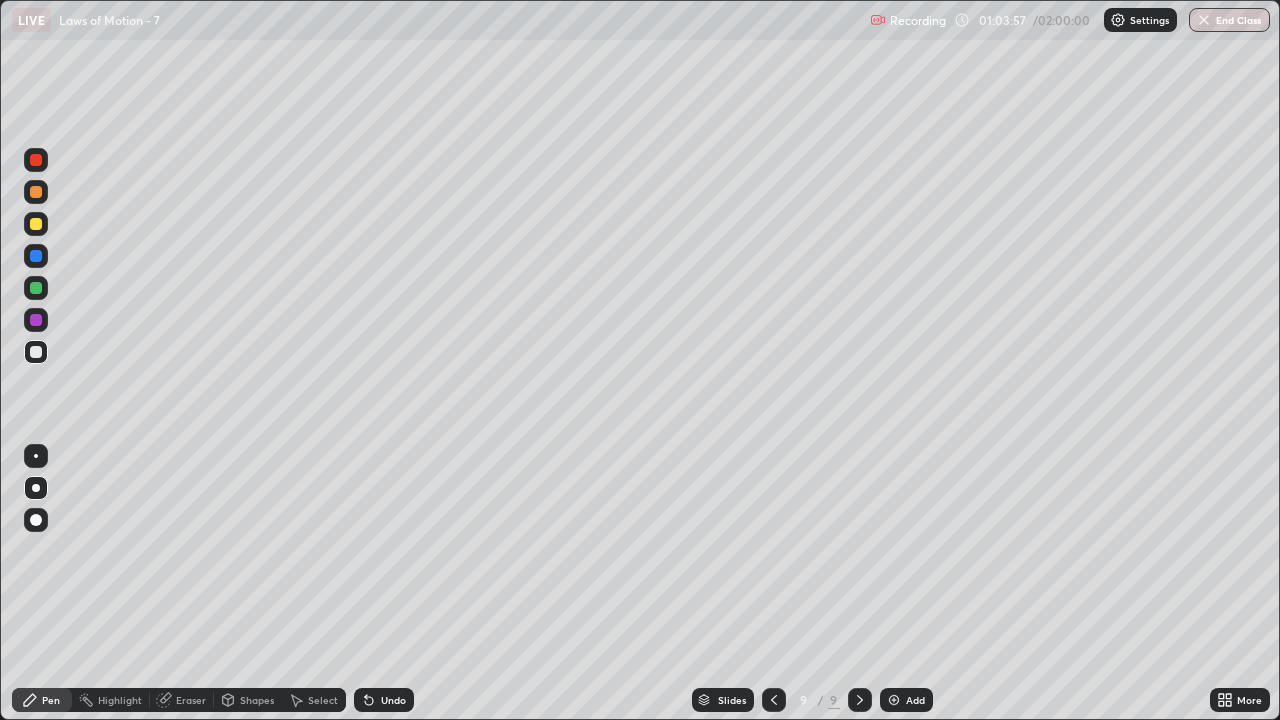 click on "Undo" at bounding box center (393, 700) 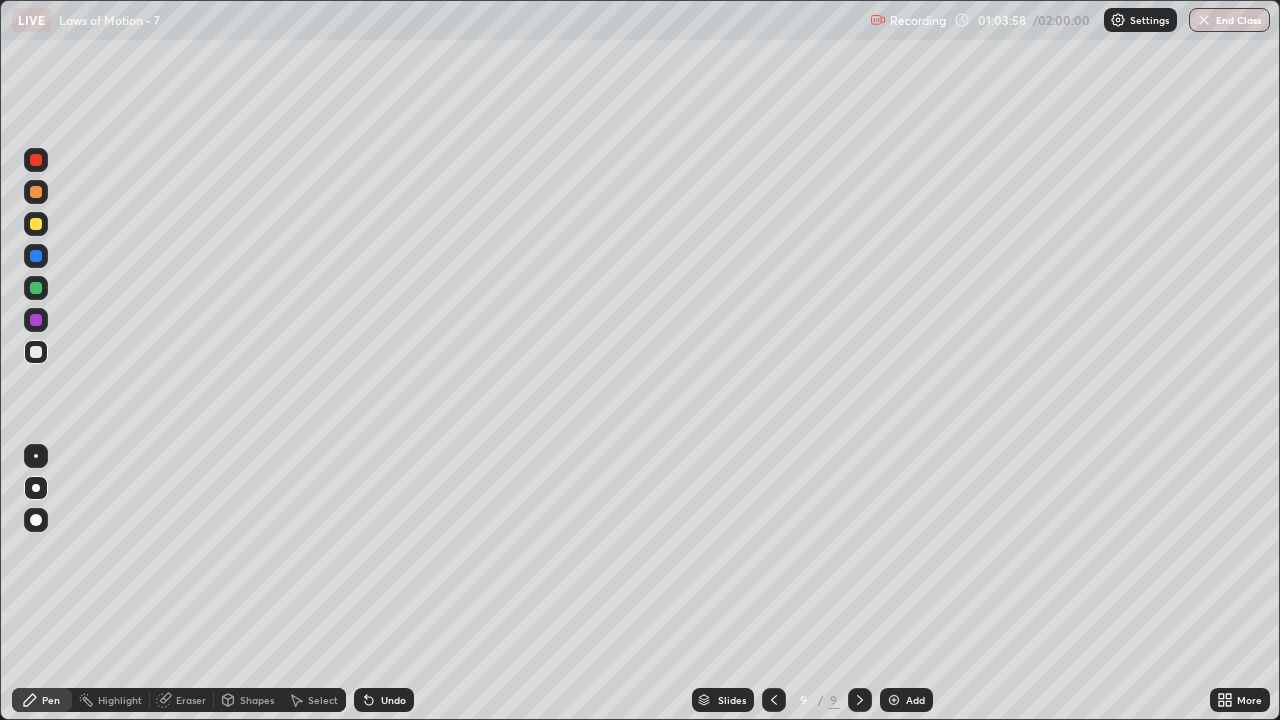 click on "Undo" at bounding box center [393, 700] 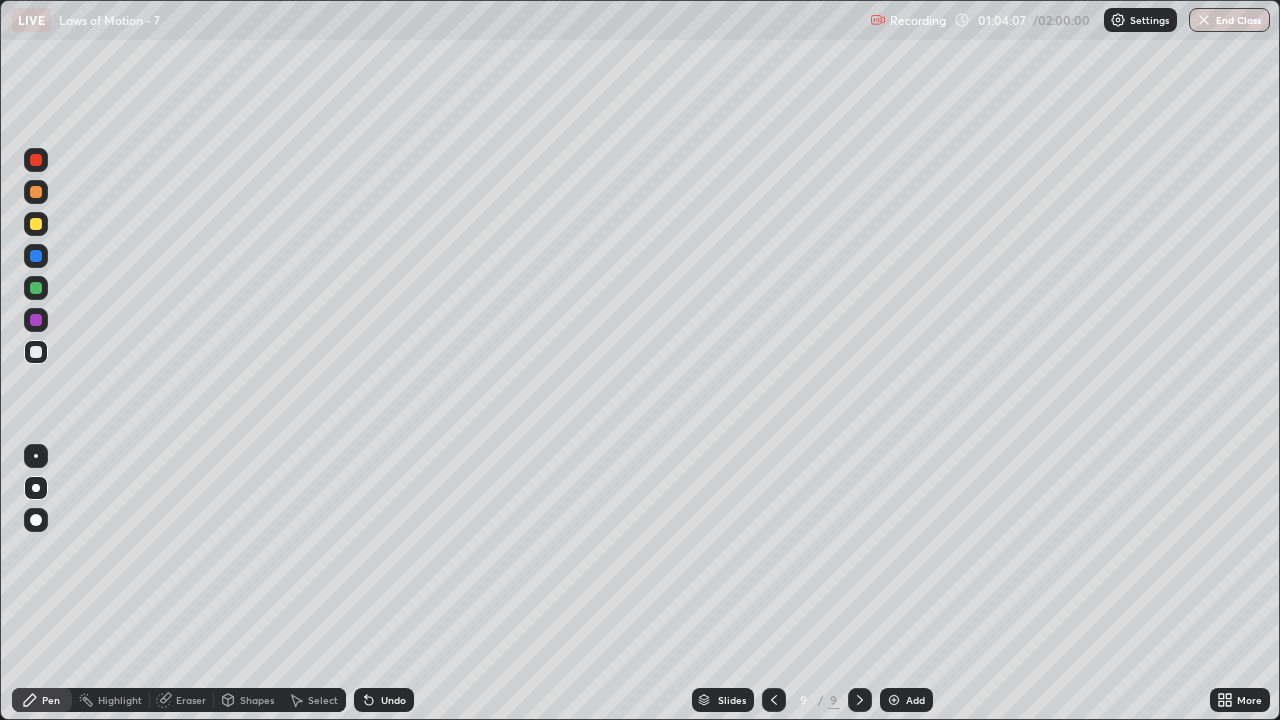 click on "Add" at bounding box center (915, 700) 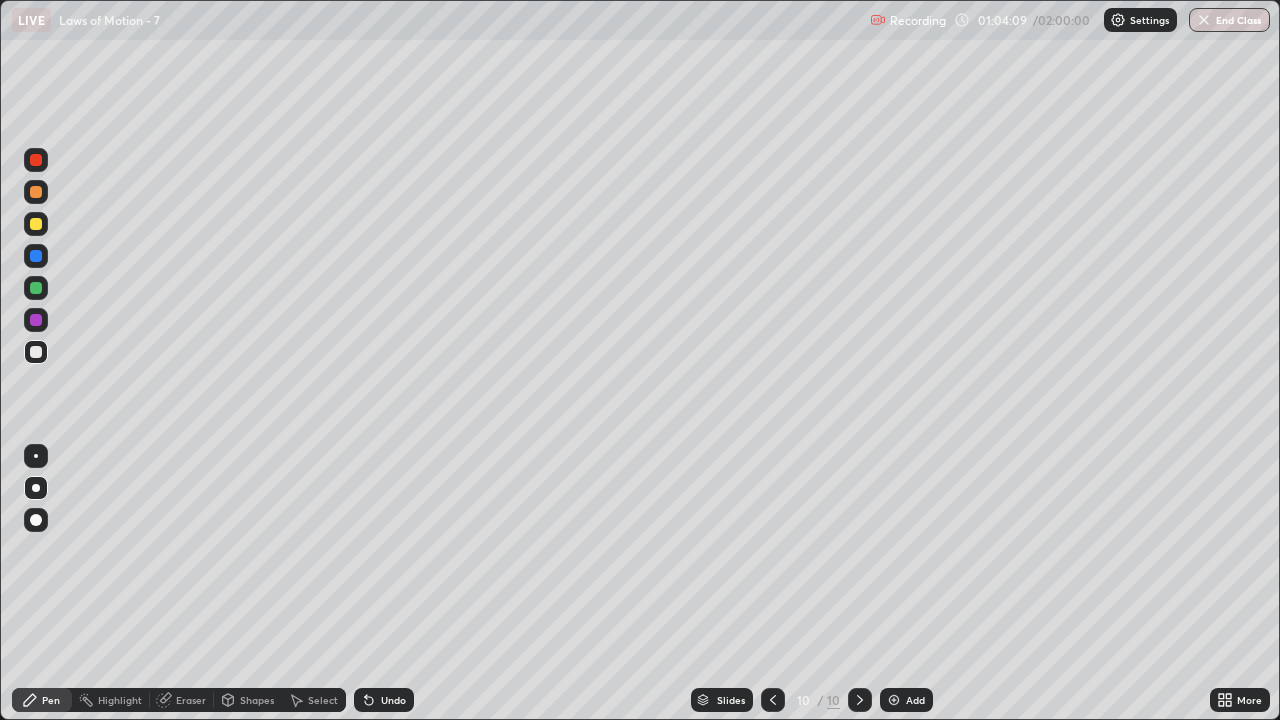 click at bounding box center (36, 224) 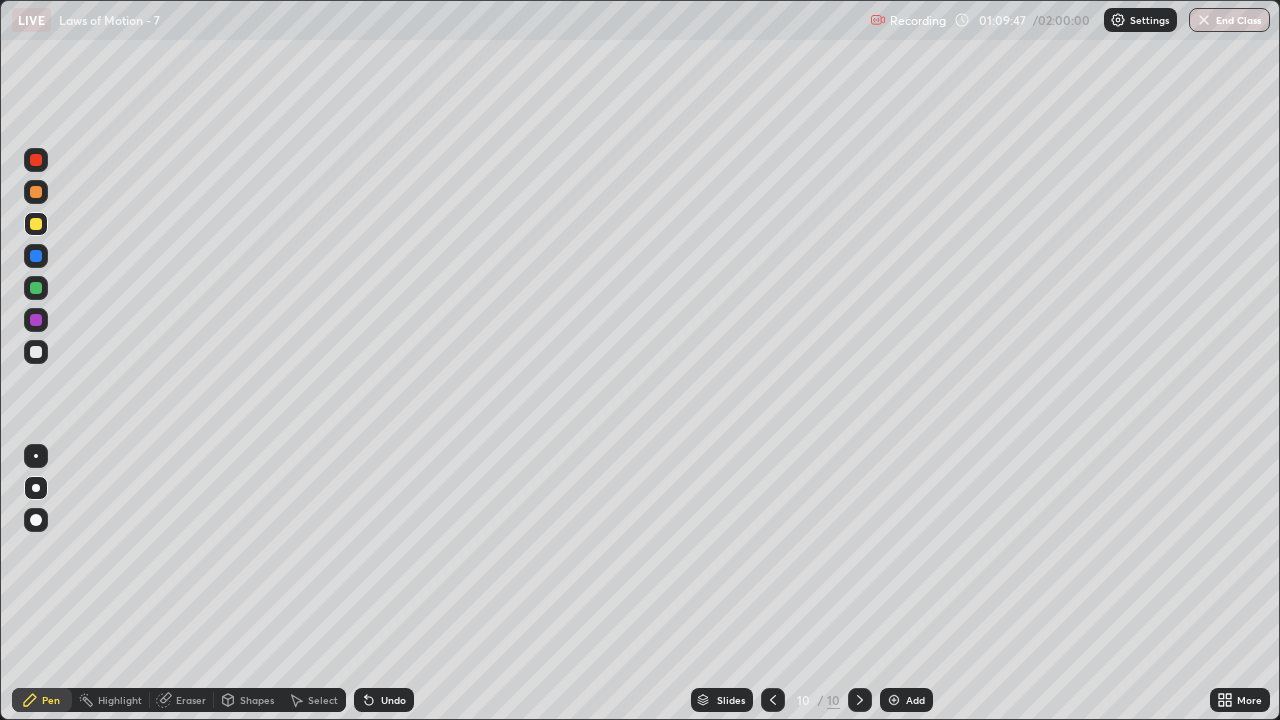 click at bounding box center [36, 352] 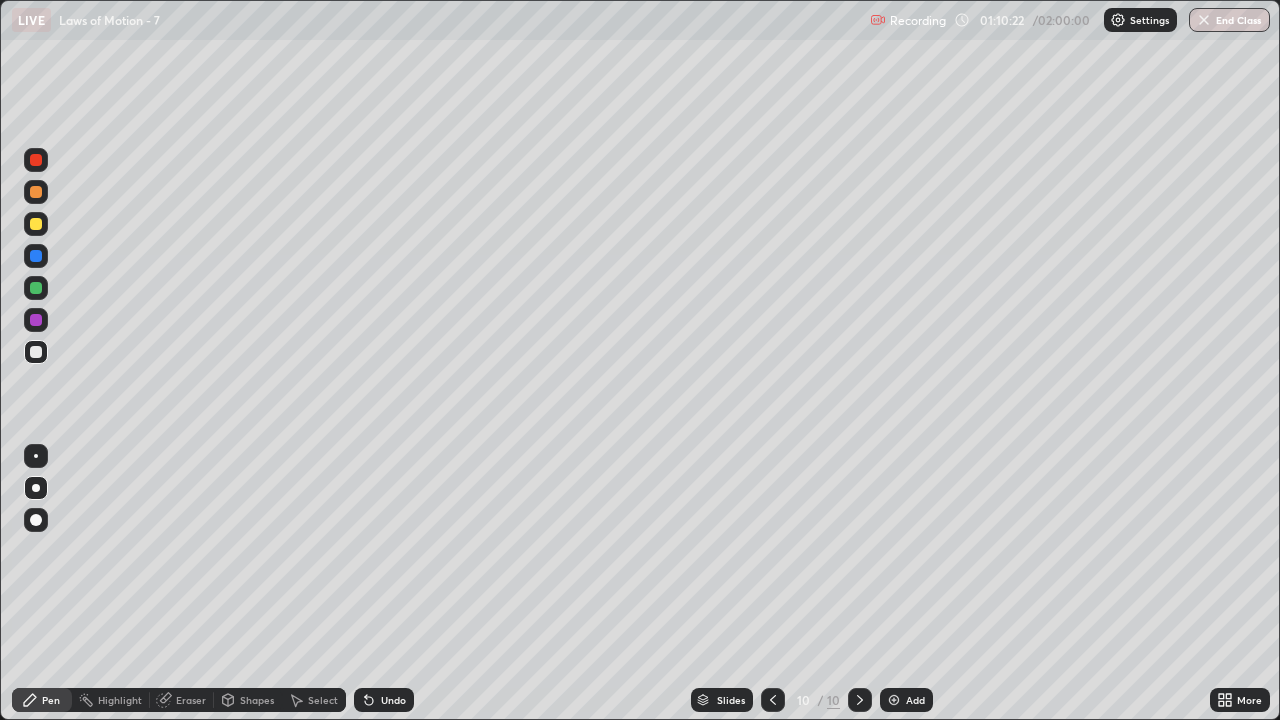 click on "Slides 10 / 10 Add" at bounding box center [812, 700] 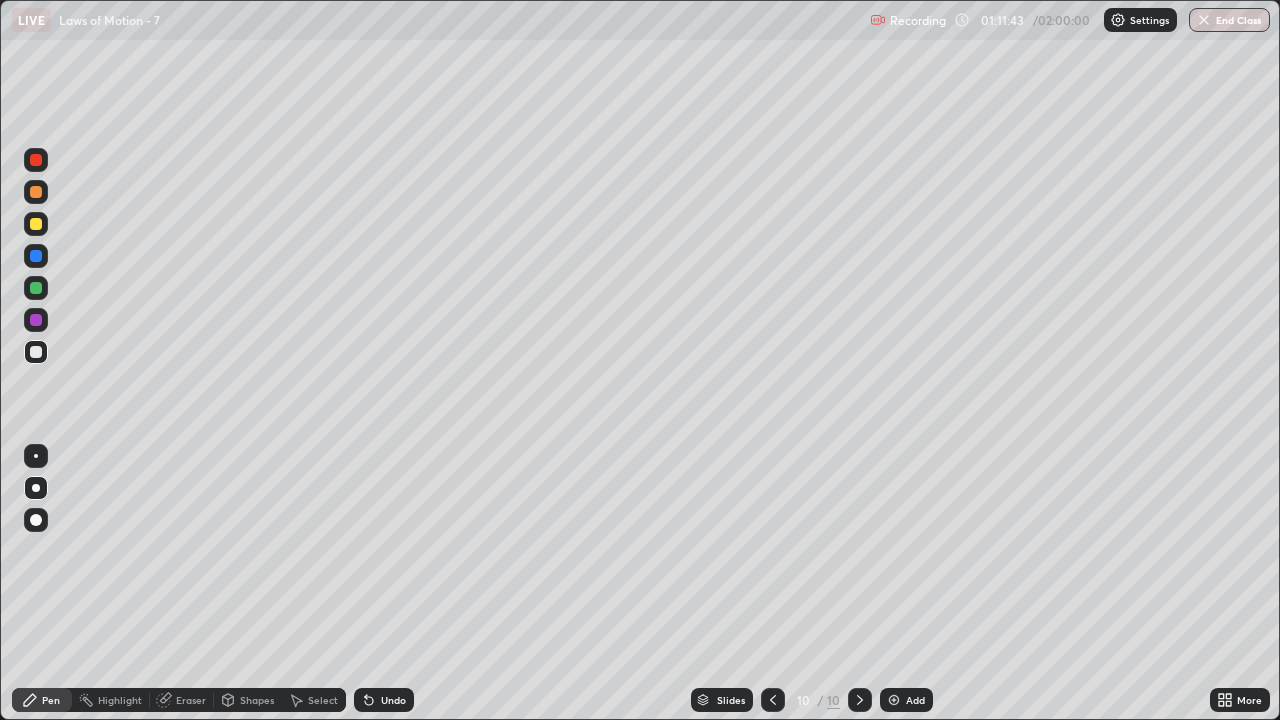 click at bounding box center (36, 224) 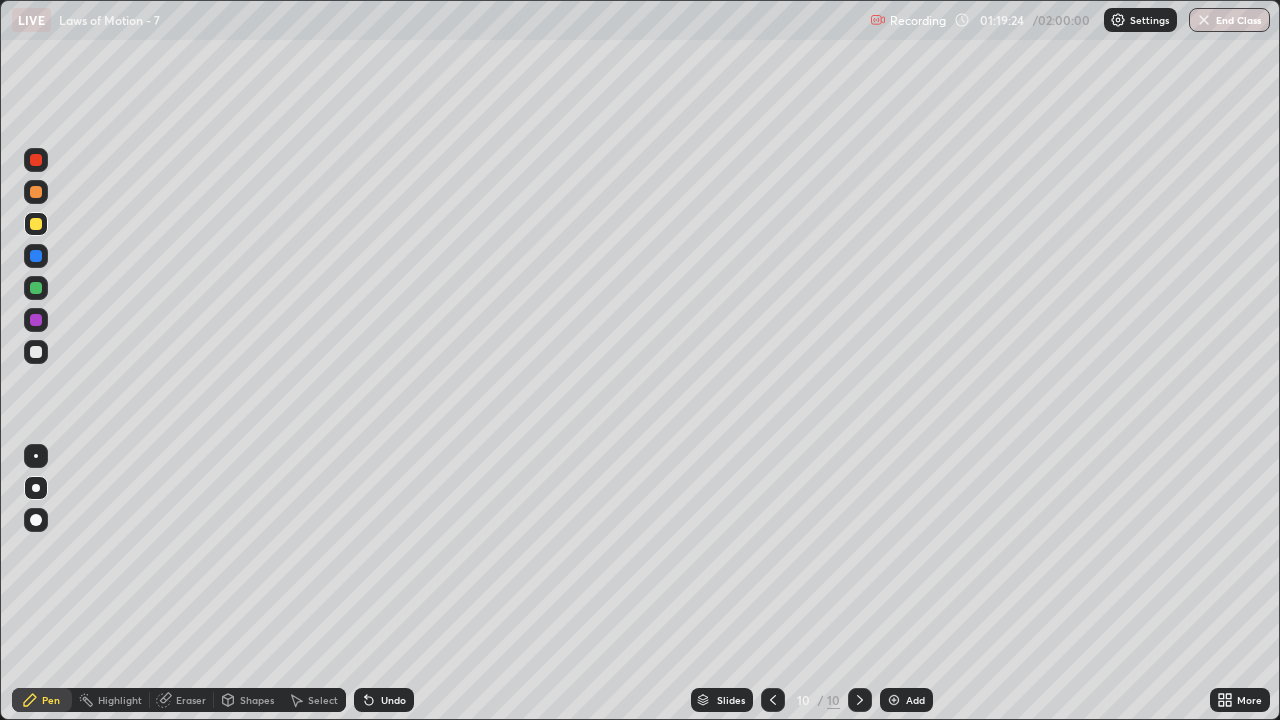 click 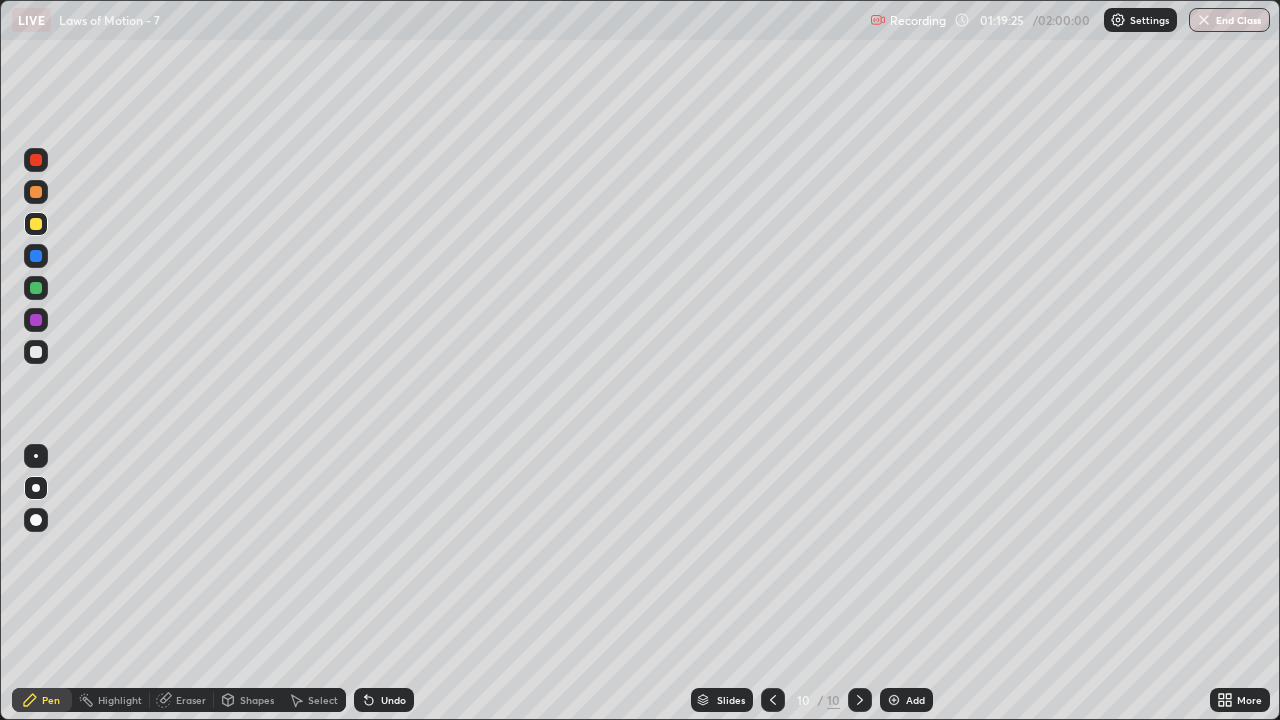click on "Add" at bounding box center [915, 700] 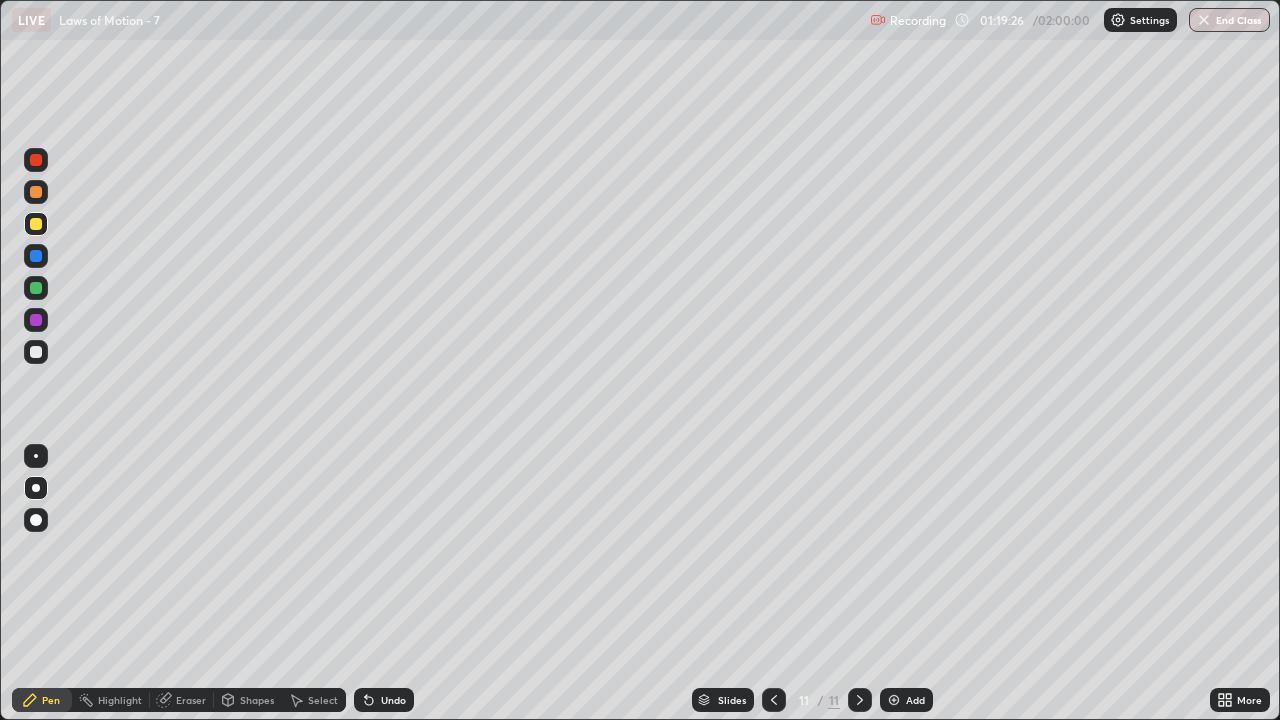 click at bounding box center (36, 352) 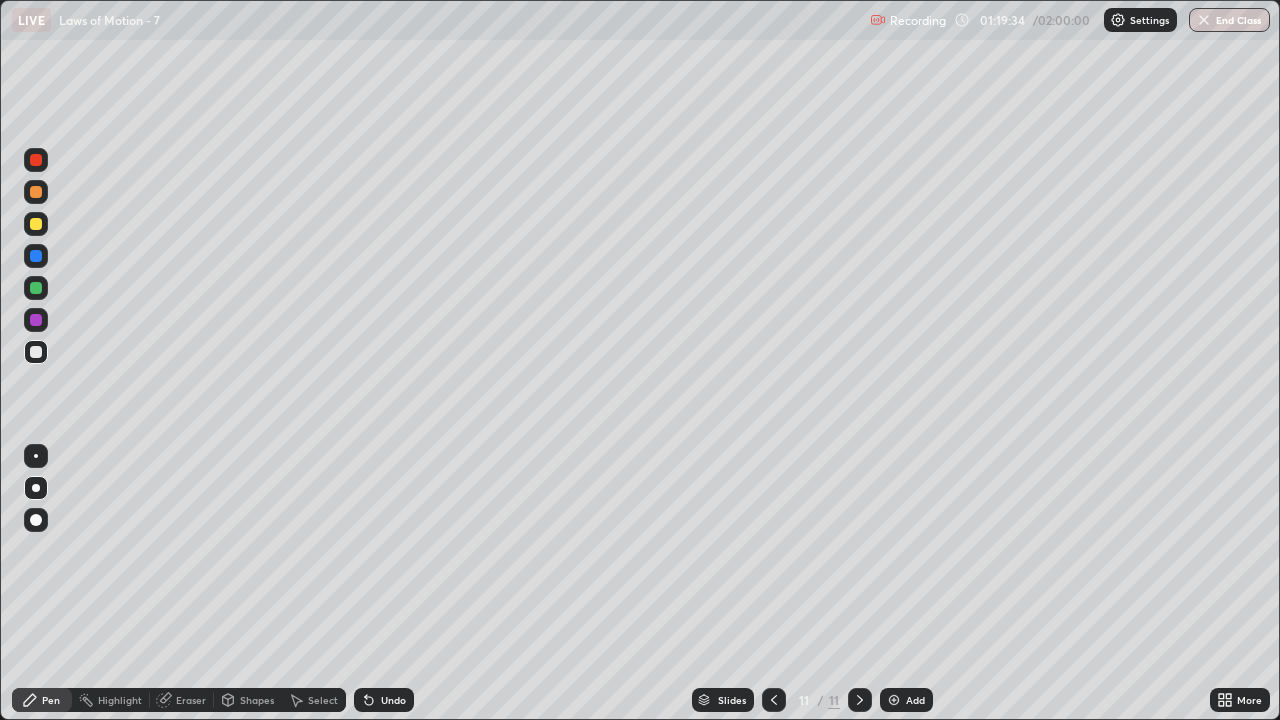 click at bounding box center (36, 224) 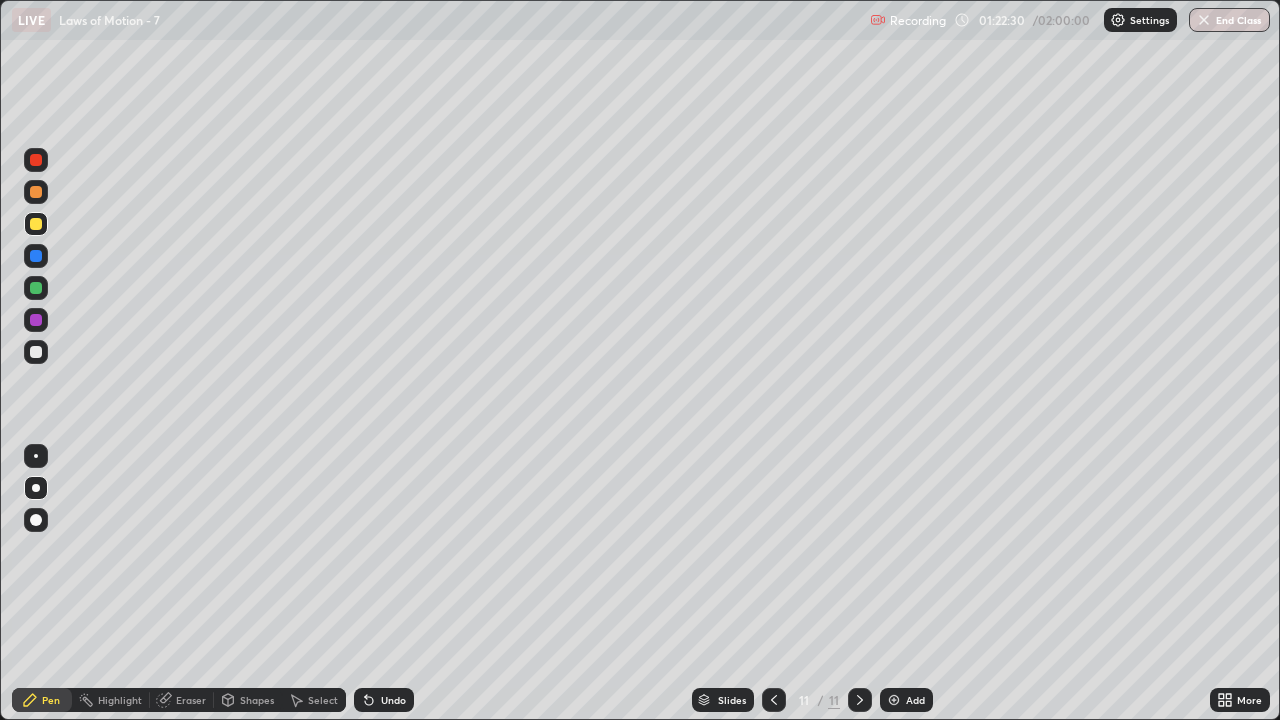 click 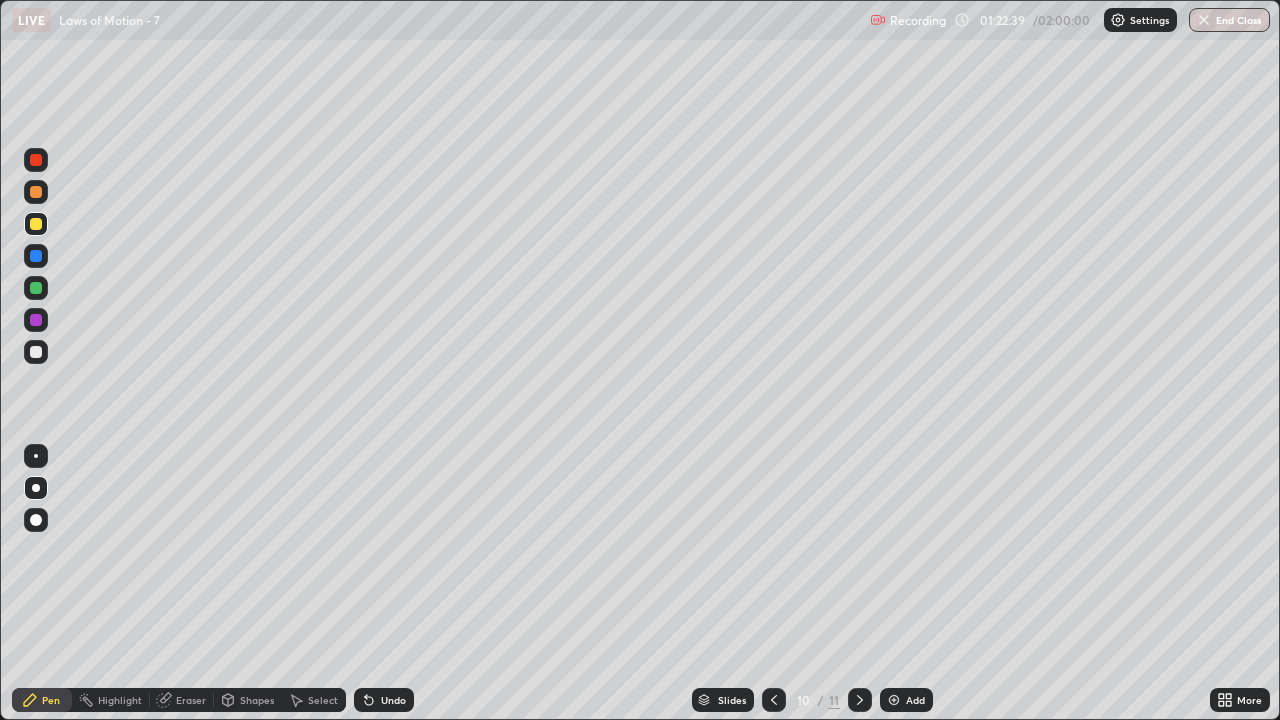 click at bounding box center (36, 192) 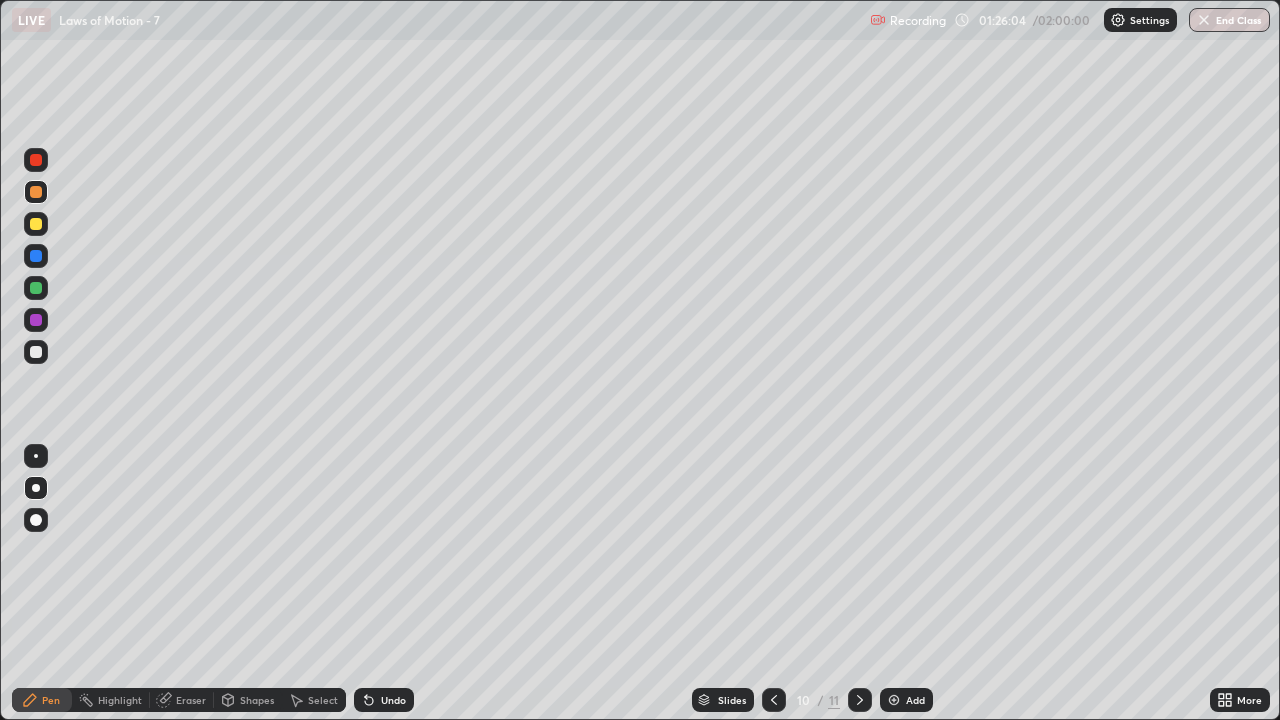 click at bounding box center [36, 160] 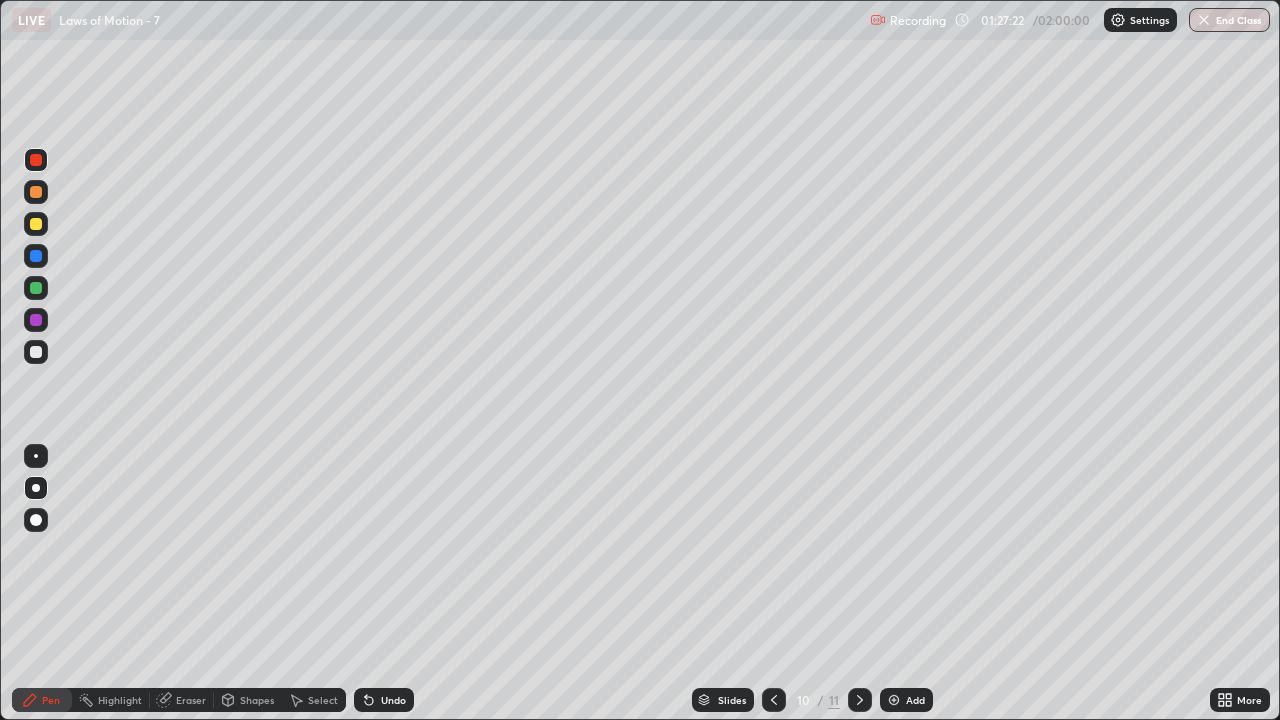 click on "Add" at bounding box center [906, 700] 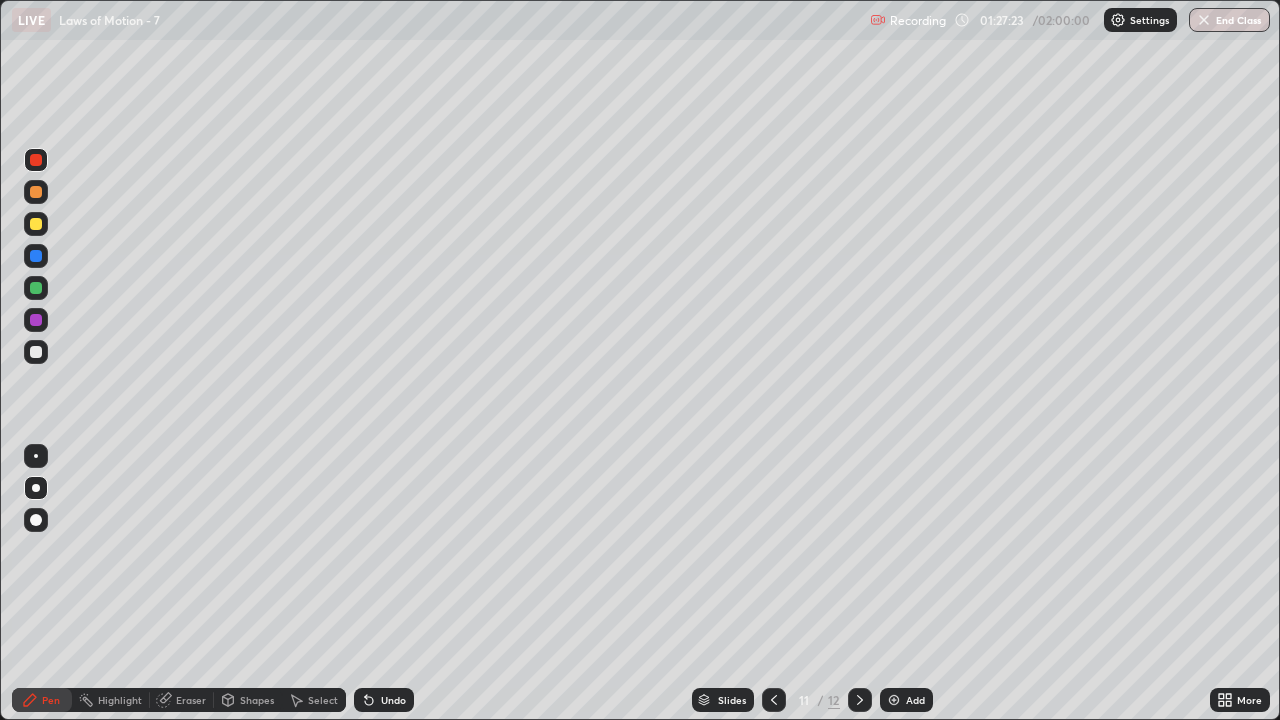 click at bounding box center (36, 352) 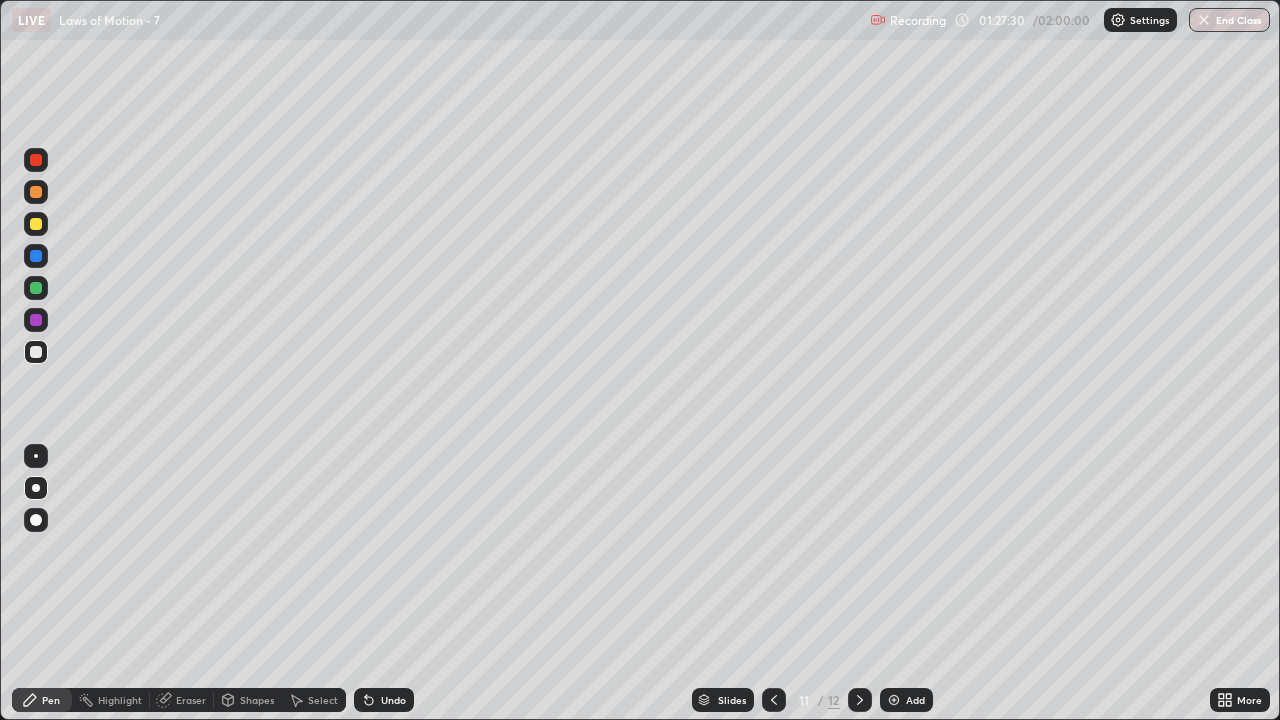 click at bounding box center [36, 192] 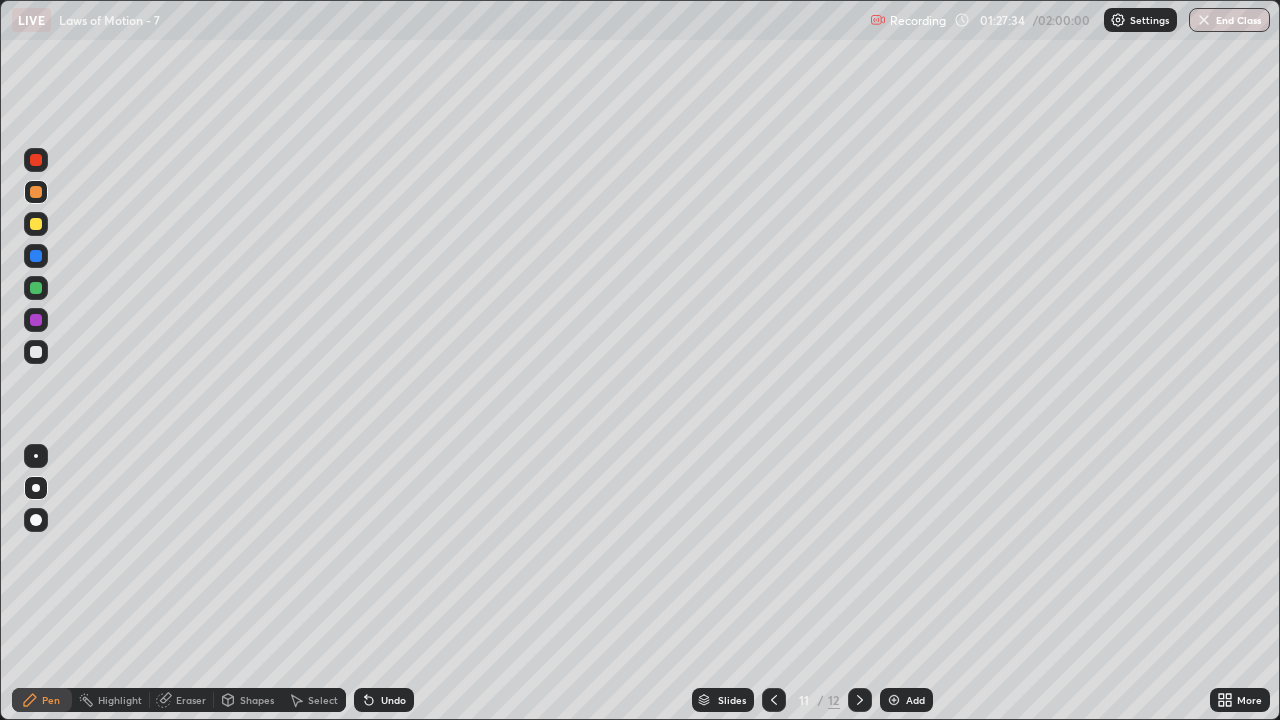 click at bounding box center [36, 224] 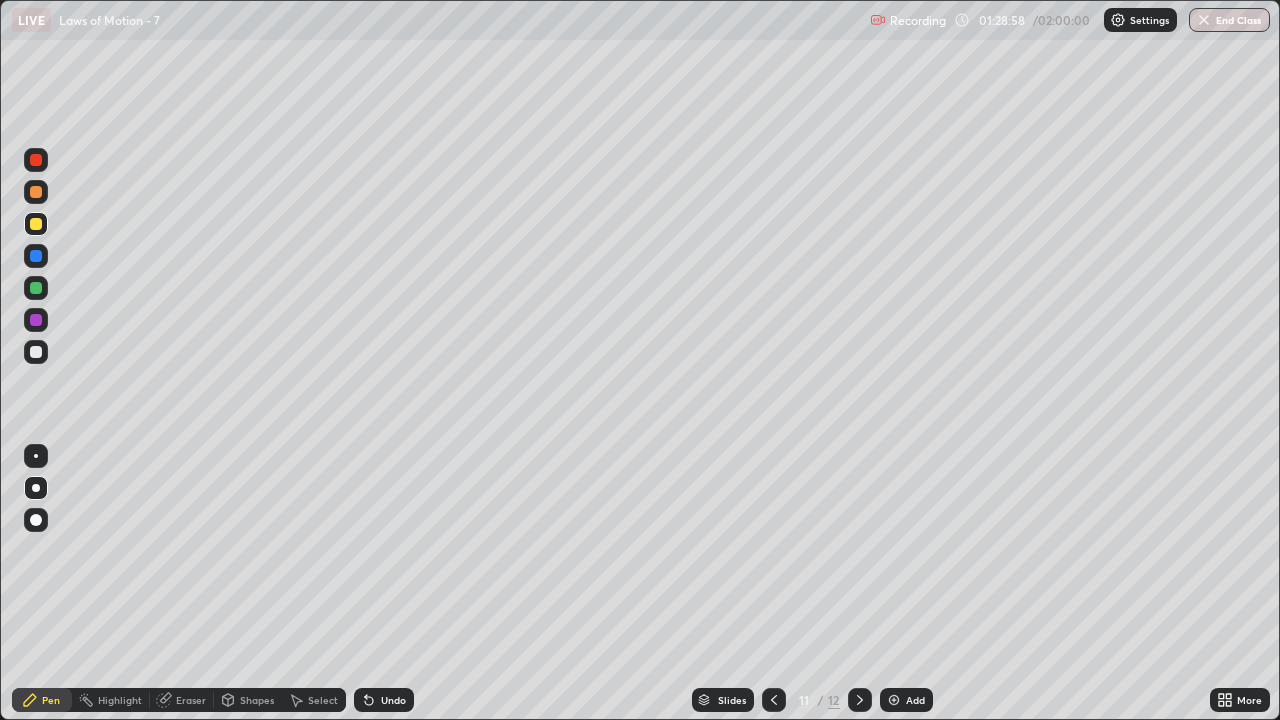 click at bounding box center [36, 288] 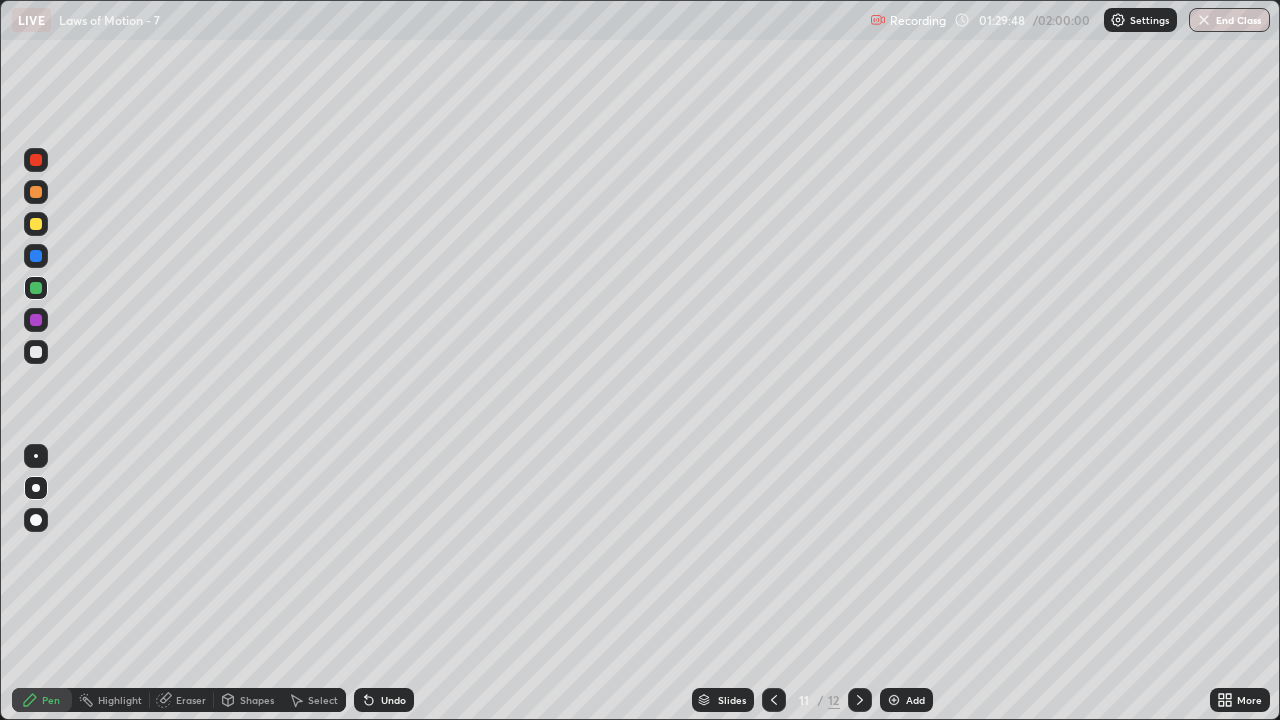 click 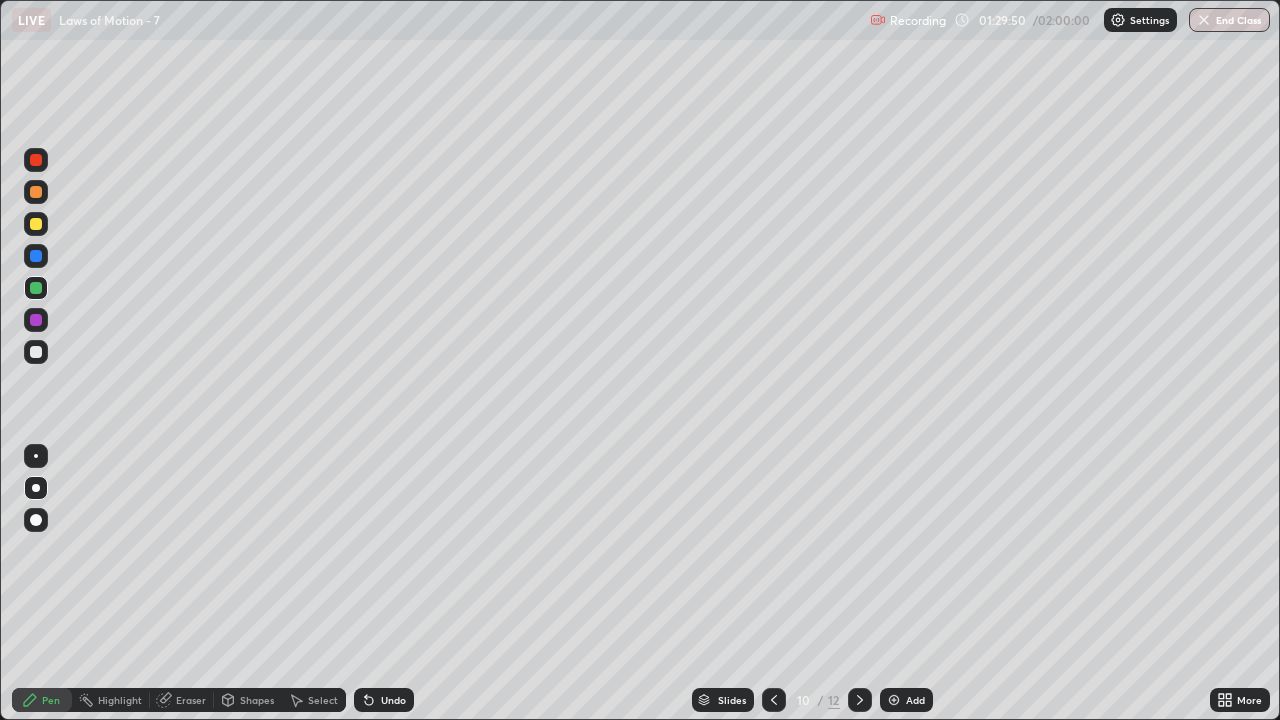 click 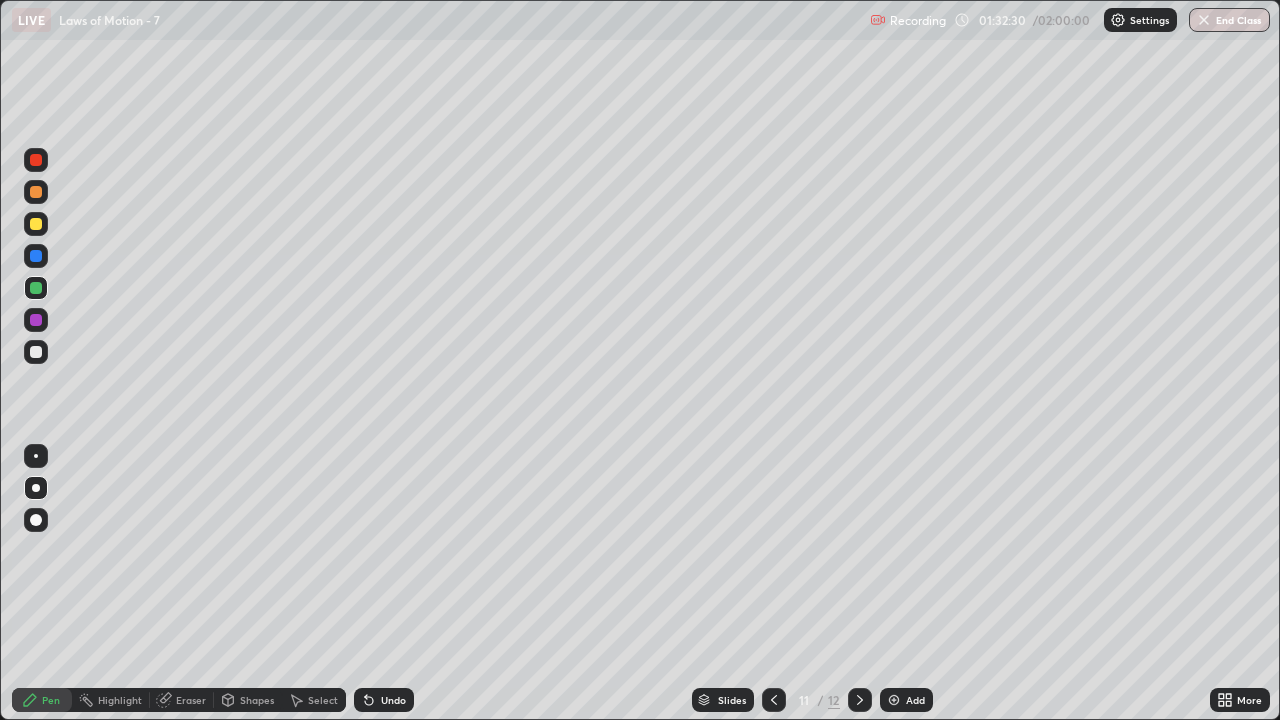 click on "Add" at bounding box center [906, 700] 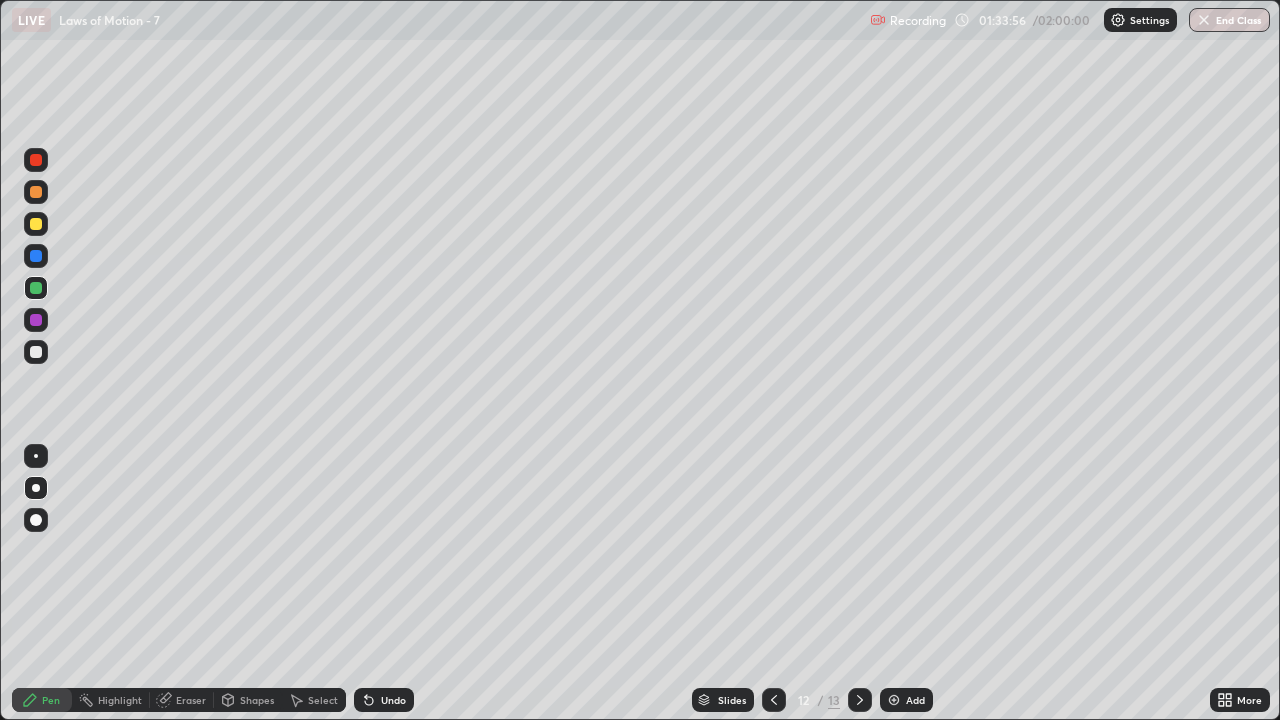 click 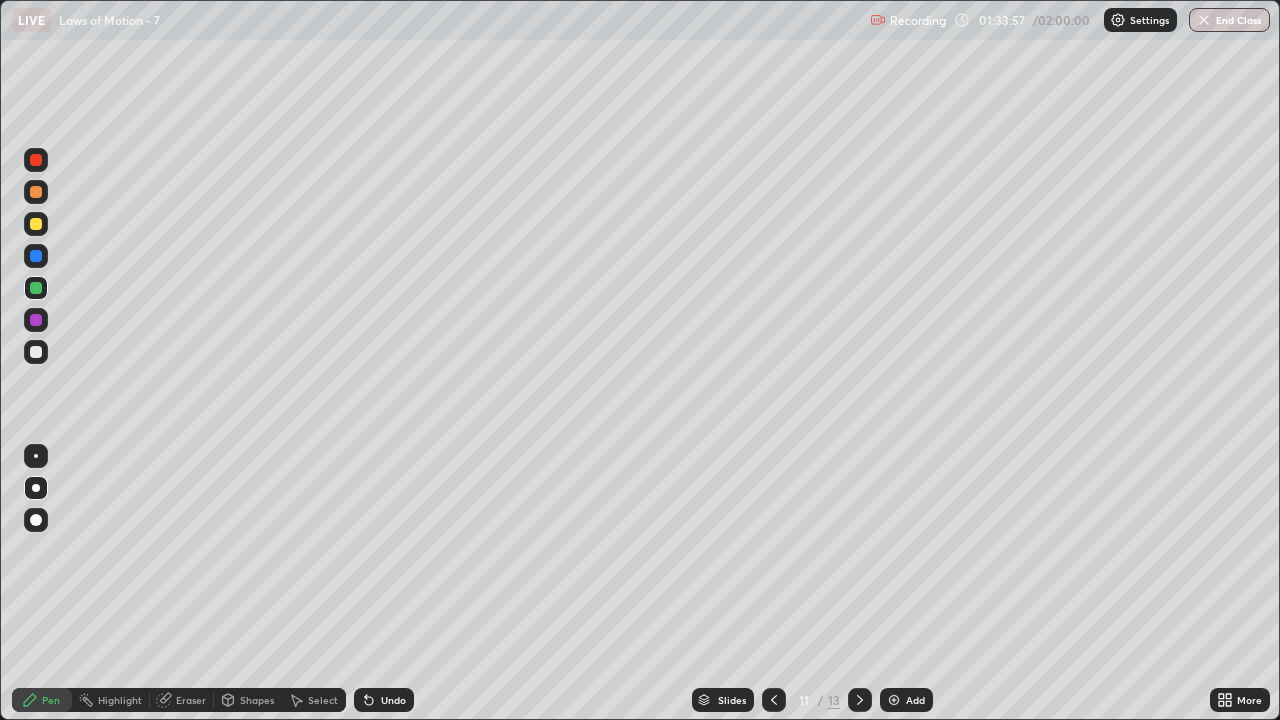 click 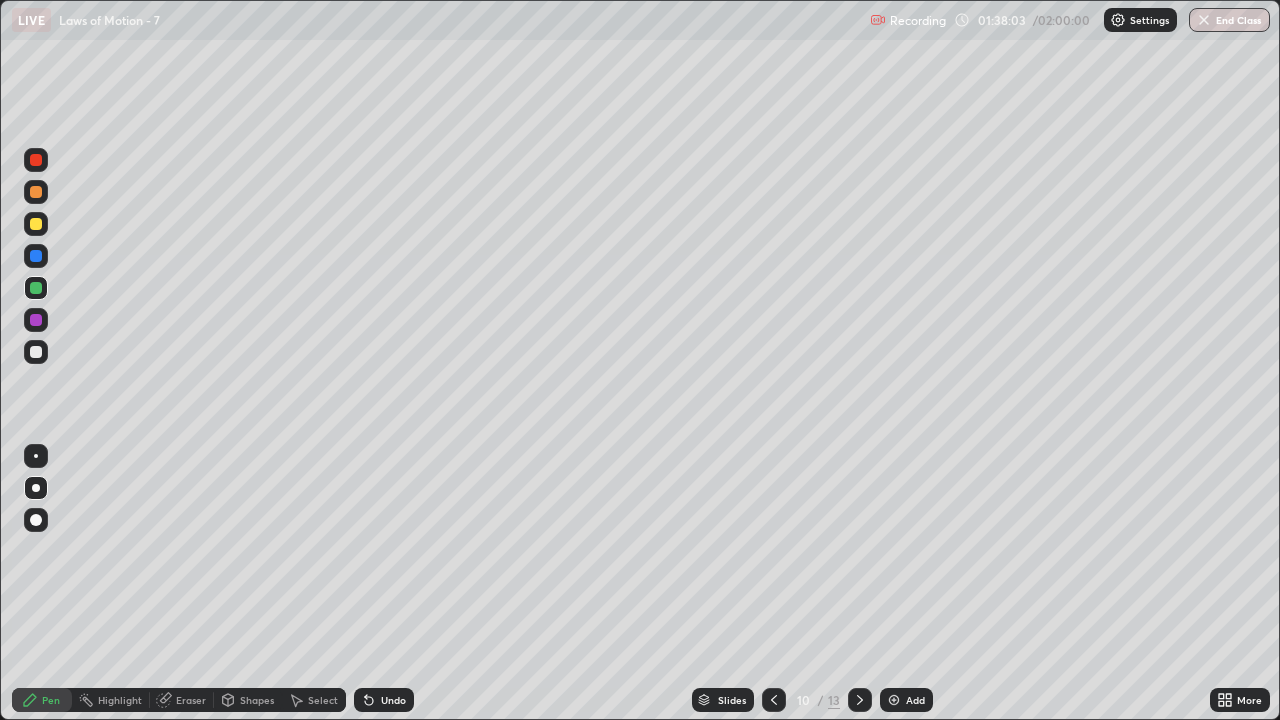 click at bounding box center [860, 700] 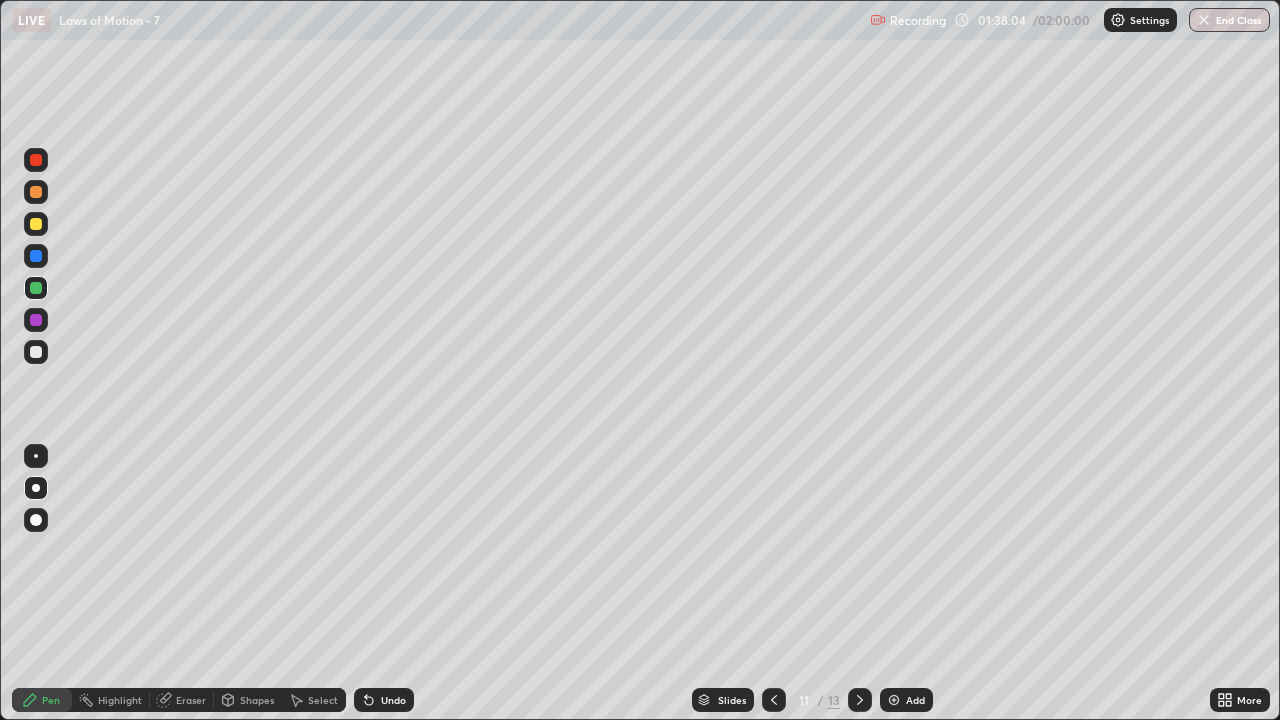 click 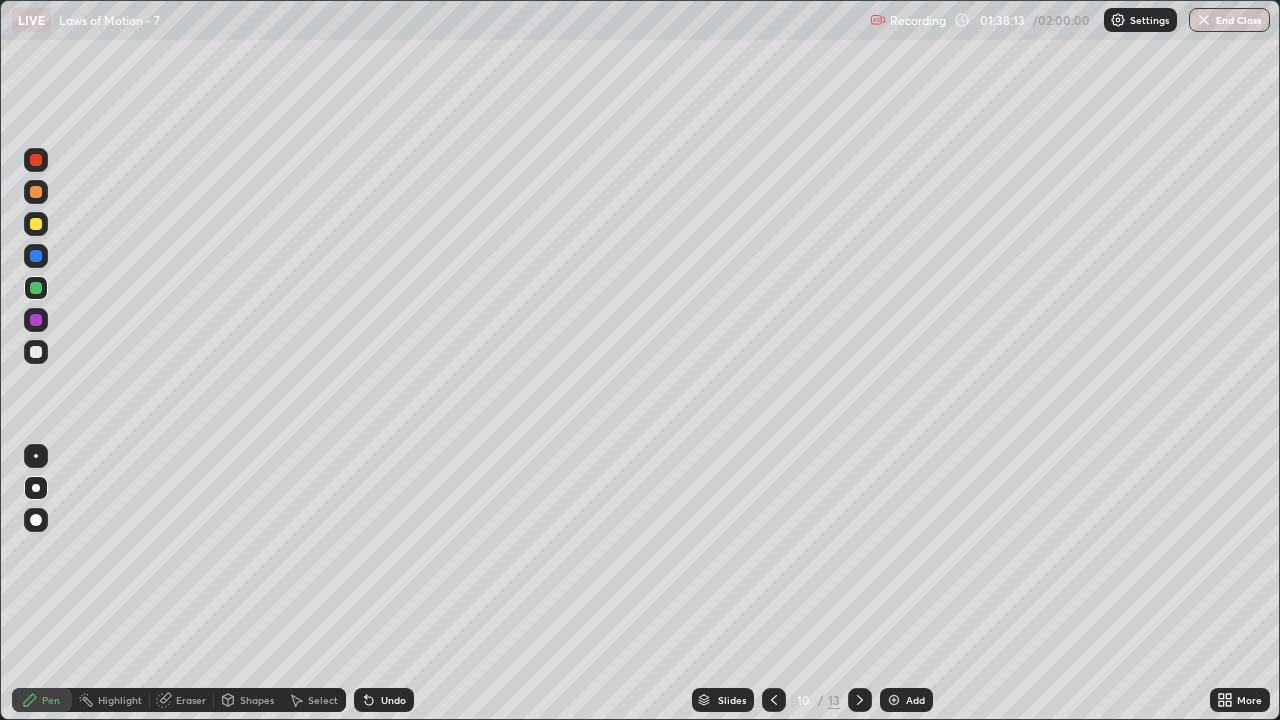click 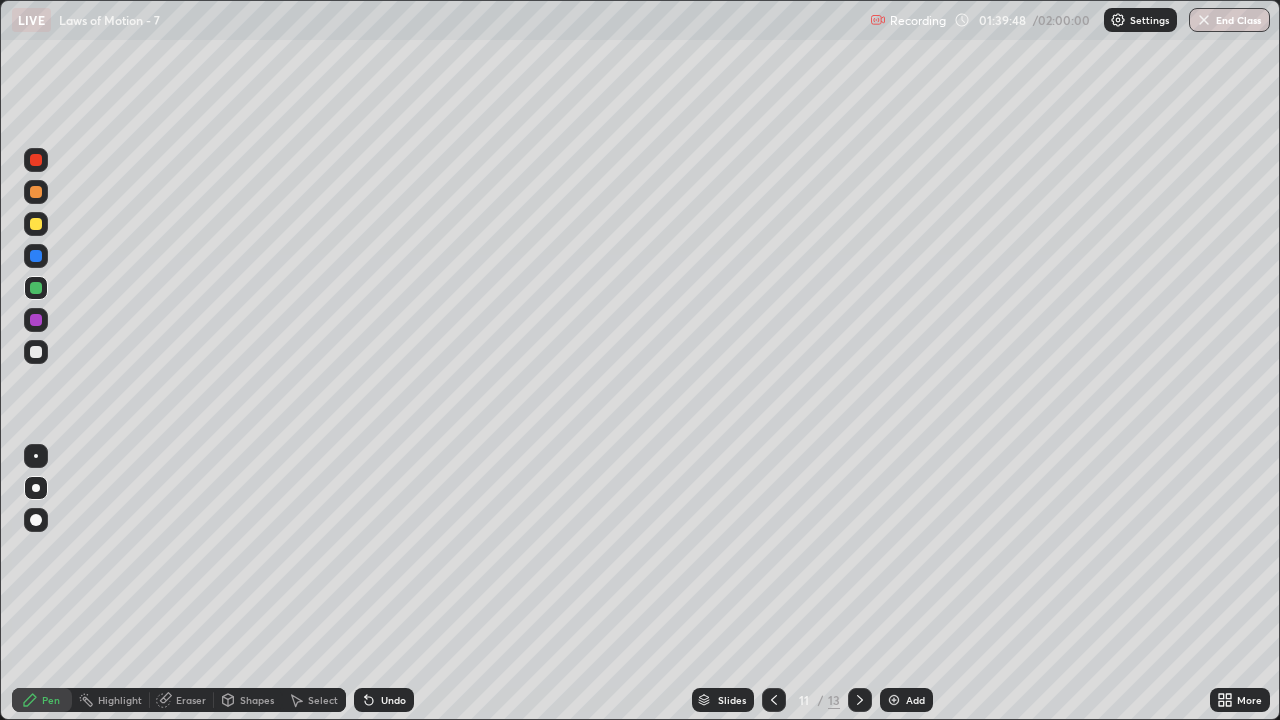 click at bounding box center (774, 700) 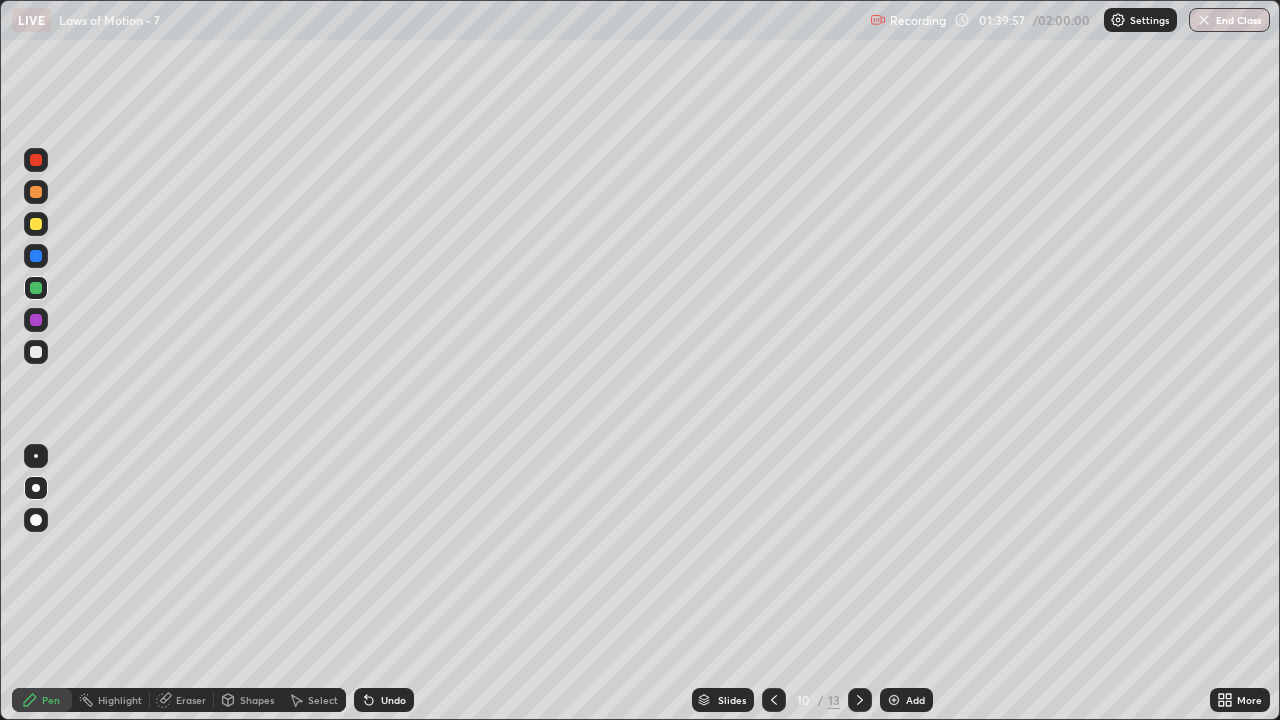 click 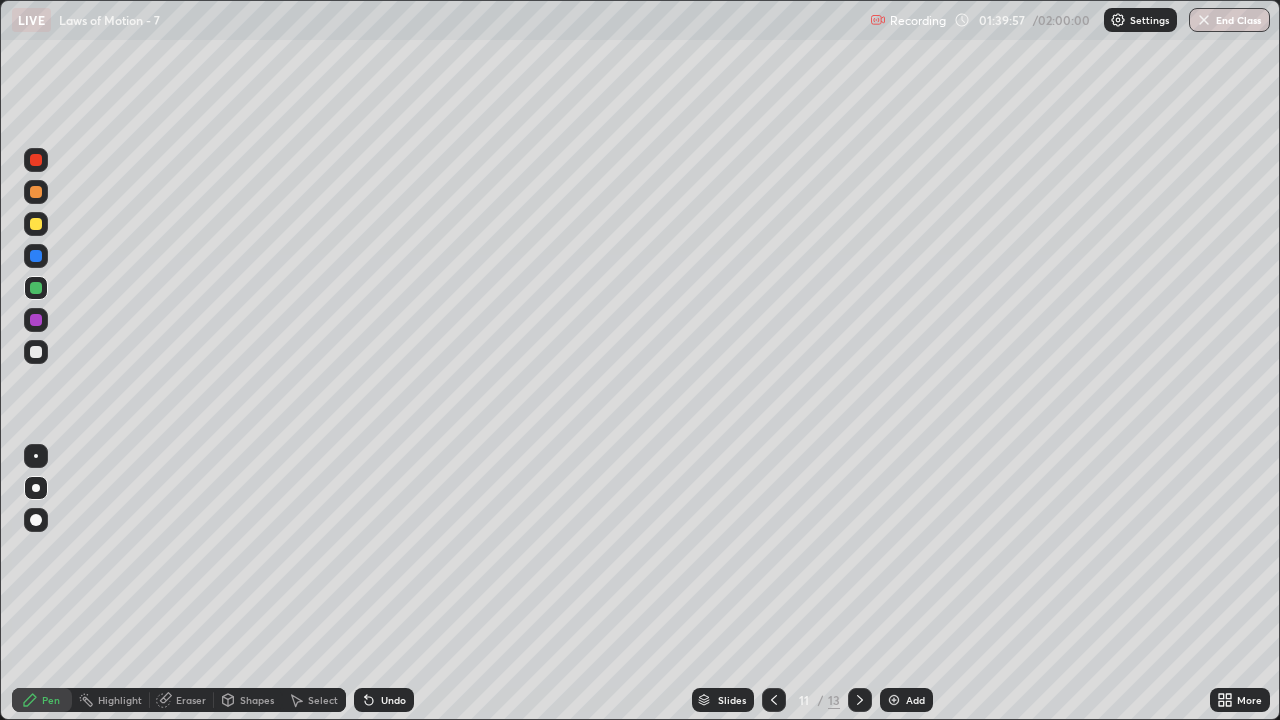 click 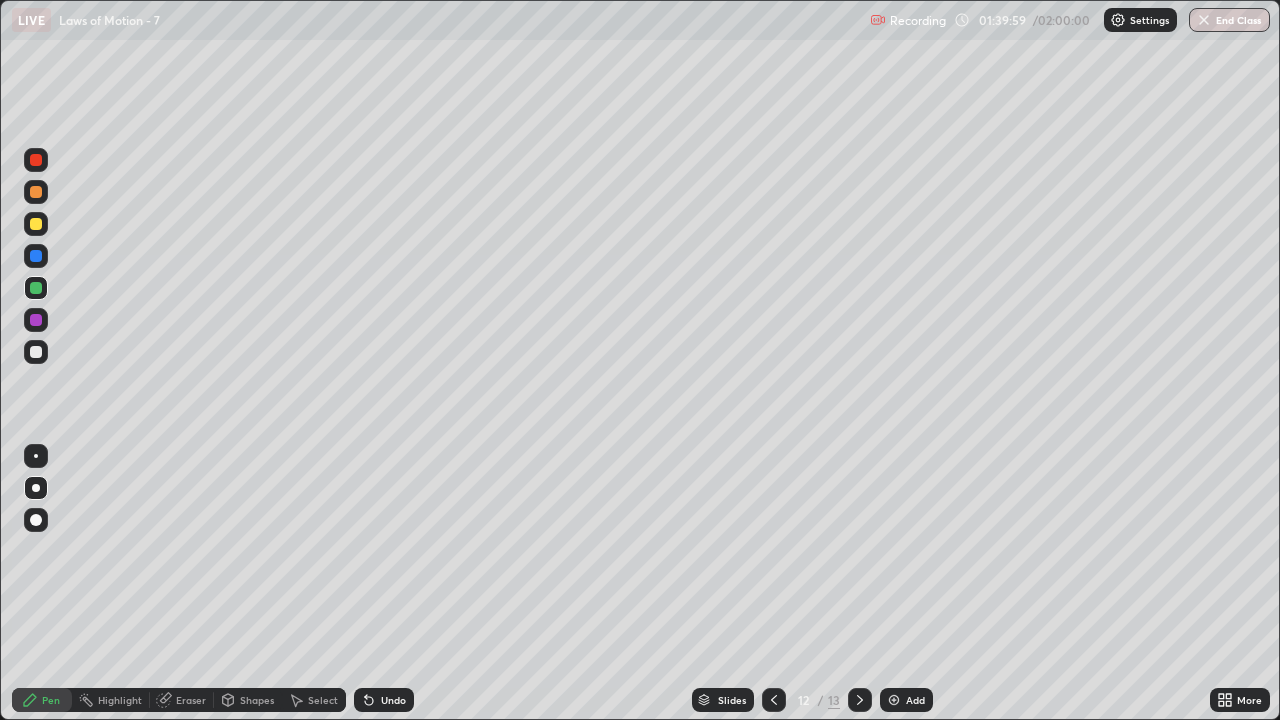 click at bounding box center [860, 700] 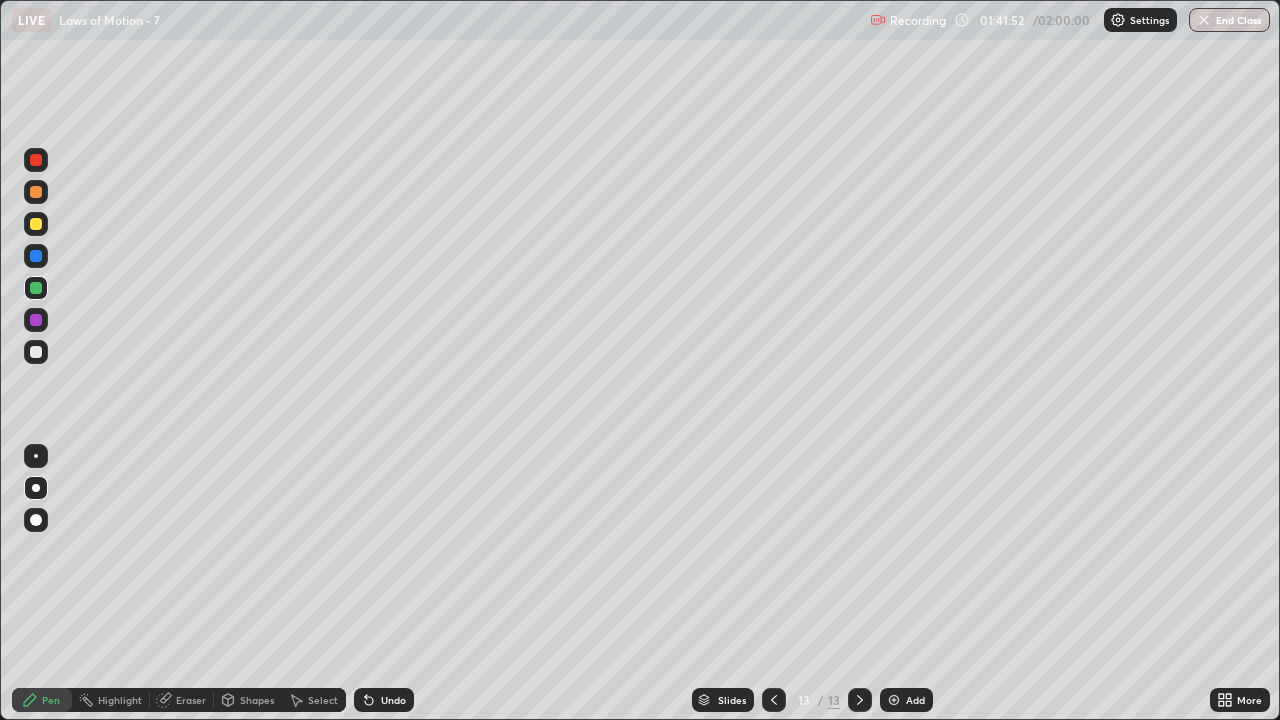 click 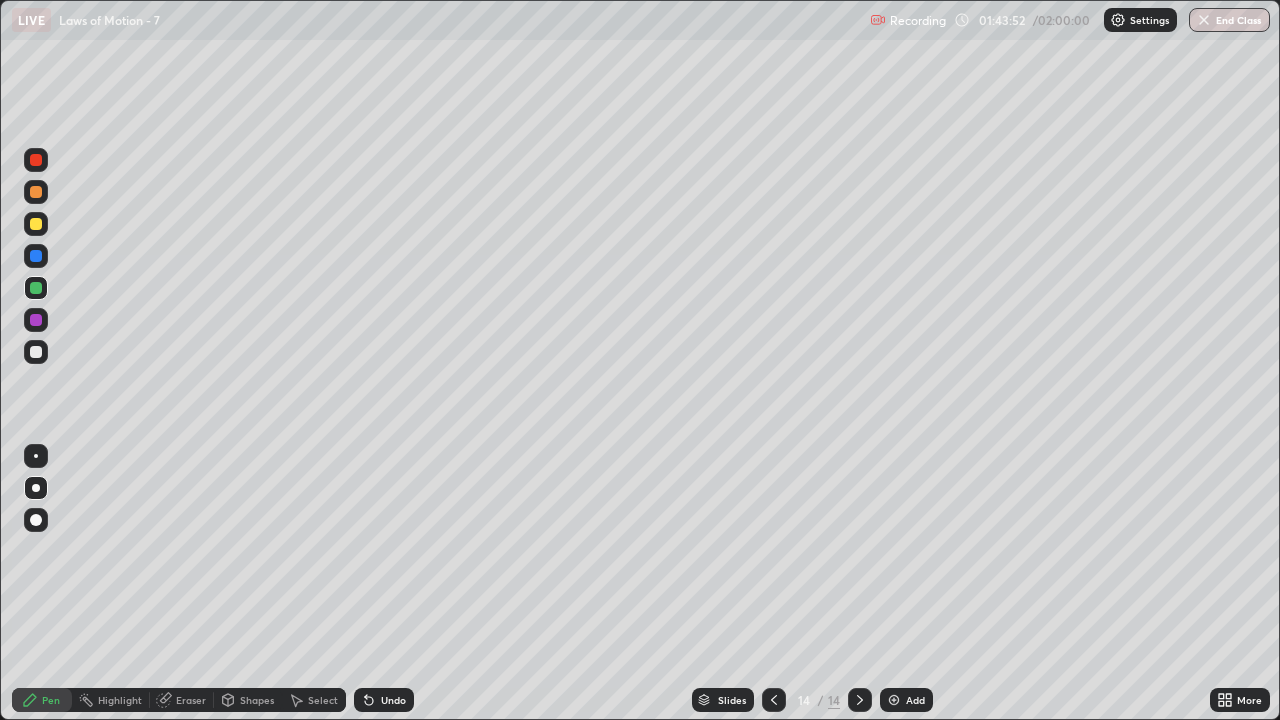 click at bounding box center [36, 352] 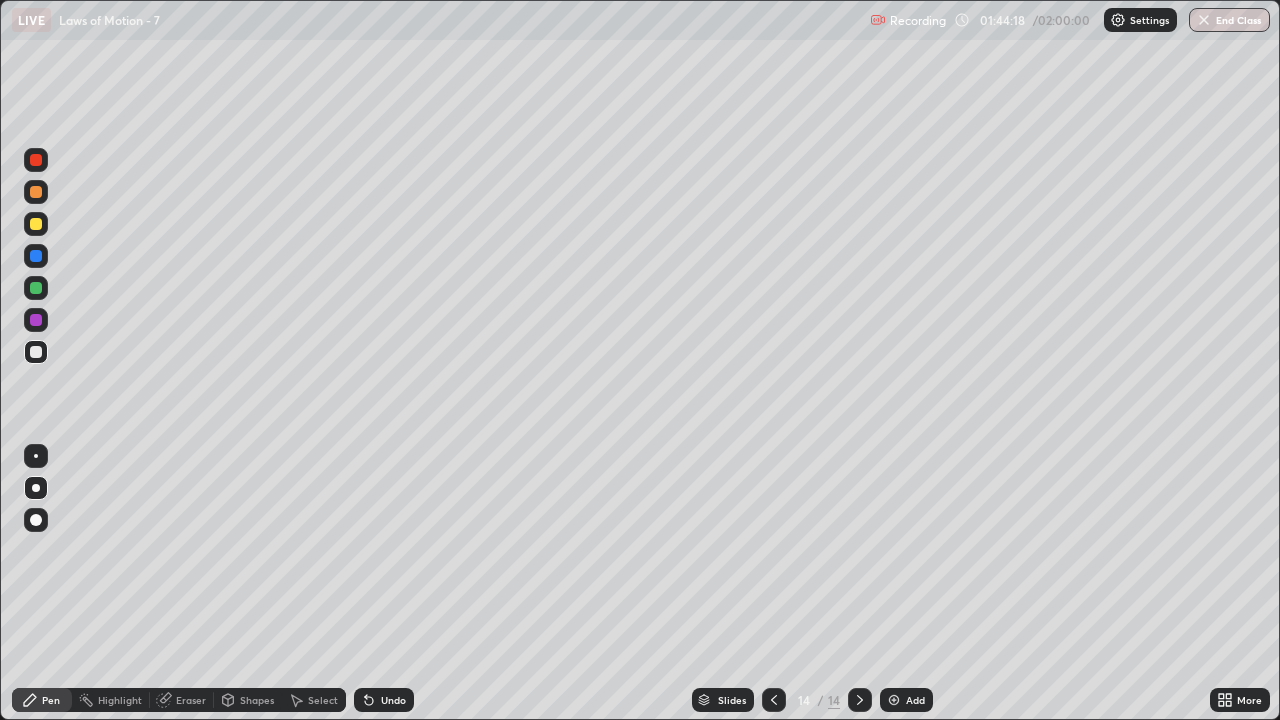 click at bounding box center (36, 224) 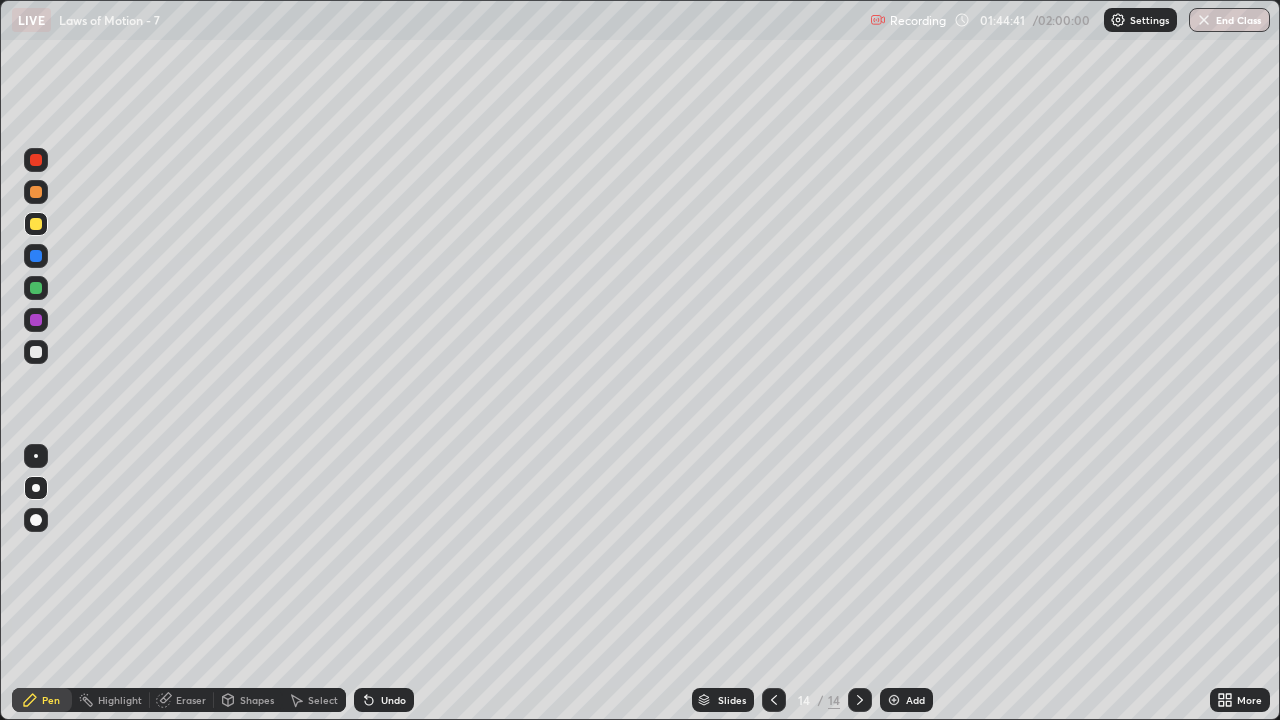 click 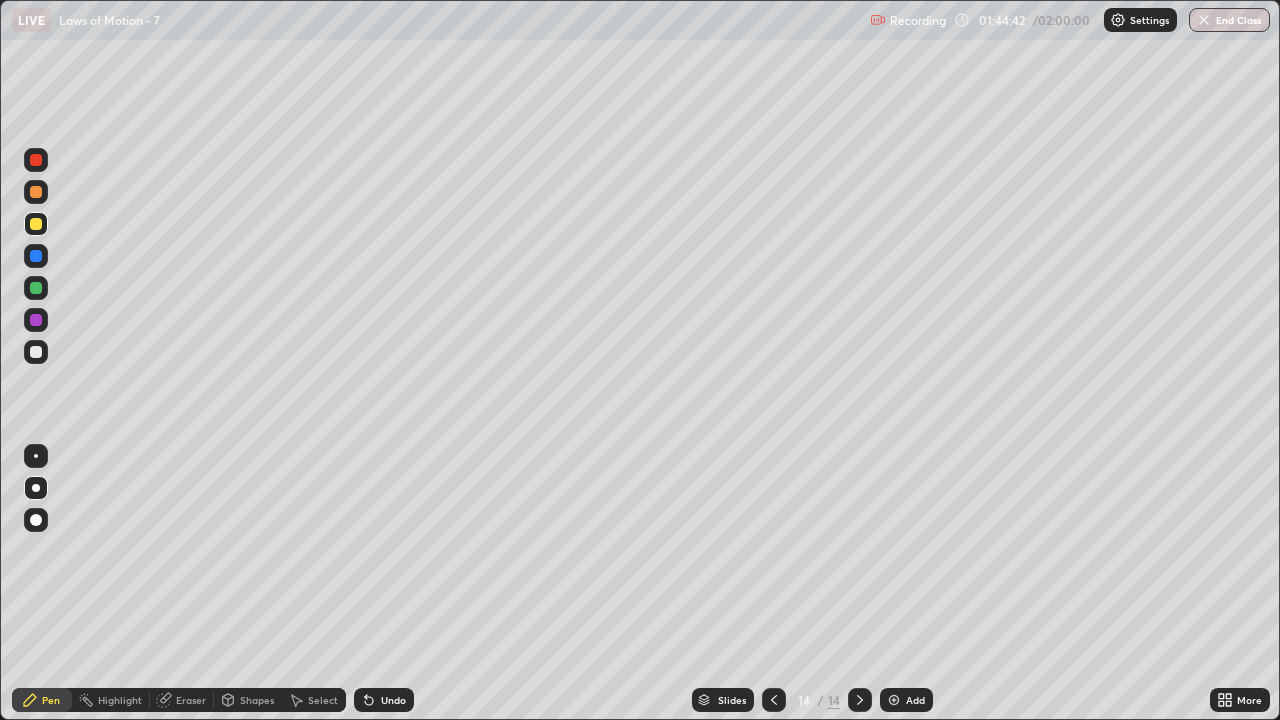 click on "Add" at bounding box center [915, 700] 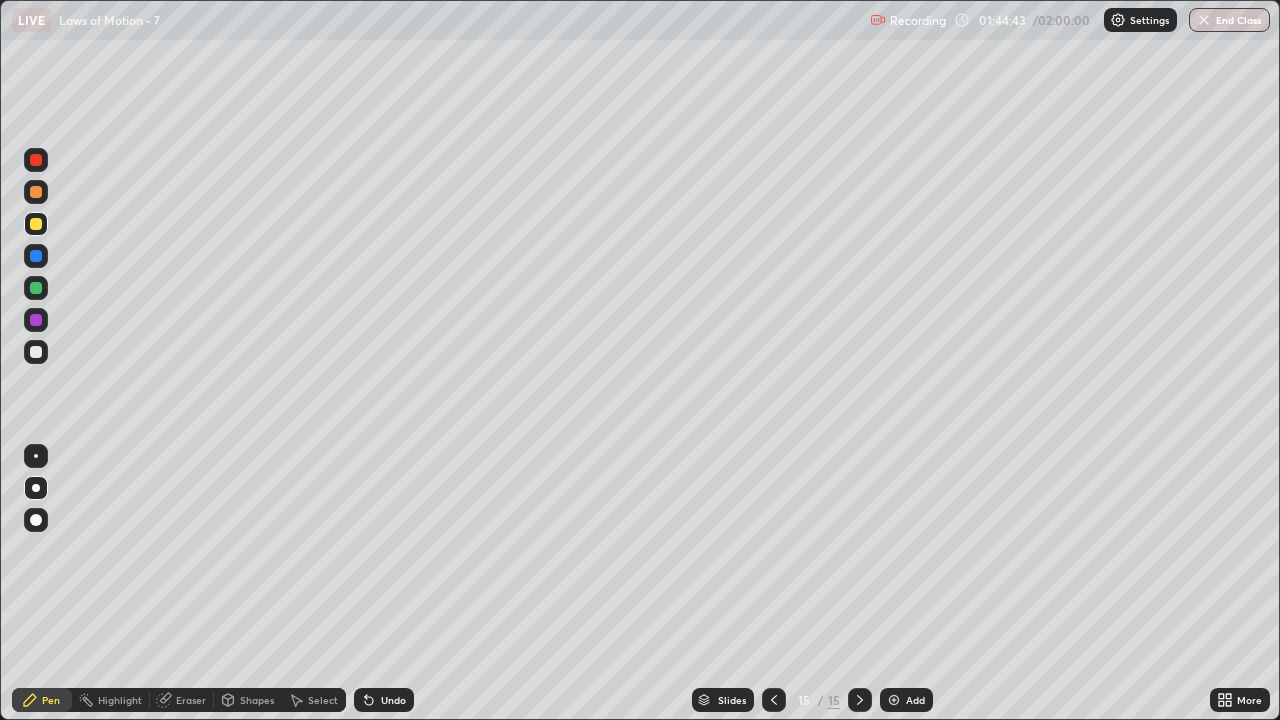 click at bounding box center [36, 352] 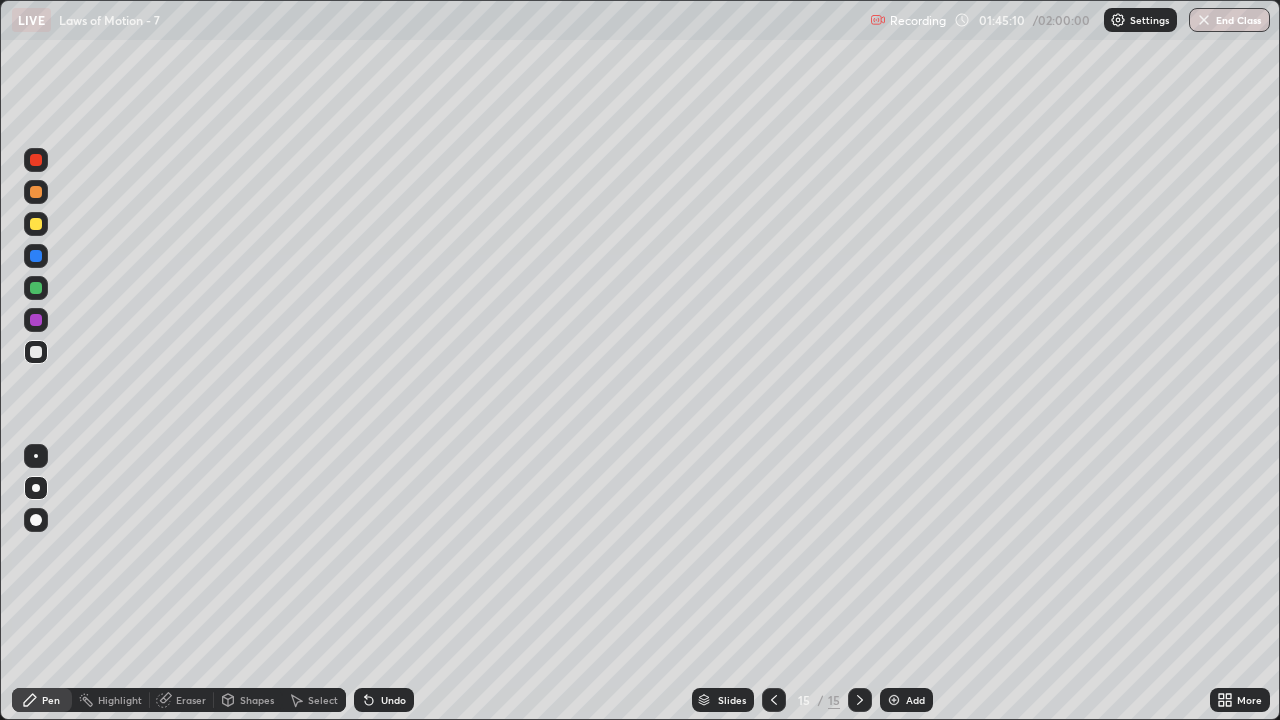 click at bounding box center (36, 224) 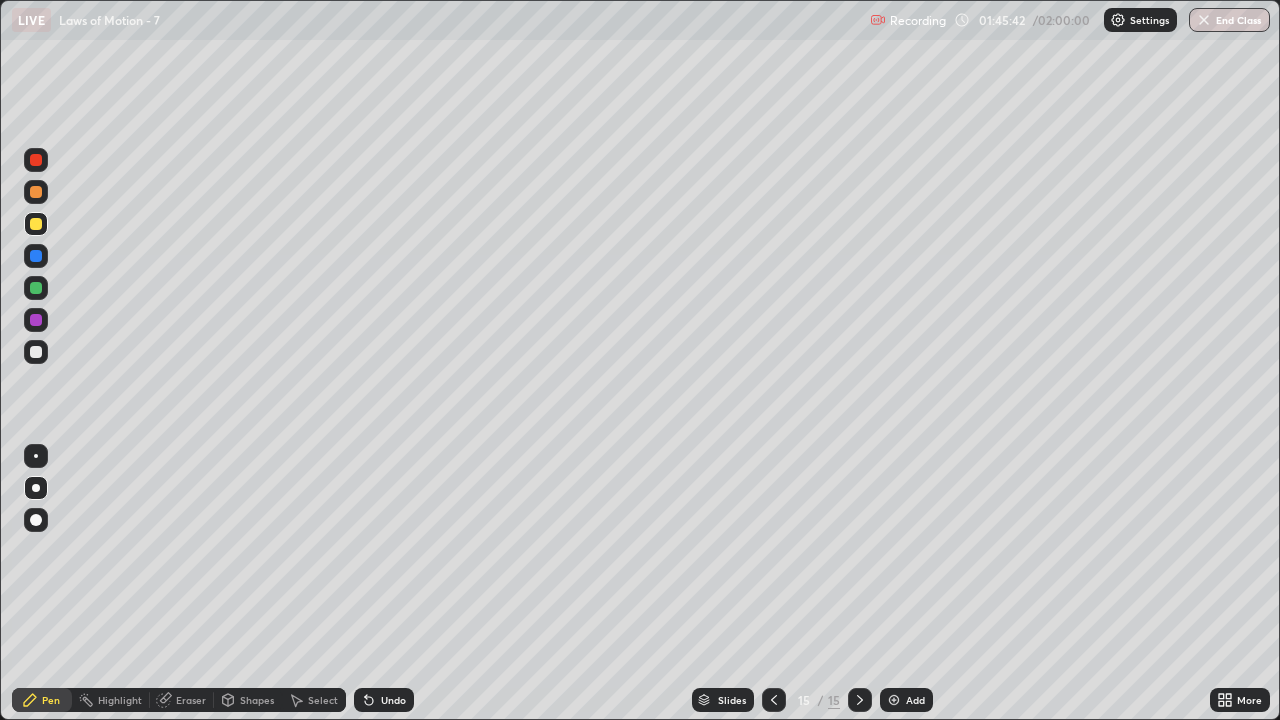 click 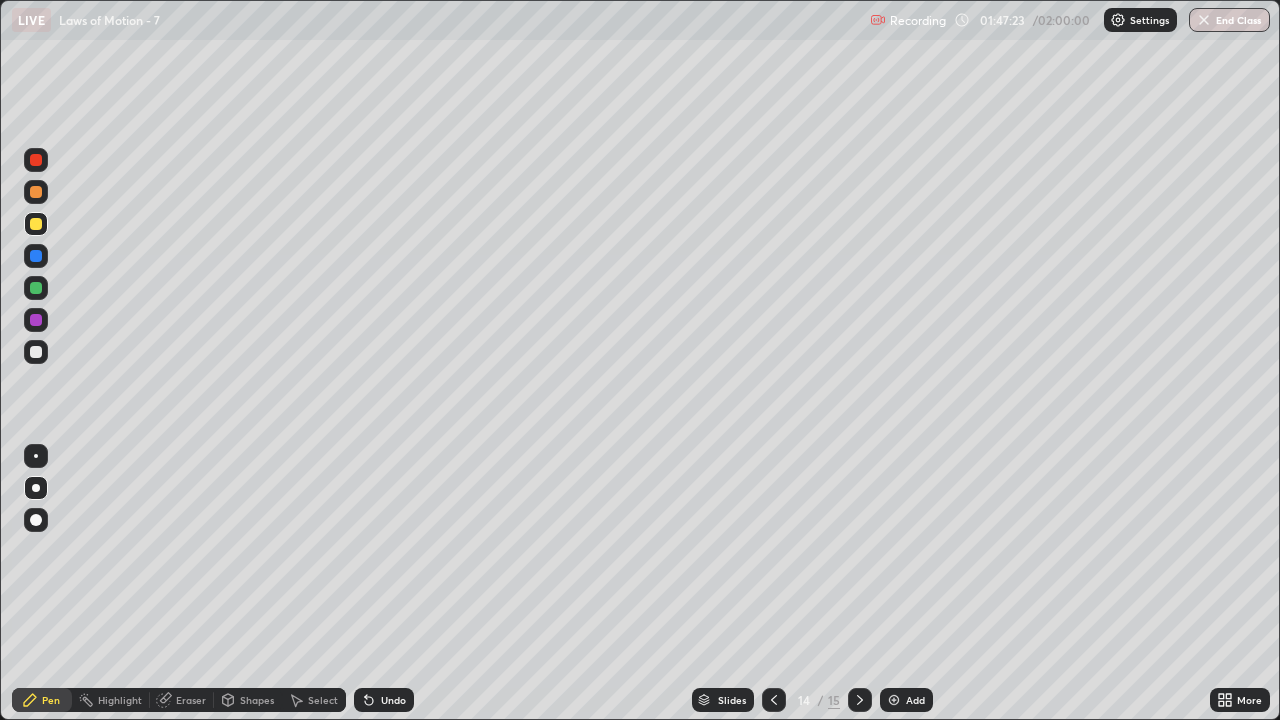 click 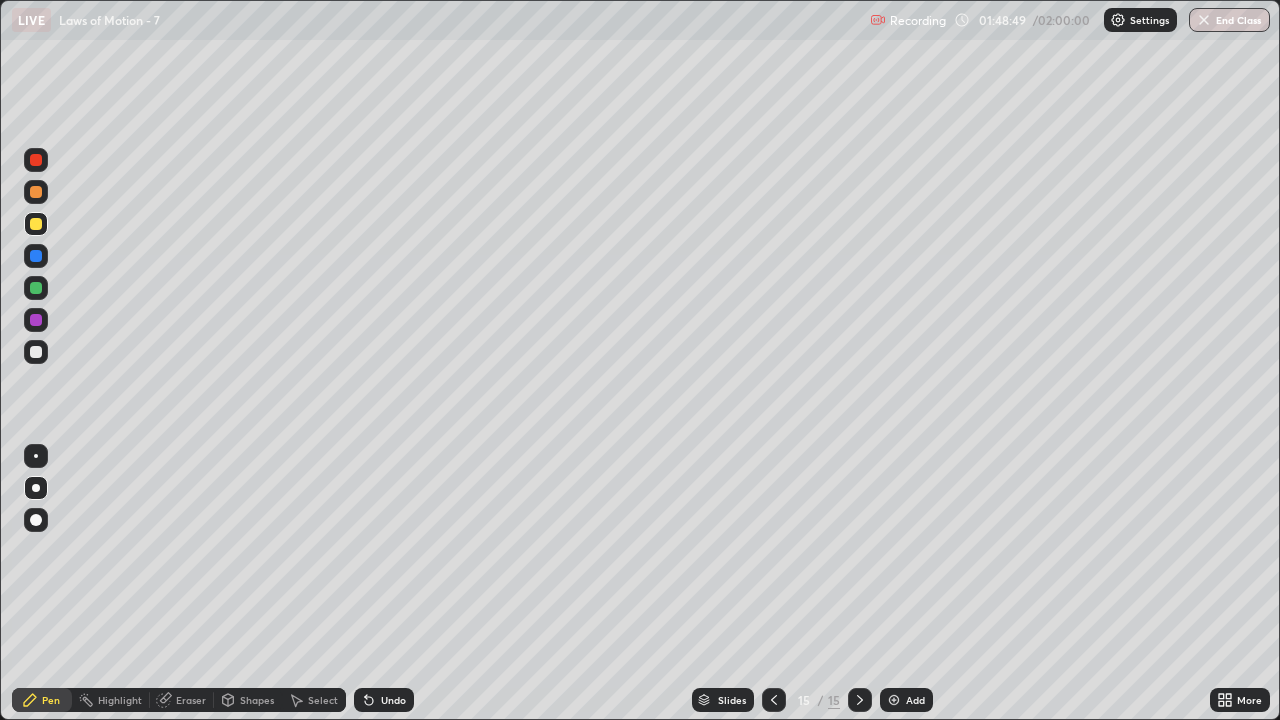 click on "End Class" at bounding box center (1229, 20) 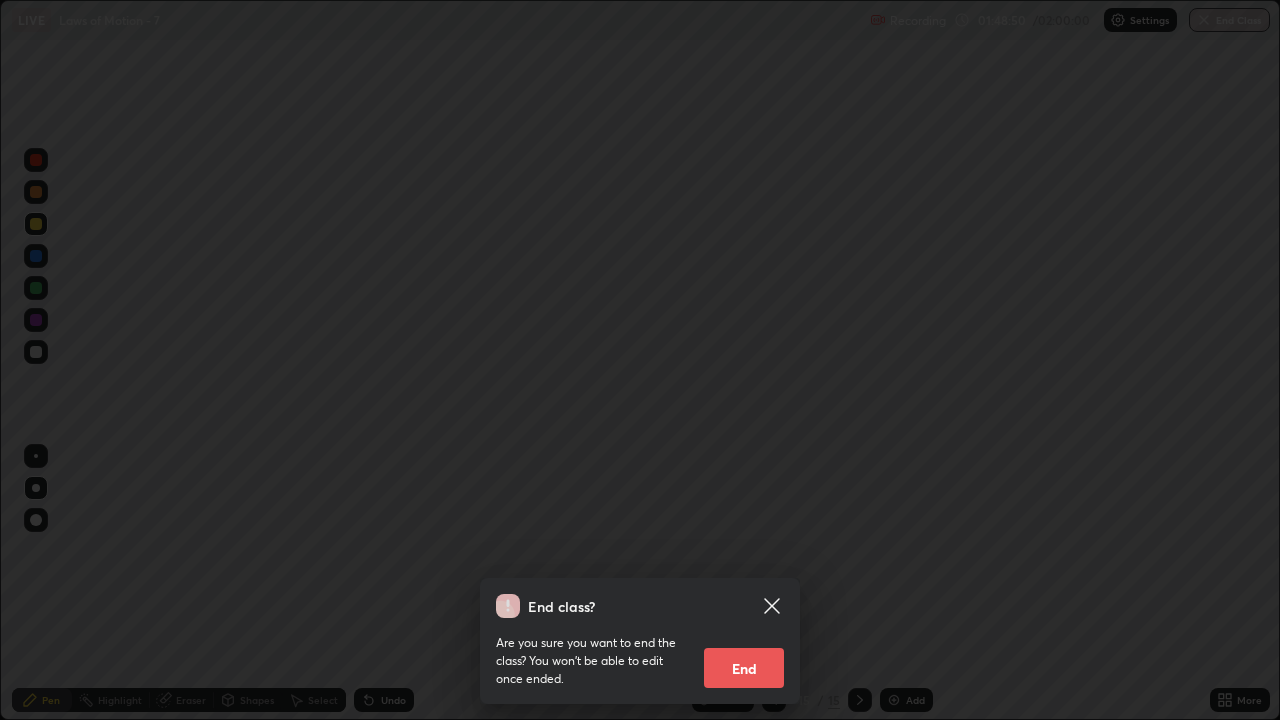 click on "End" at bounding box center (744, 668) 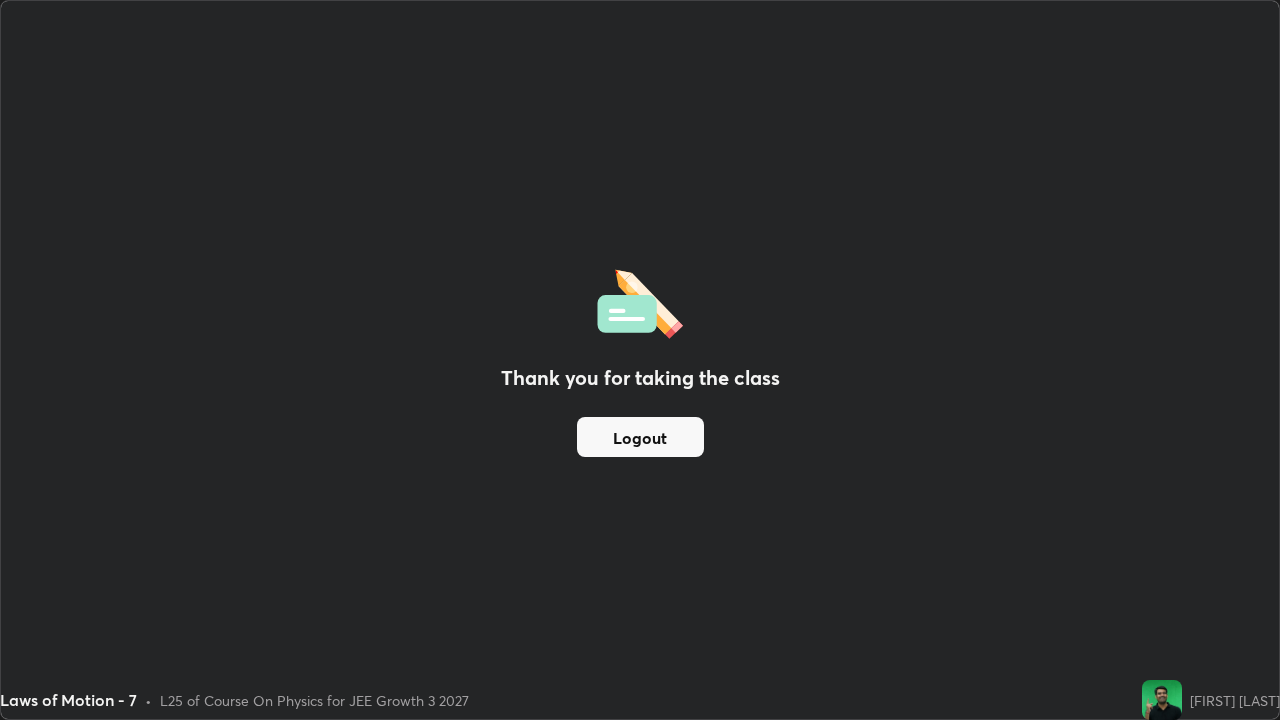 click on "Logout" at bounding box center [640, 437] 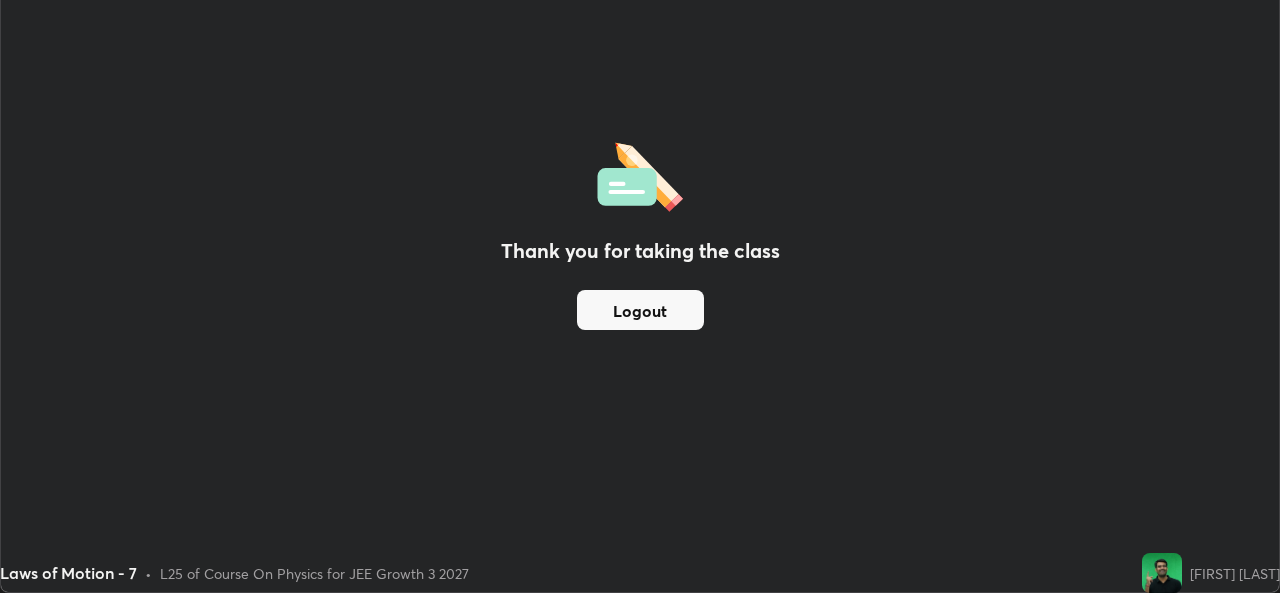 scroll, scrollTop: 593, scrollLeft: 1280, axis: both 